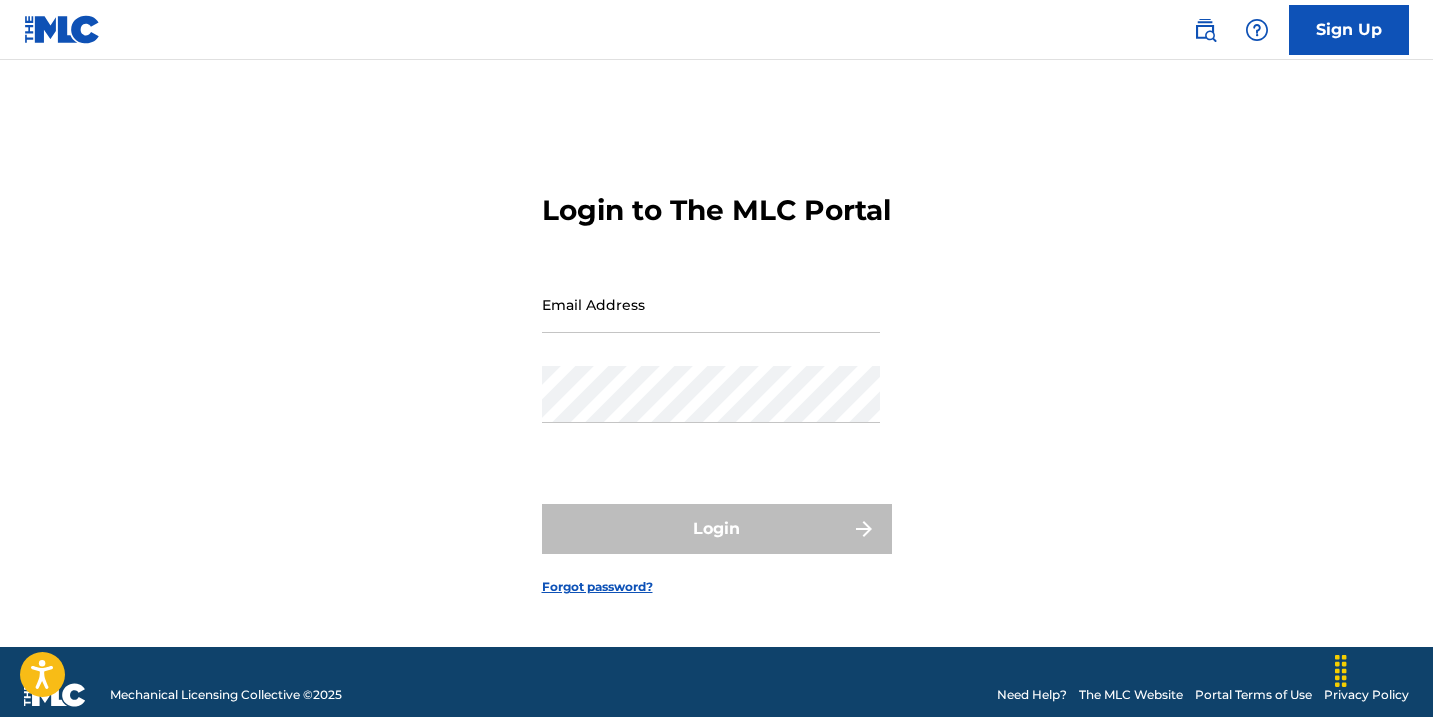 scroll, scrollTop: 0, scrollLeft: 0, axis: both 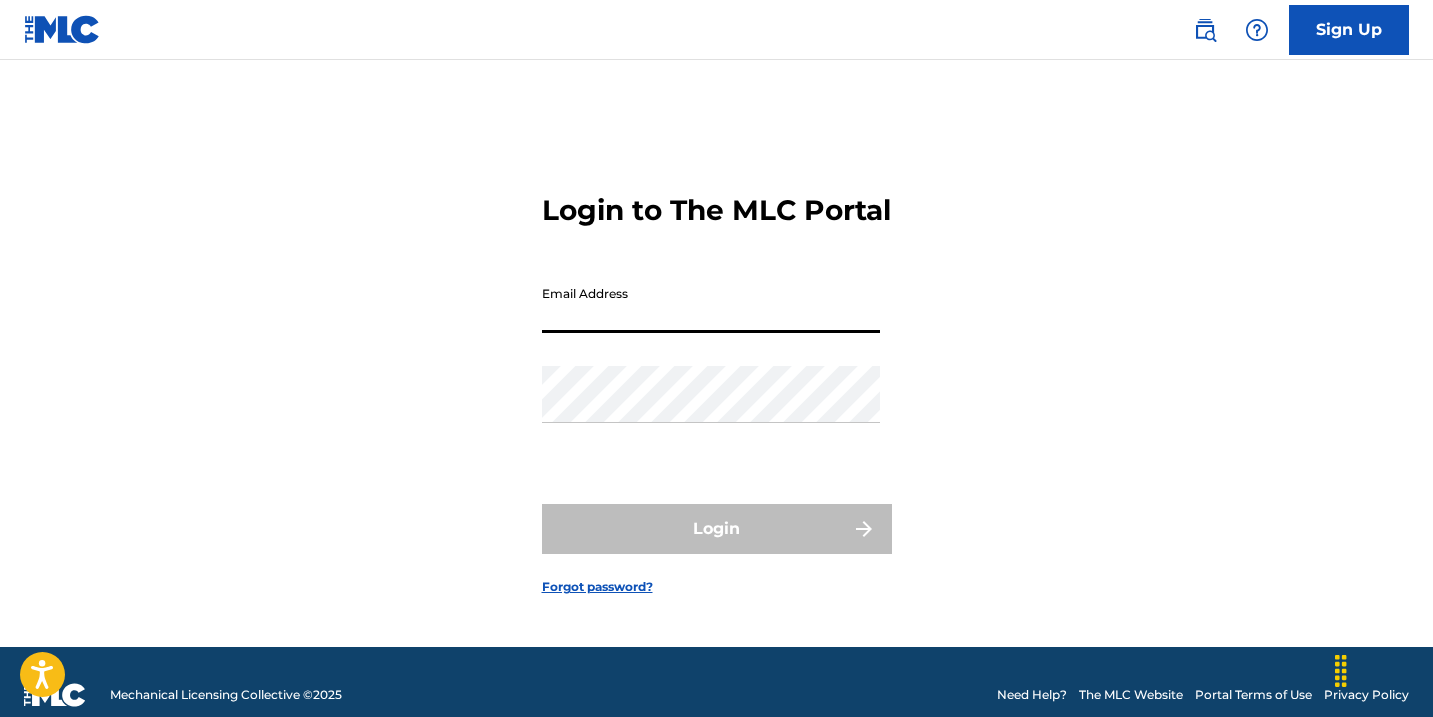 click on "Email Address" at bounding box center [711, 304] 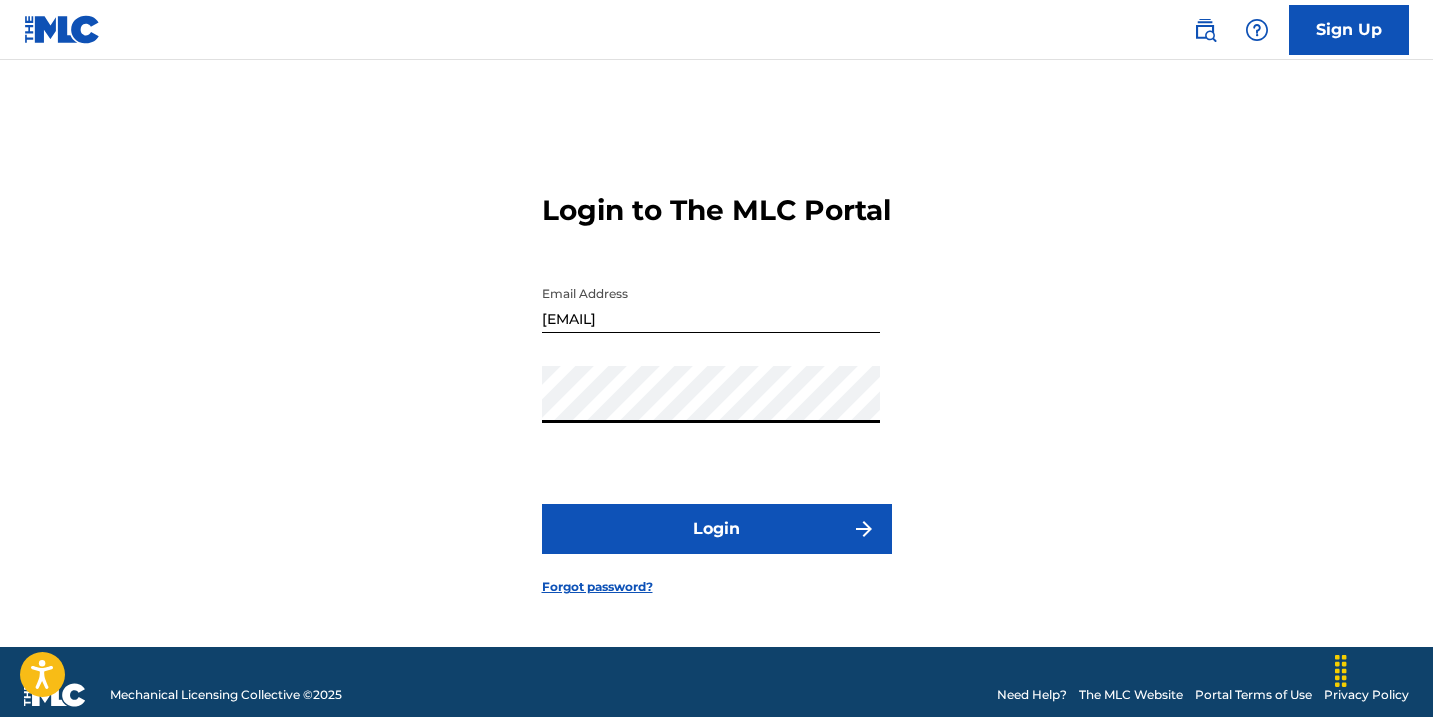 click on "Login" at bounding box center [717, 529] 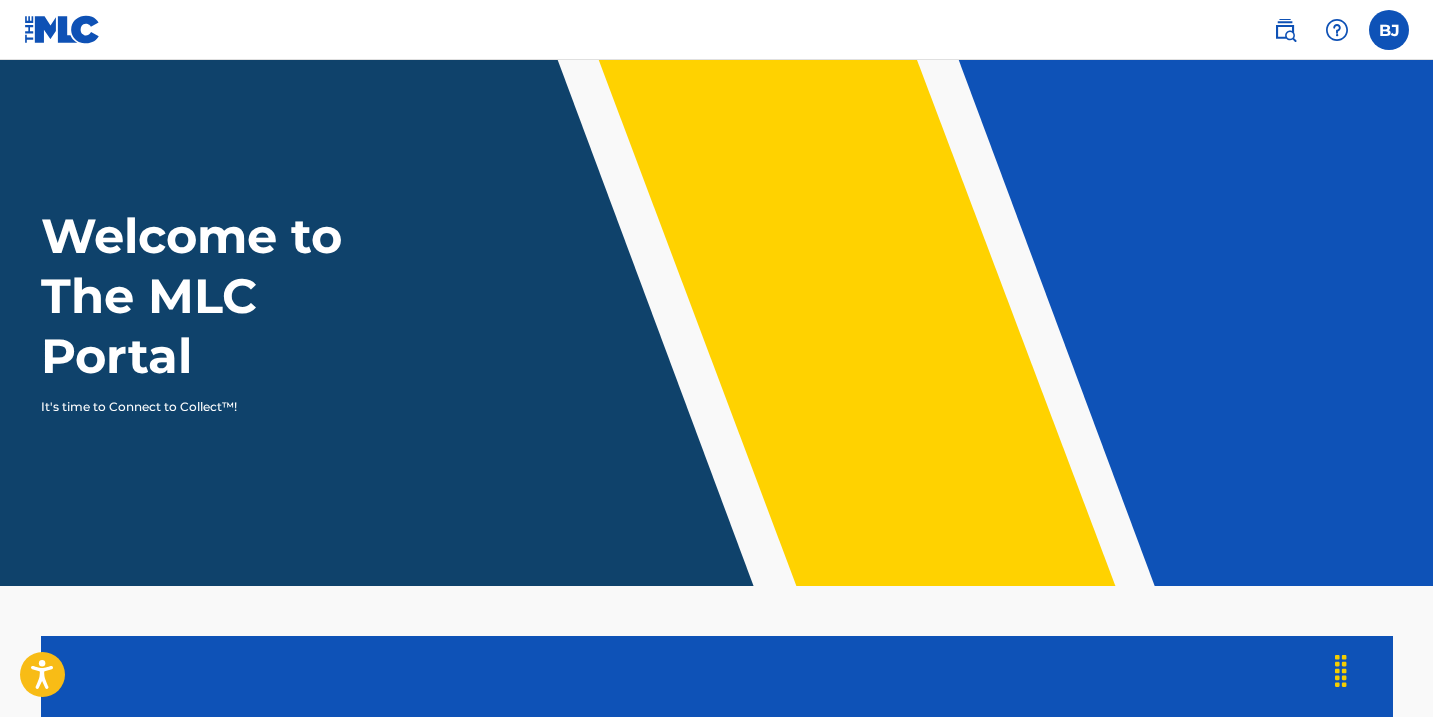 scroll, scrollTop: 0, scrollLeft: 0, axis: both 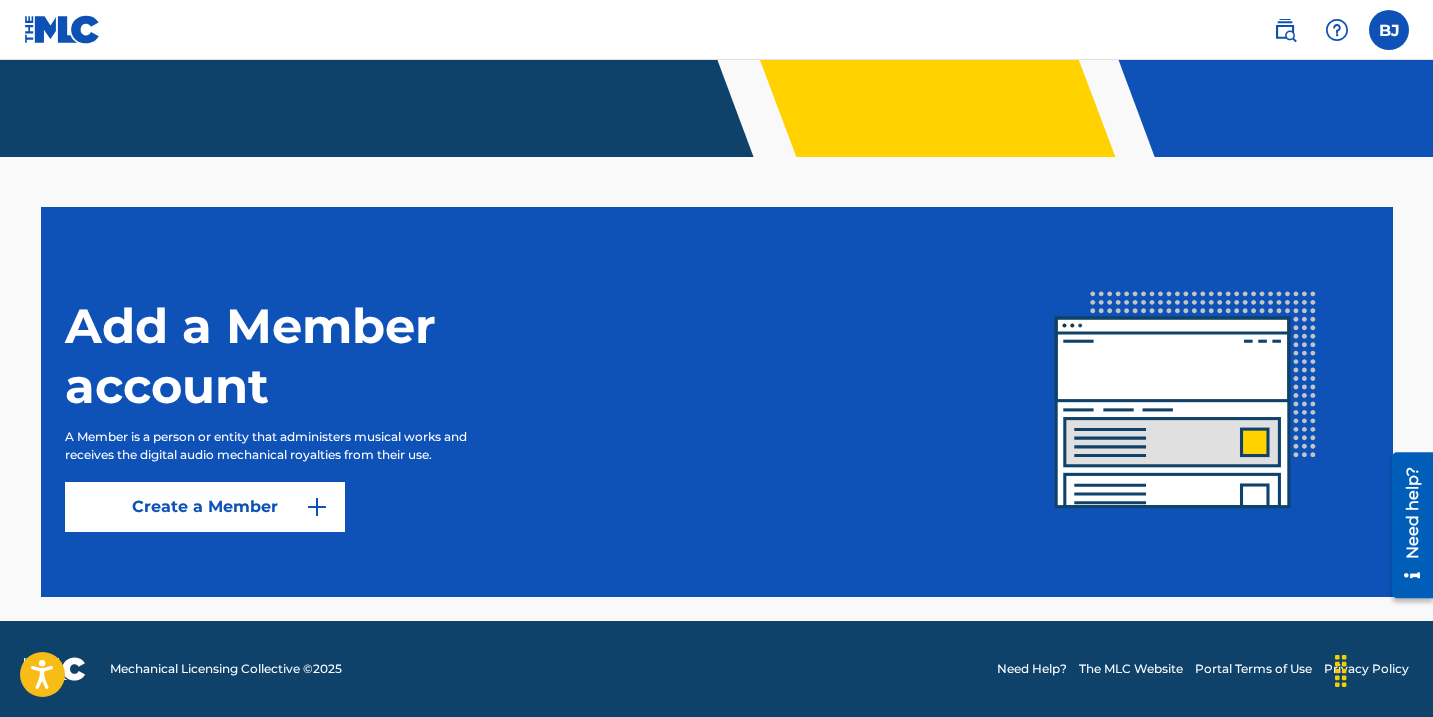 click on "Create a Member" at bounding box center (205, 507) 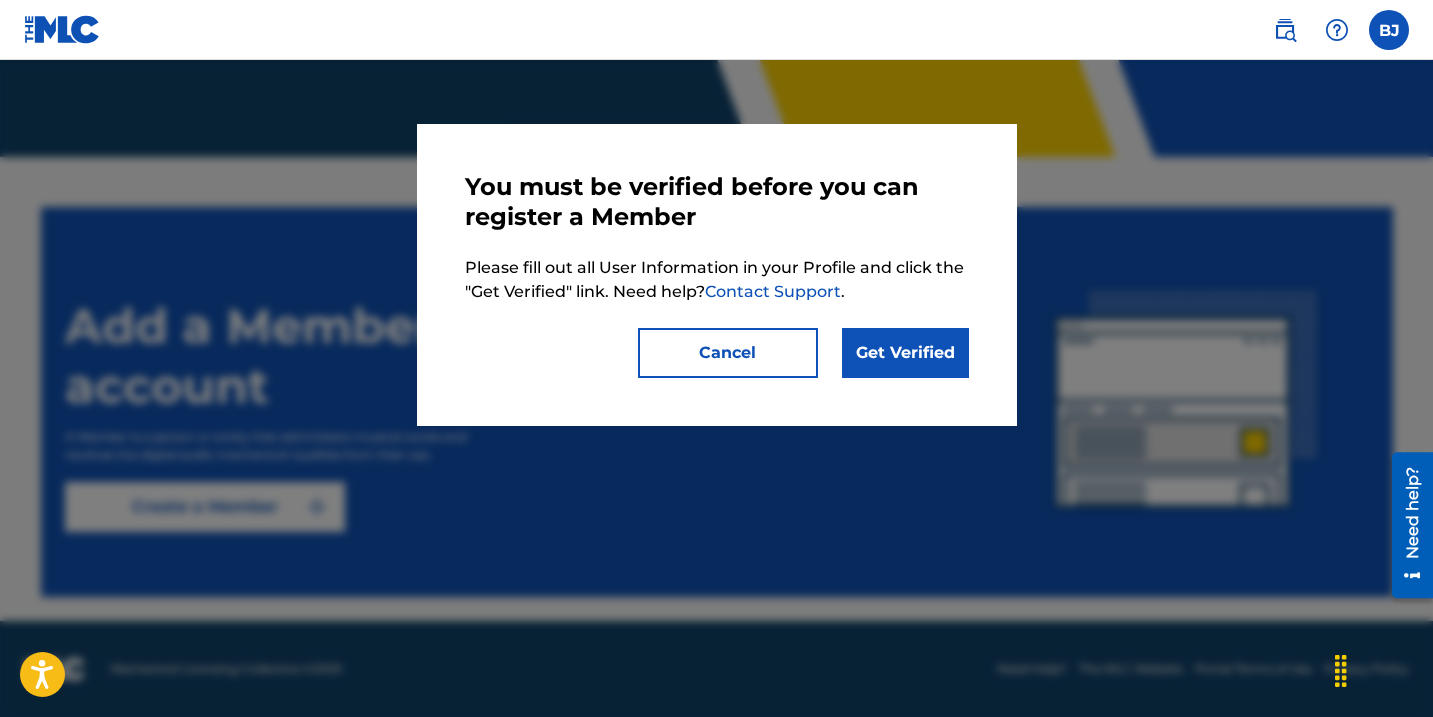 click on "Cancel" at bounding box center [728, 353] 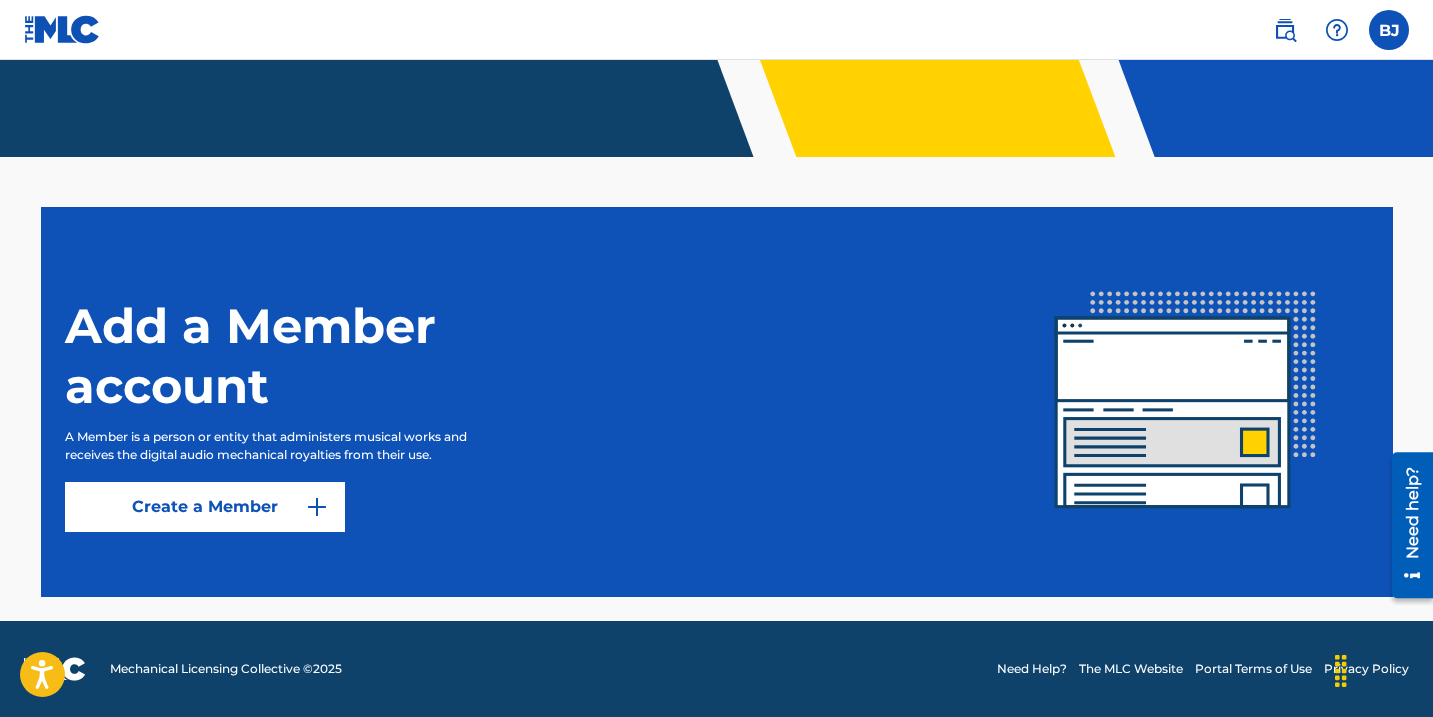 click at bounding box center (1389, 30) 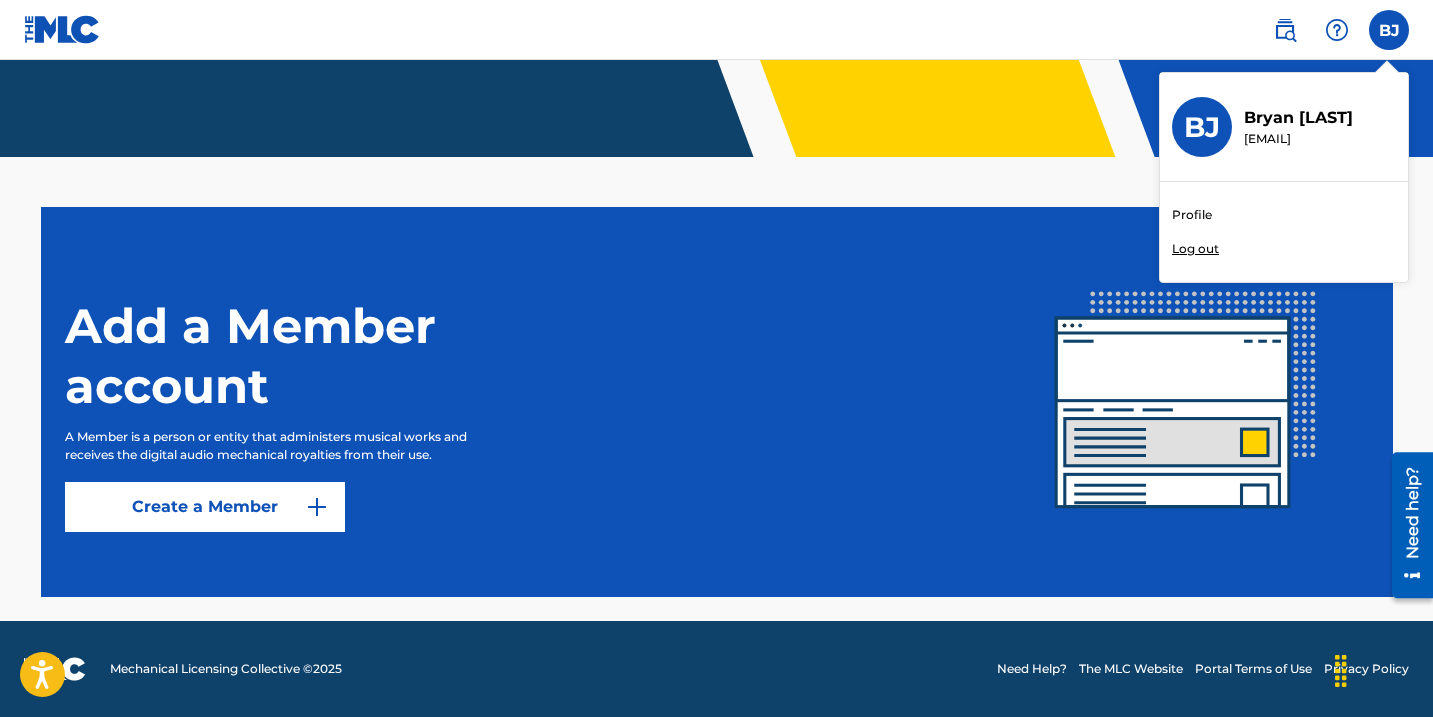 click on "Profile" at bounding box center [1192, 215] 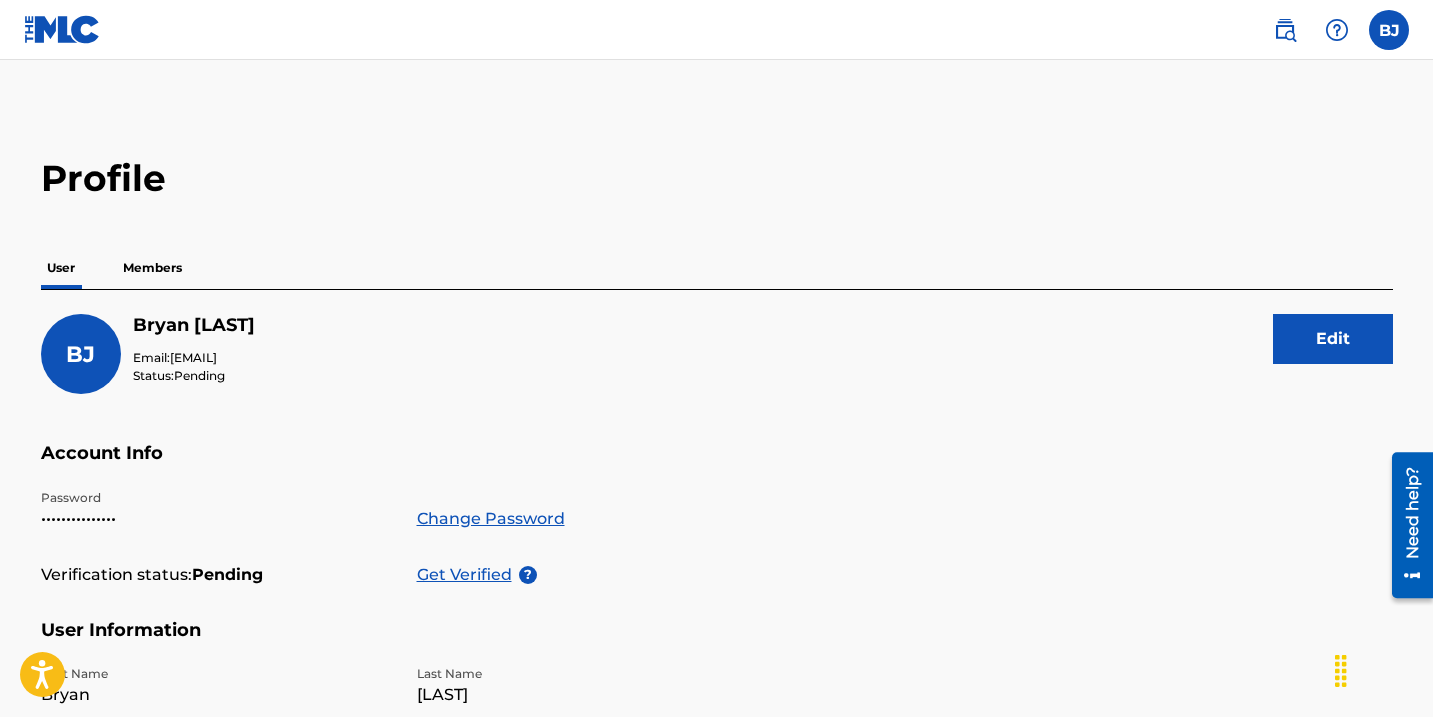 click on "Members" at bounding box center (152, 268) 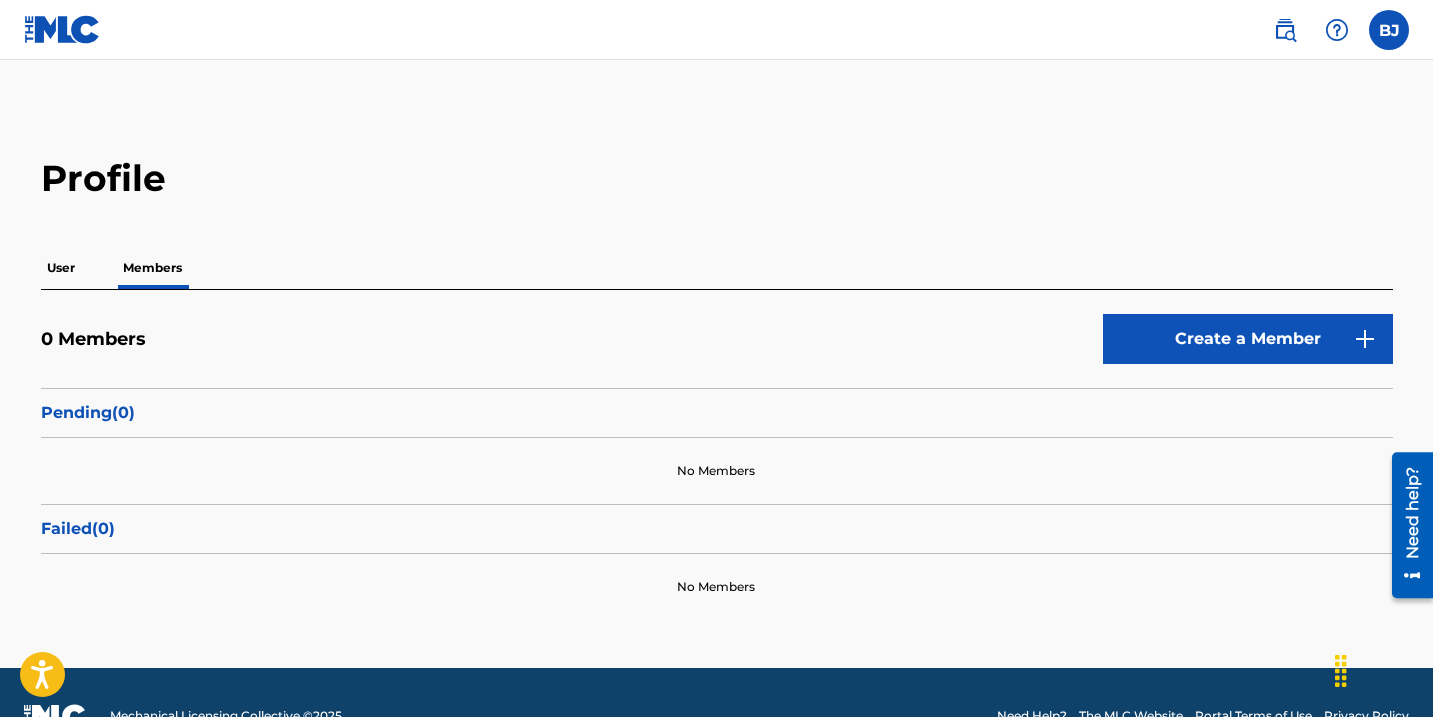 click on "Create a Member" at bounding box center [1248, 339] 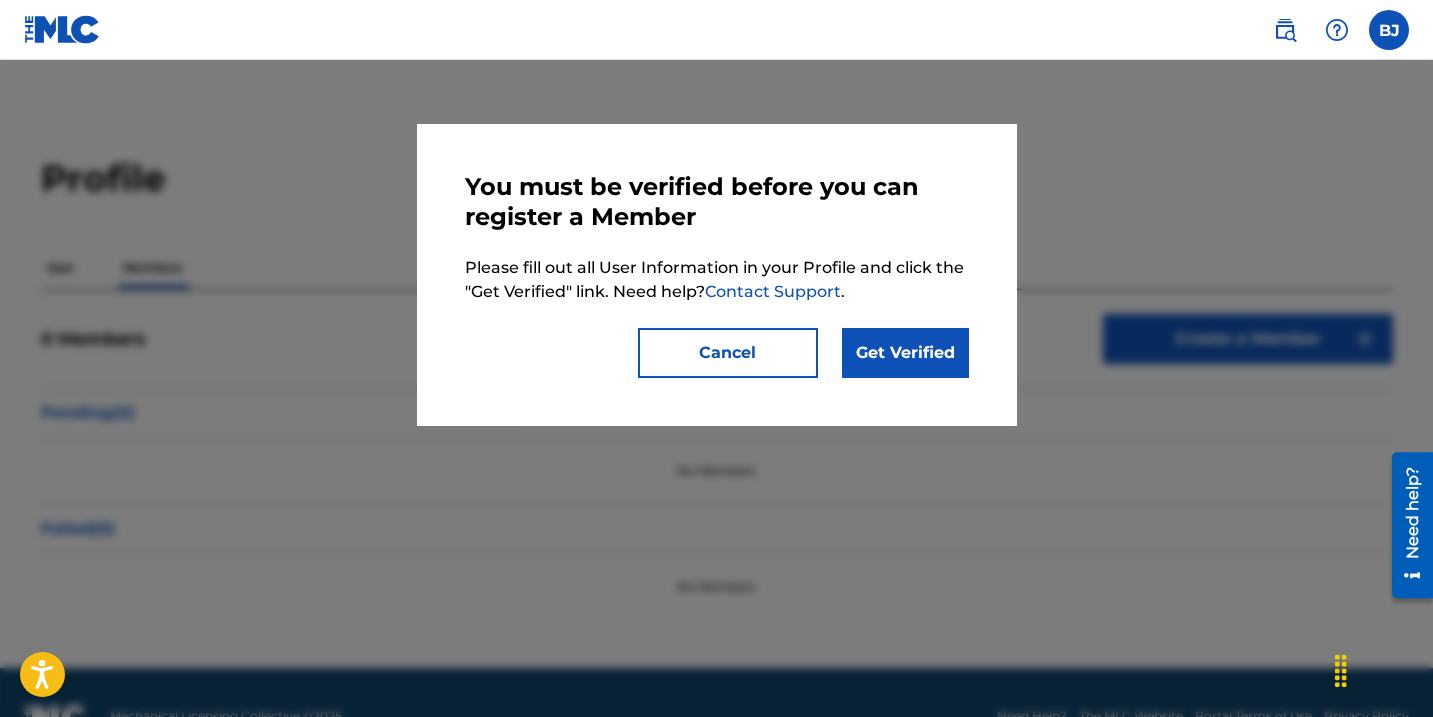 click on "Get Verified" at bounding box center (905, 353) 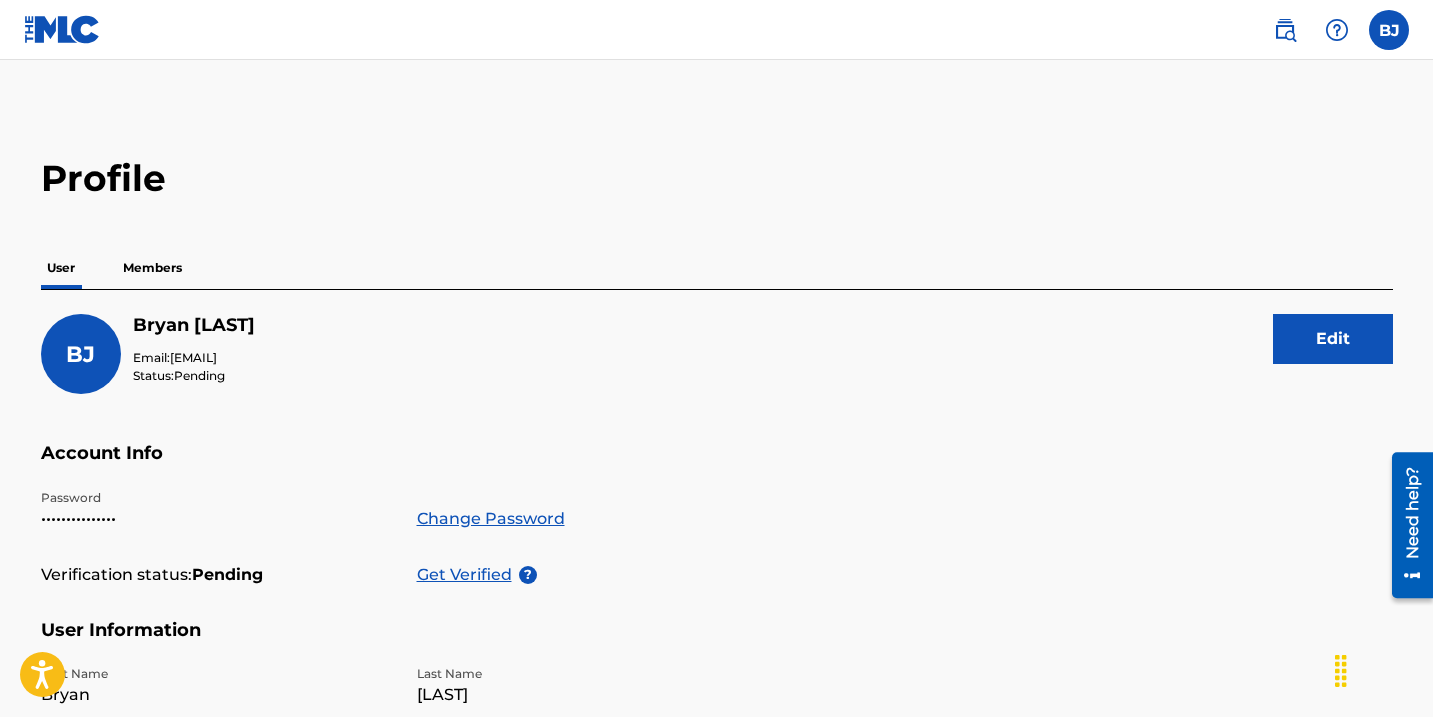click on "Profile" at bounding box center [717, 178] 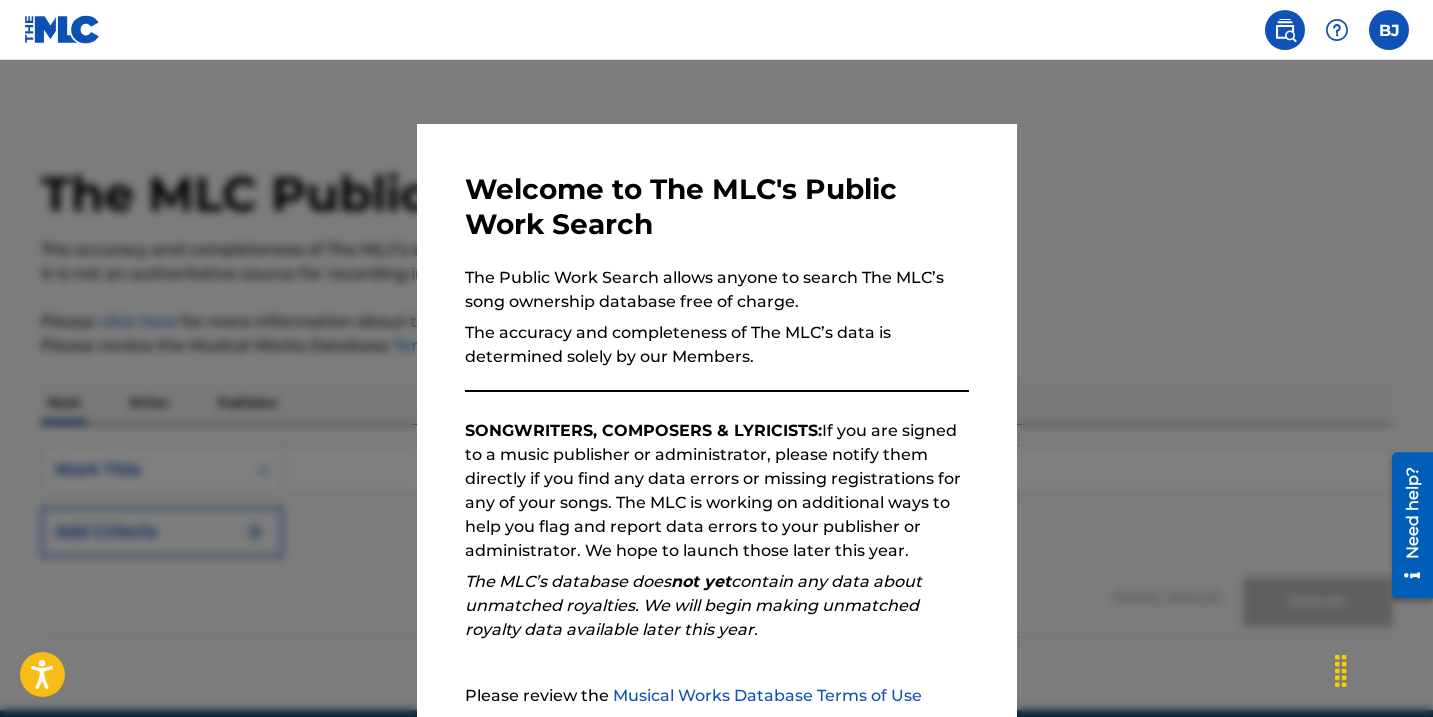 click at bounding box center [716, 418] 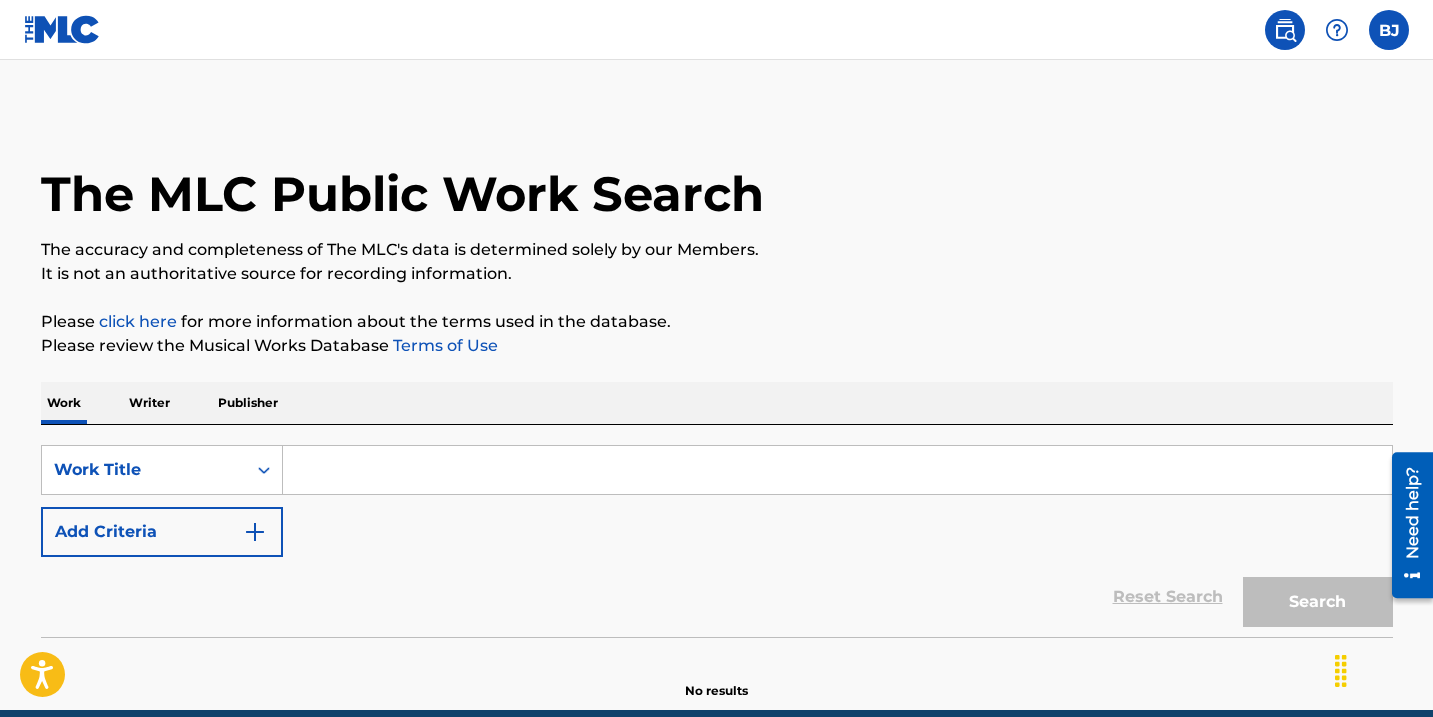 click at bounding box center (62, 29) 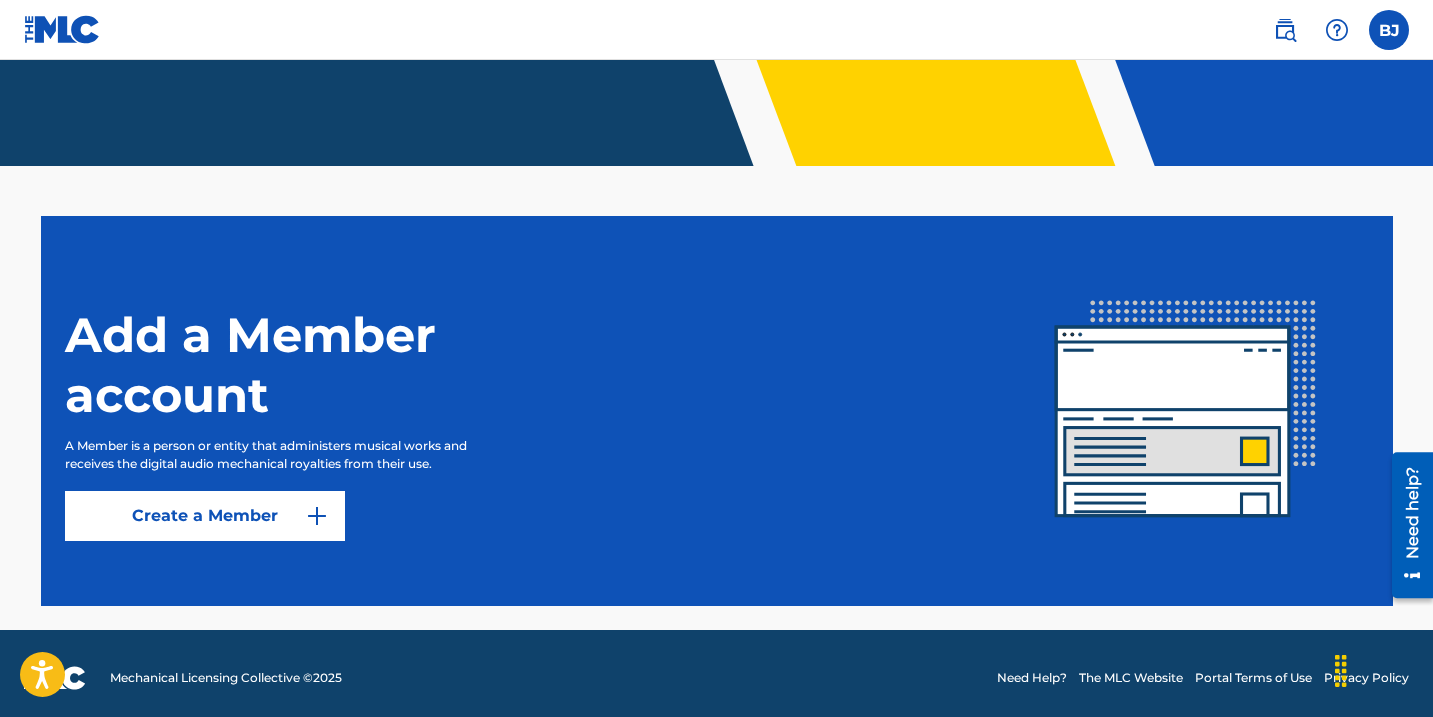 scroll, scrollTop: 429, scrollLeft: 0, axis: vertical 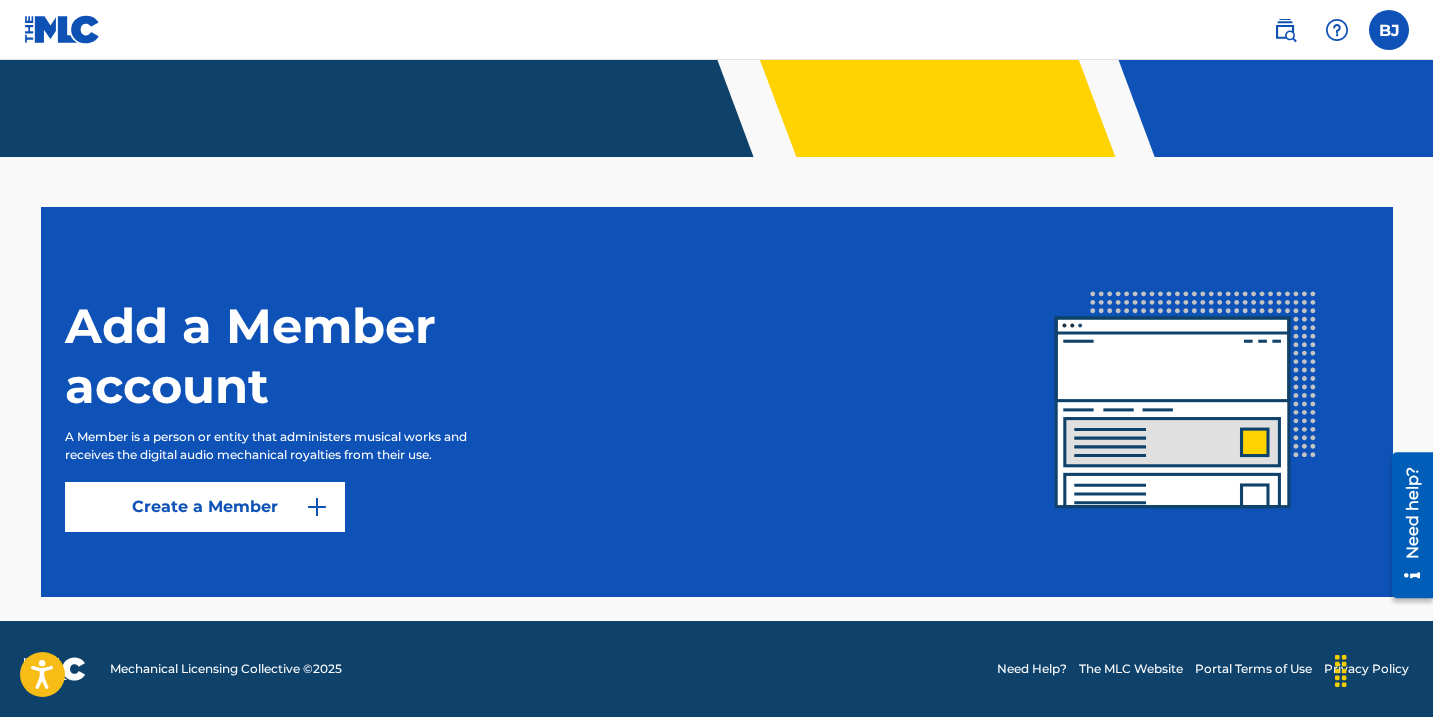 click on "Create a Member" at bounding box center [205, 507] 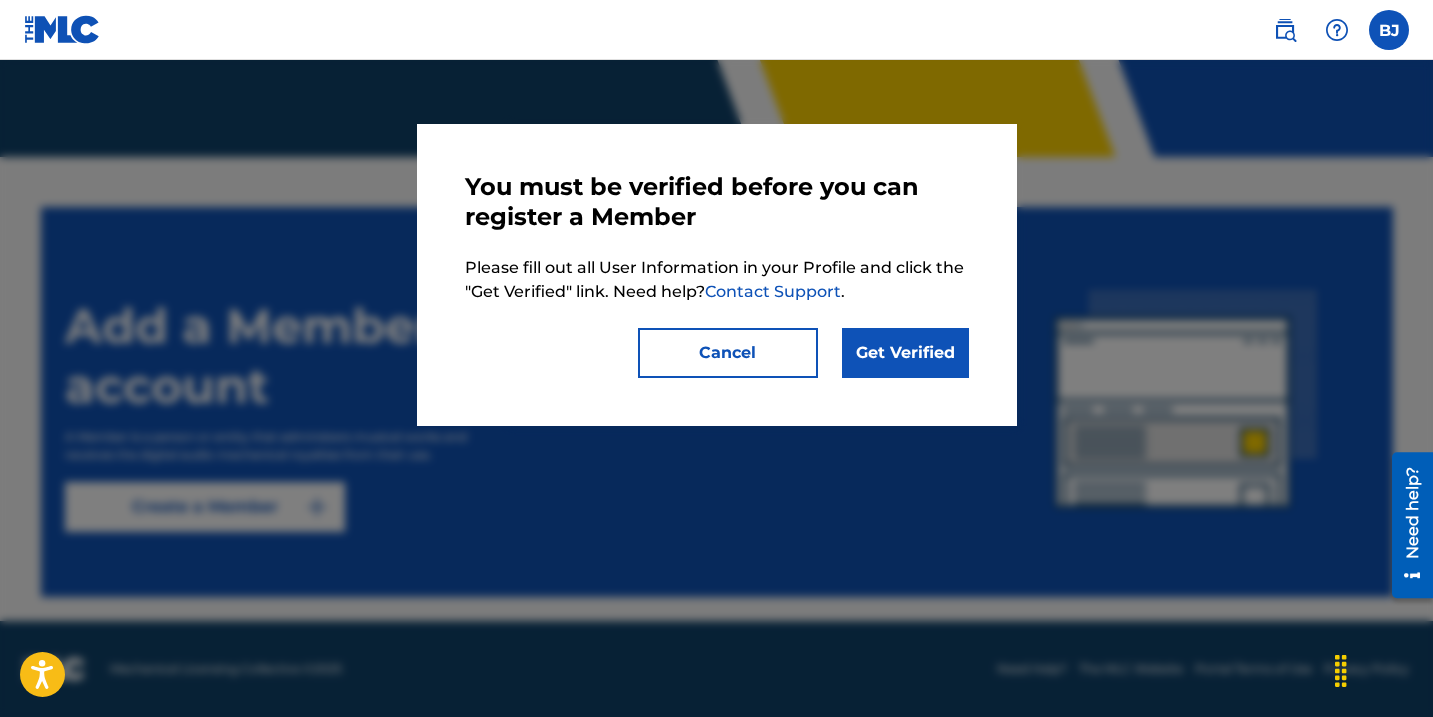 click on "Get Verified" at bounding box center (905, 353) 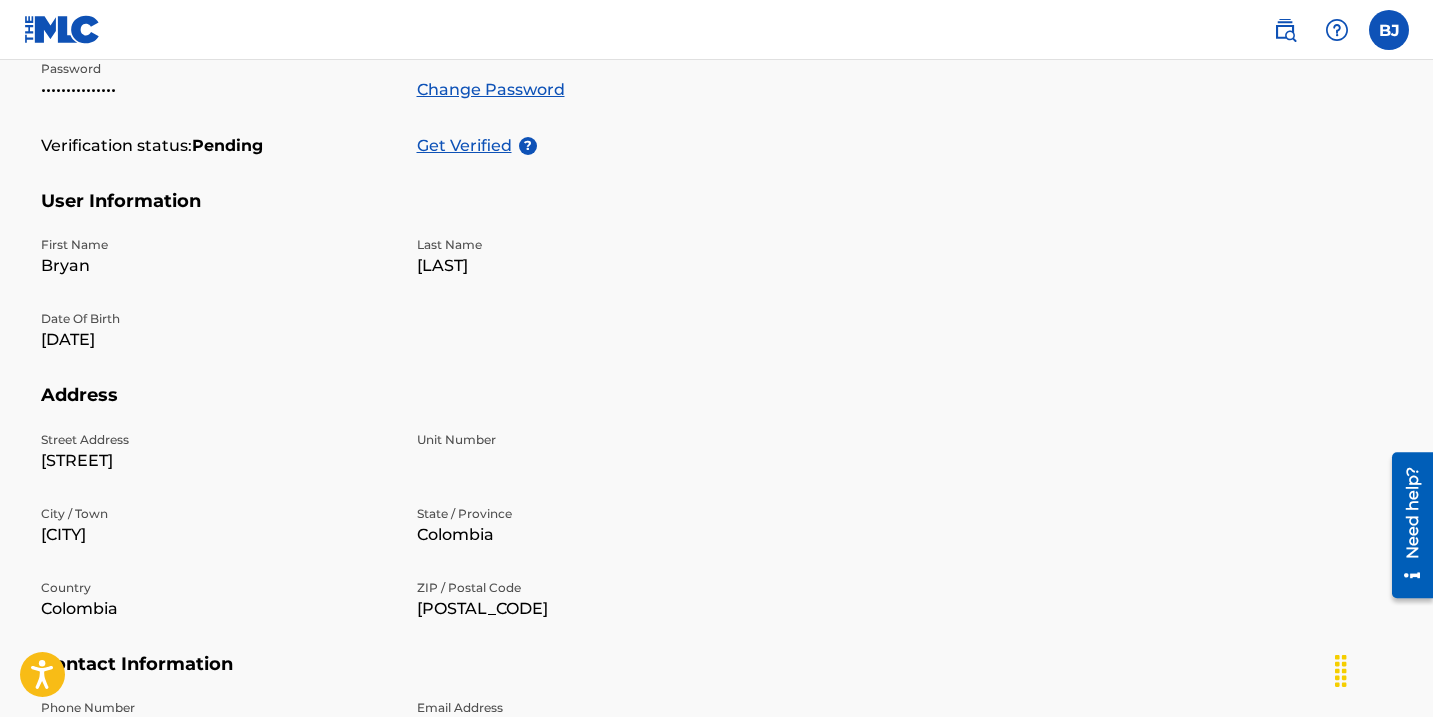 scroll, scrollTop: 0, scrollLeft: 0, axis: both 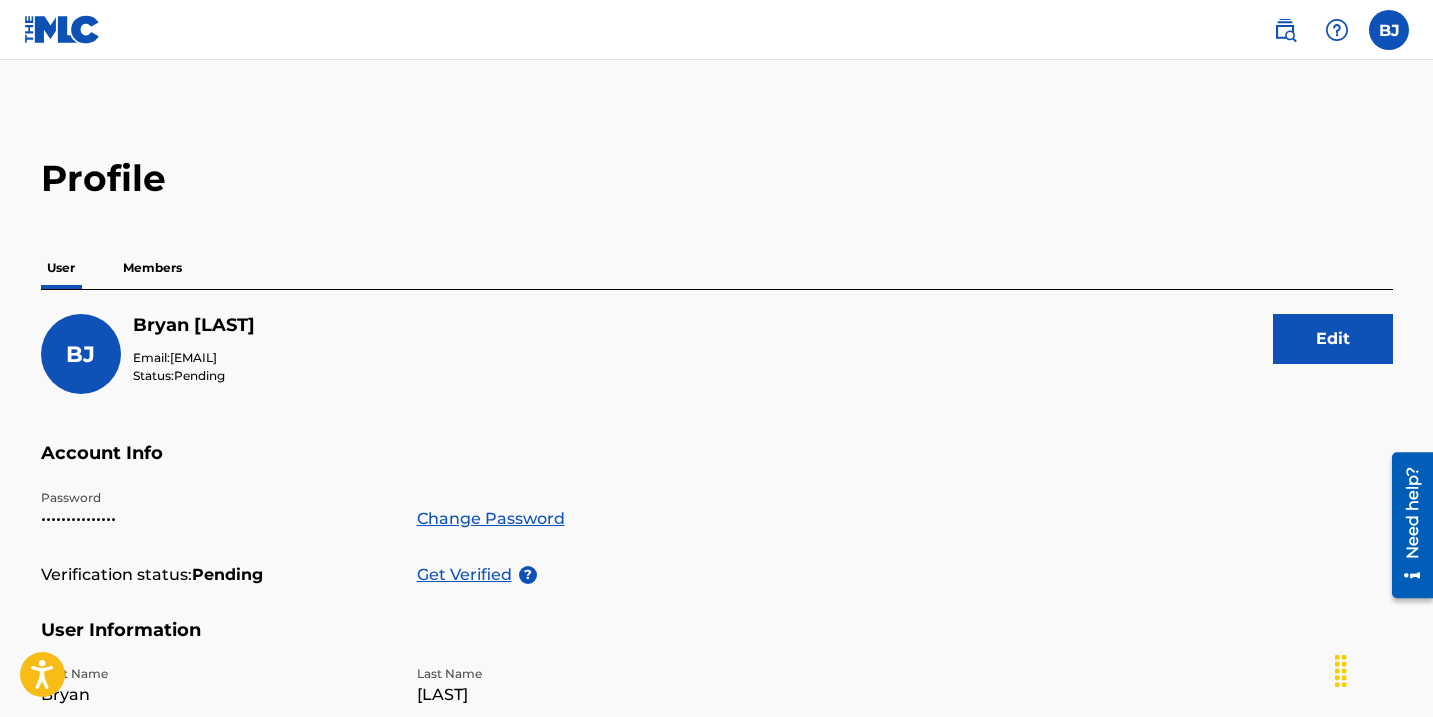 click on "User Members" at bounding box center [717, 268] 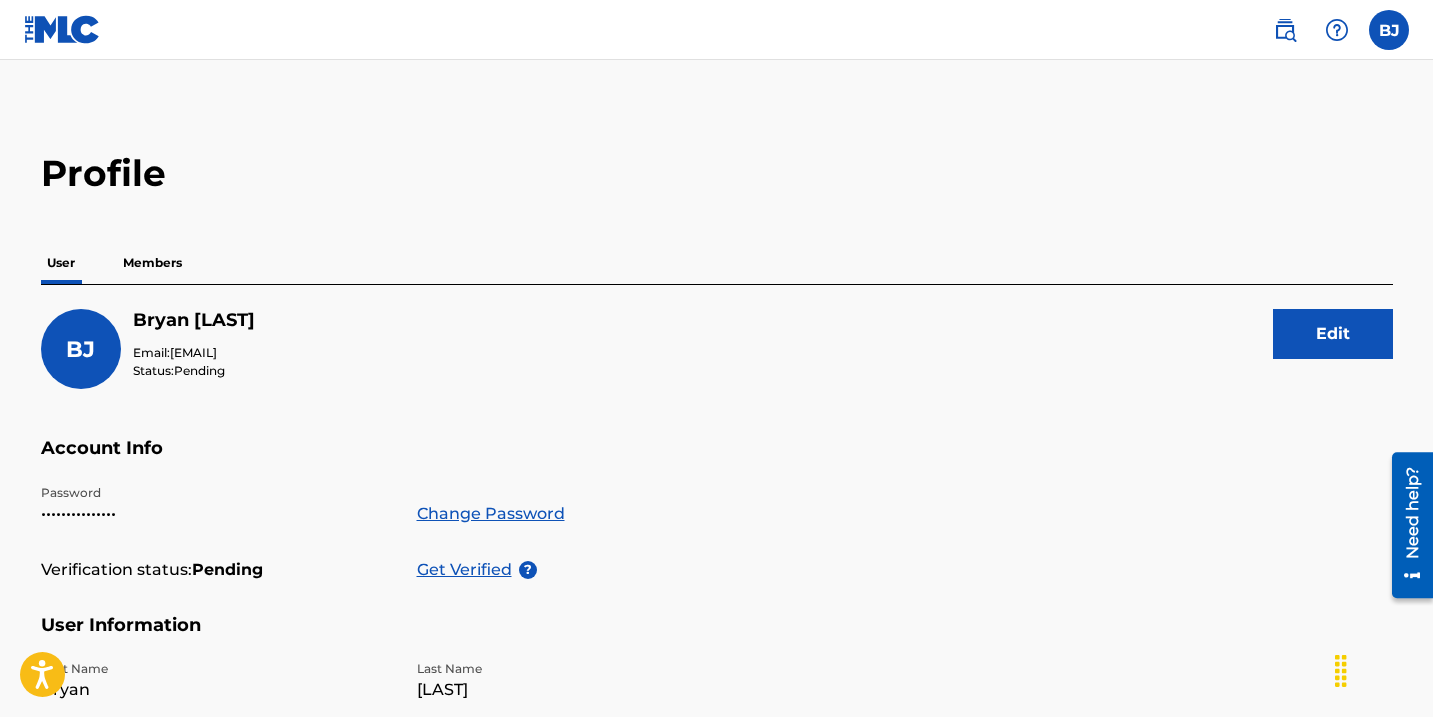 scroll, scrollTop: 0, scrollLeft: 0, axis: both 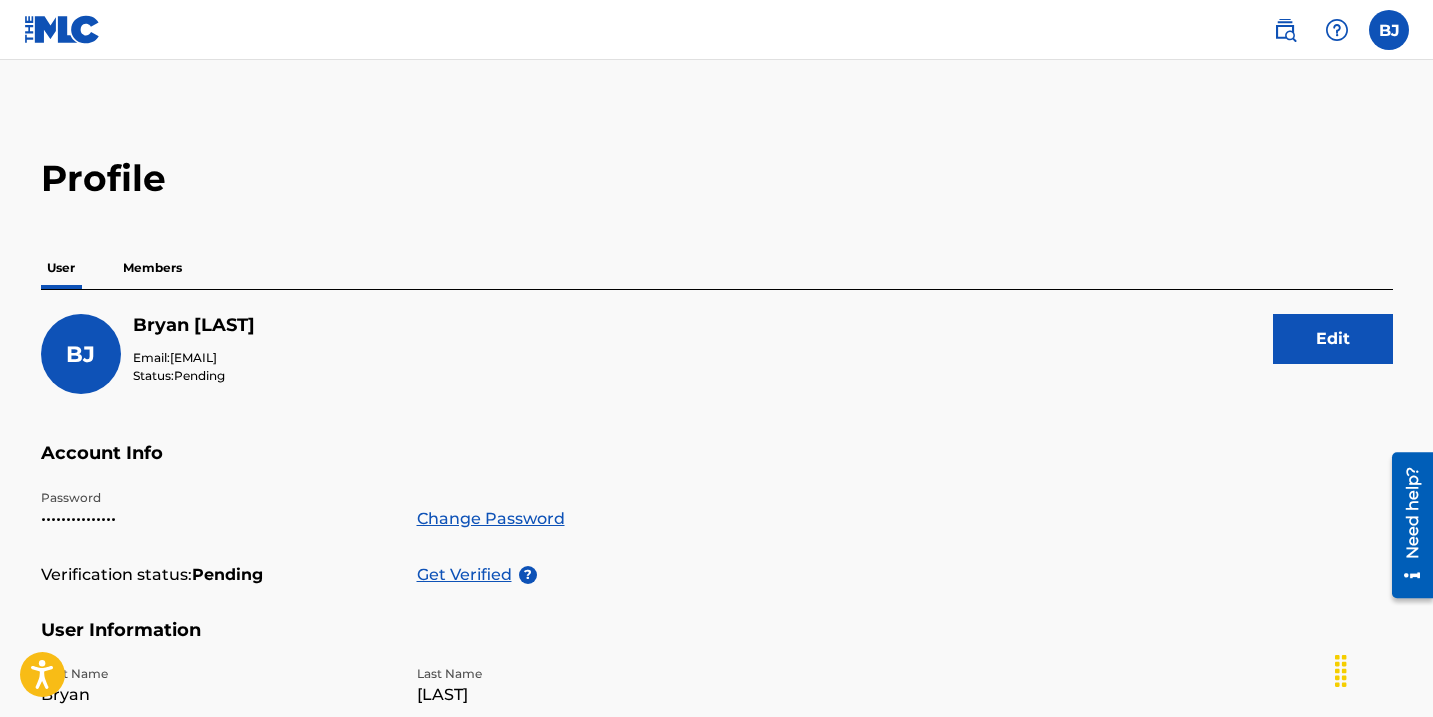 click at bounding box center (62, 29) 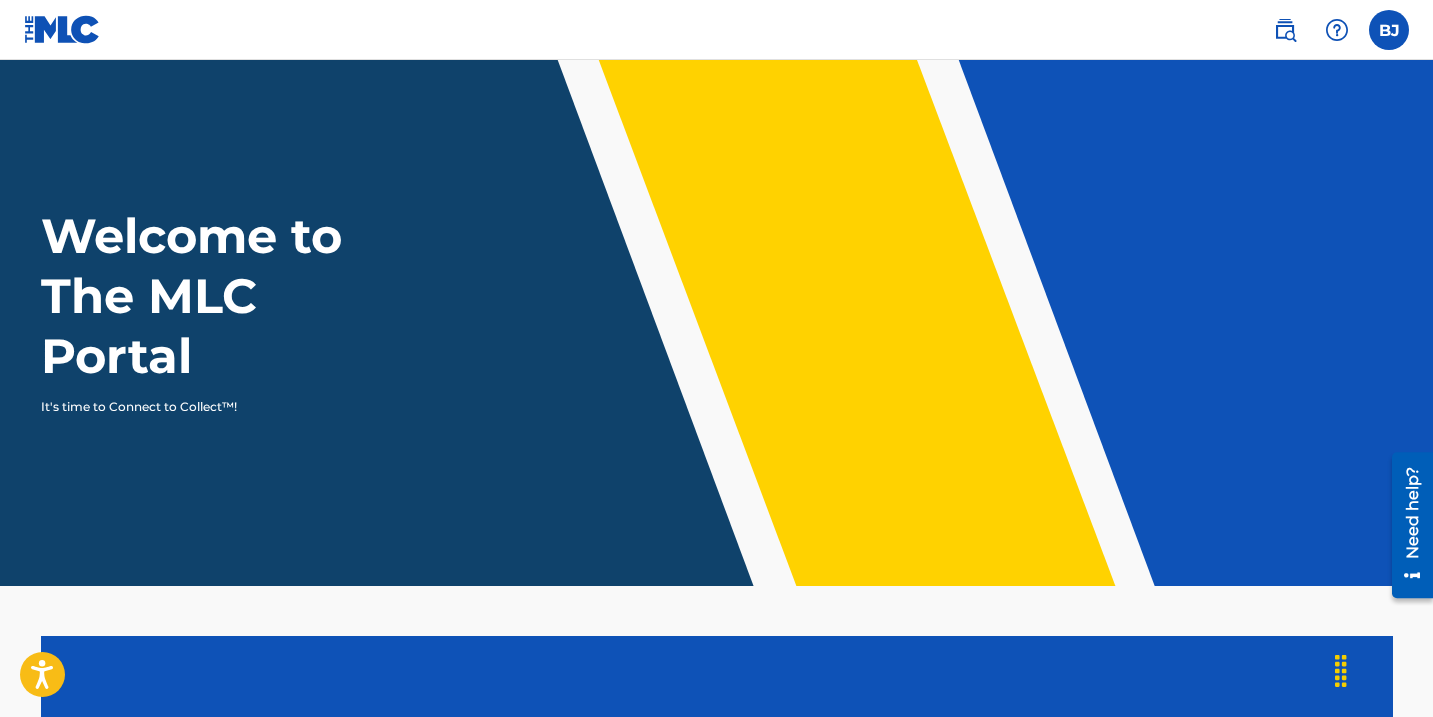 click on "BJ BJ Bryan   Jaramillo bryan.jac93@gmail.com Profile Log out" at bounding box center [1331, 30] 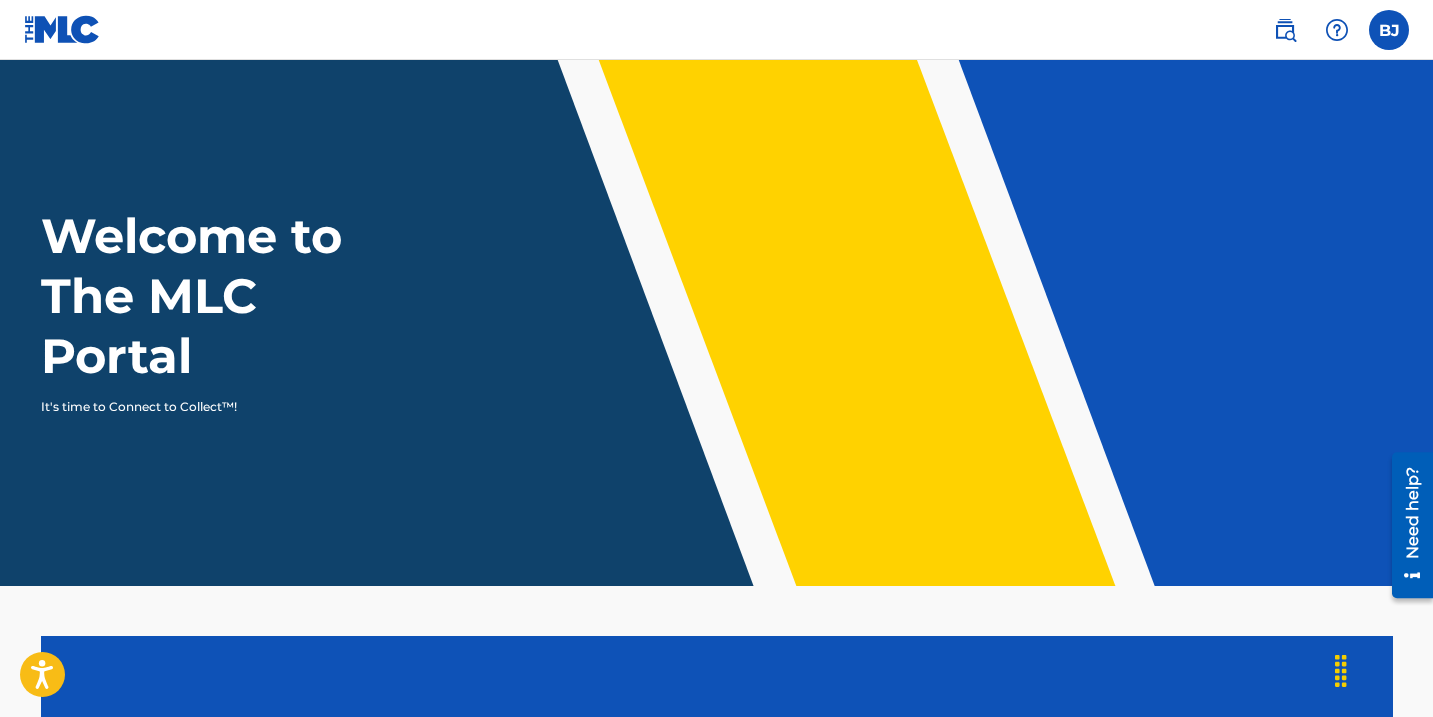 click at bounding box center (1389, 30) 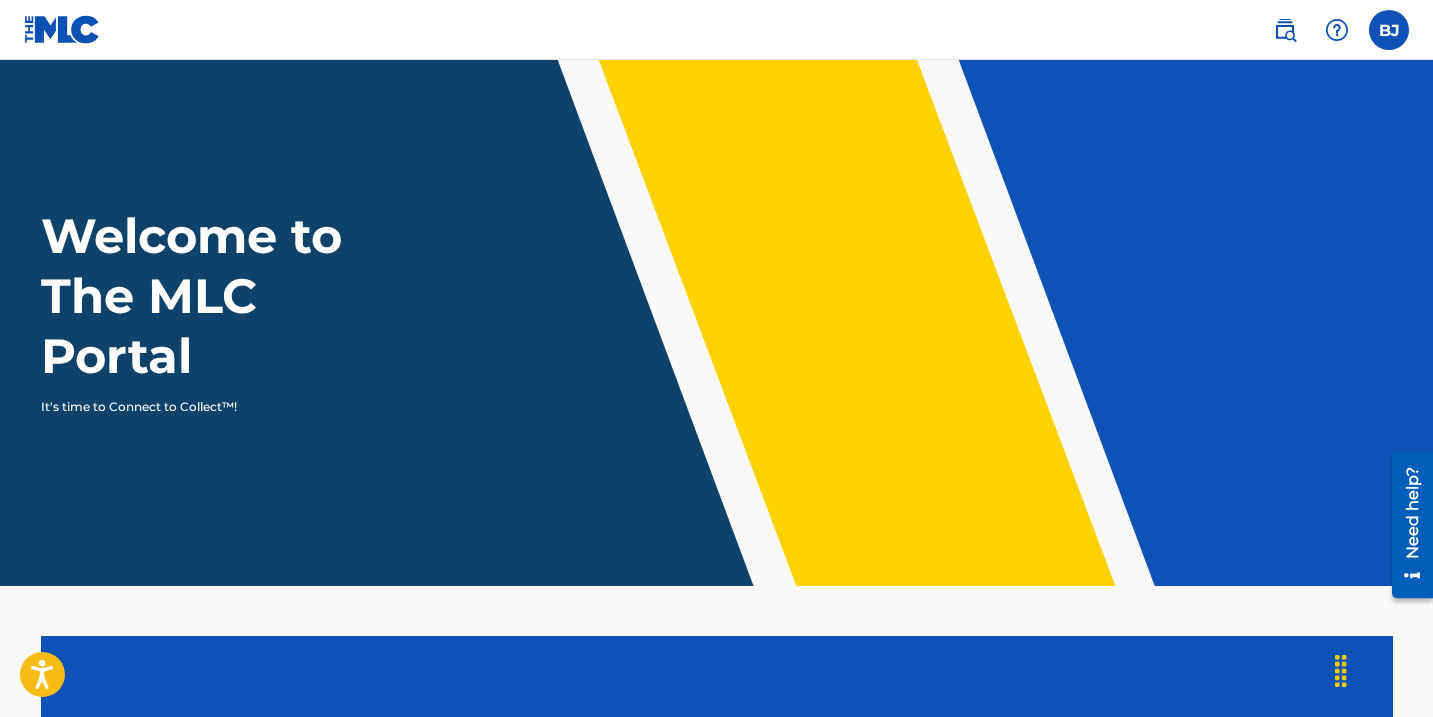 click at bounding box center [1337, 30] 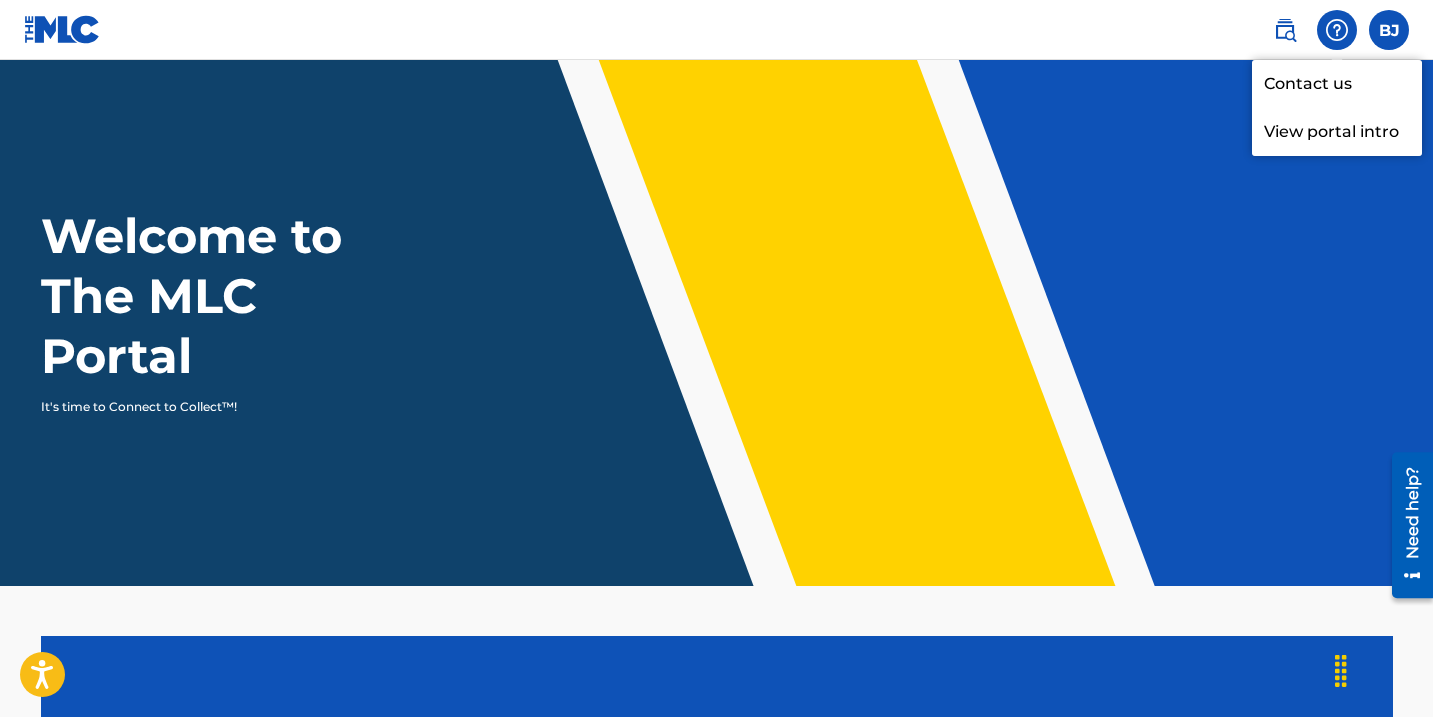 click at bounding box center (1285, 30) 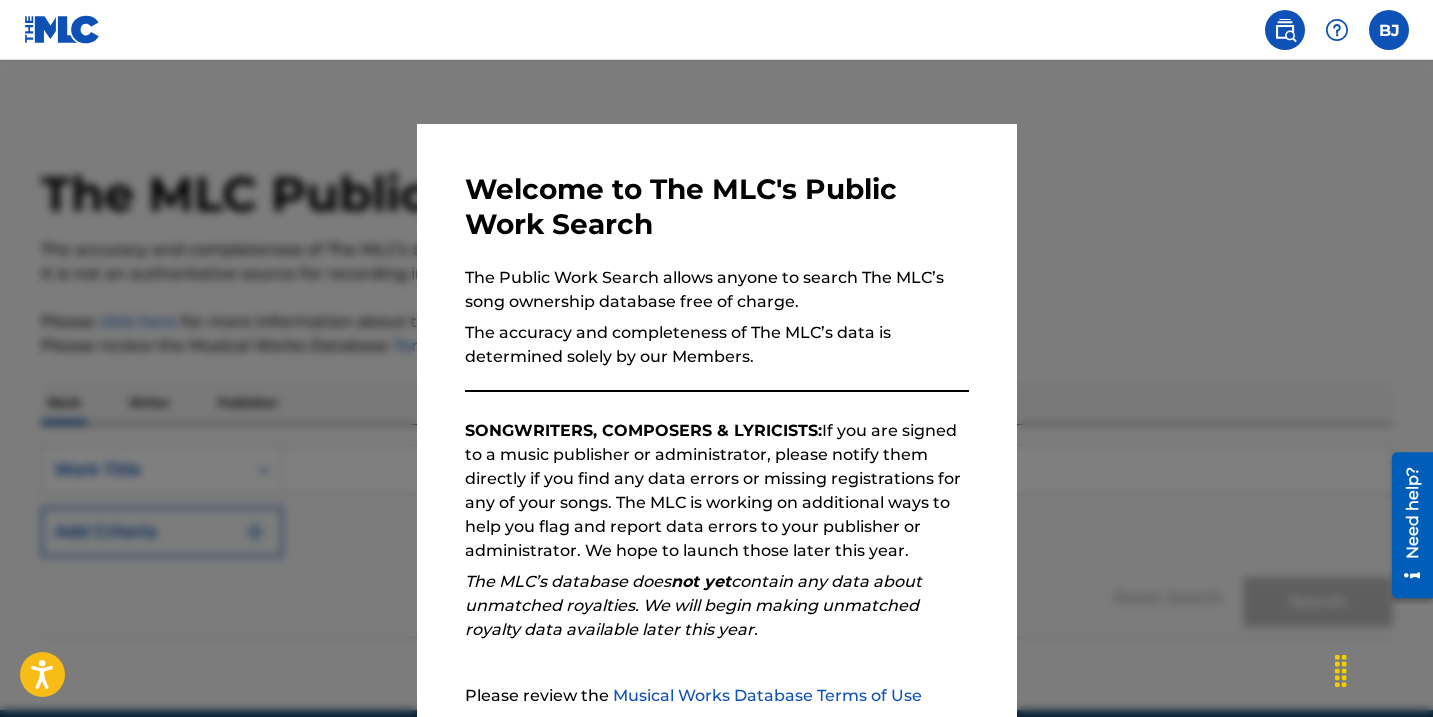 click at bounding box center [716, 418] 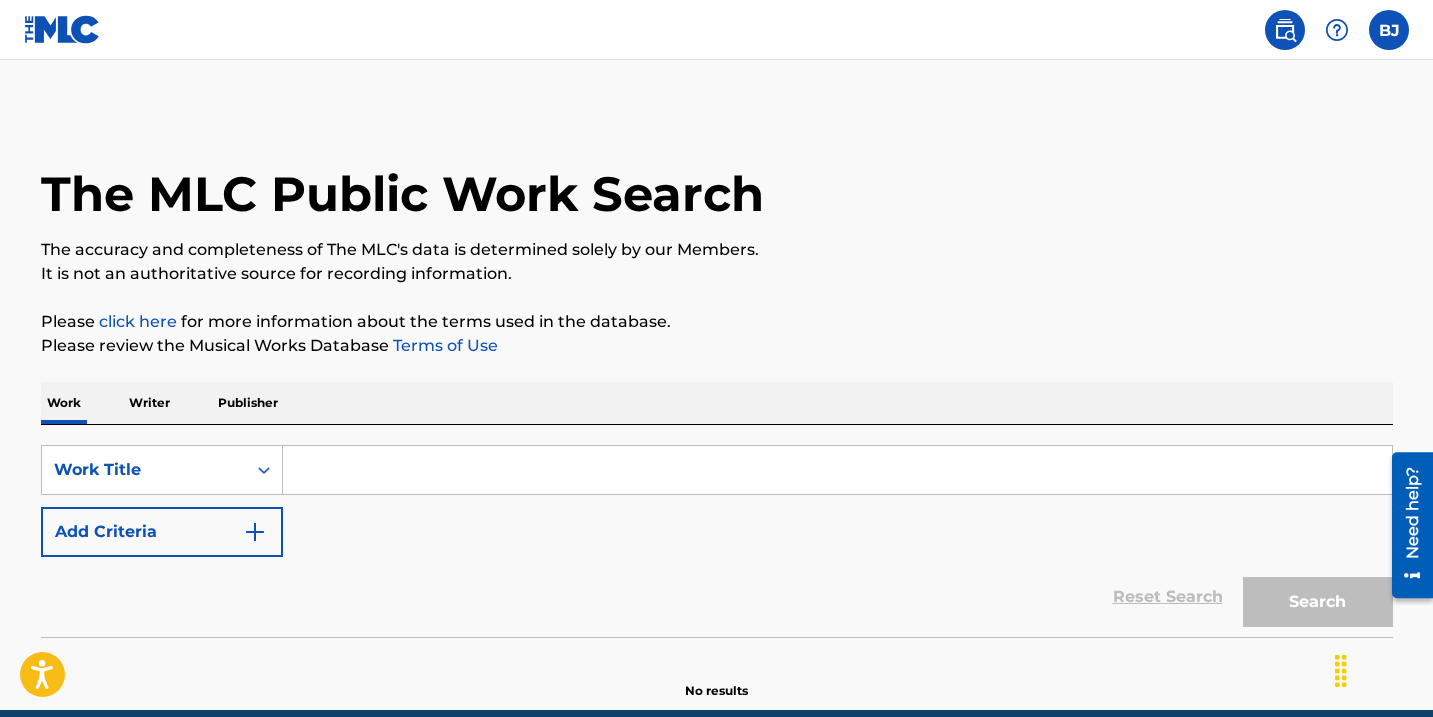 click at bounding box center (62, 29) 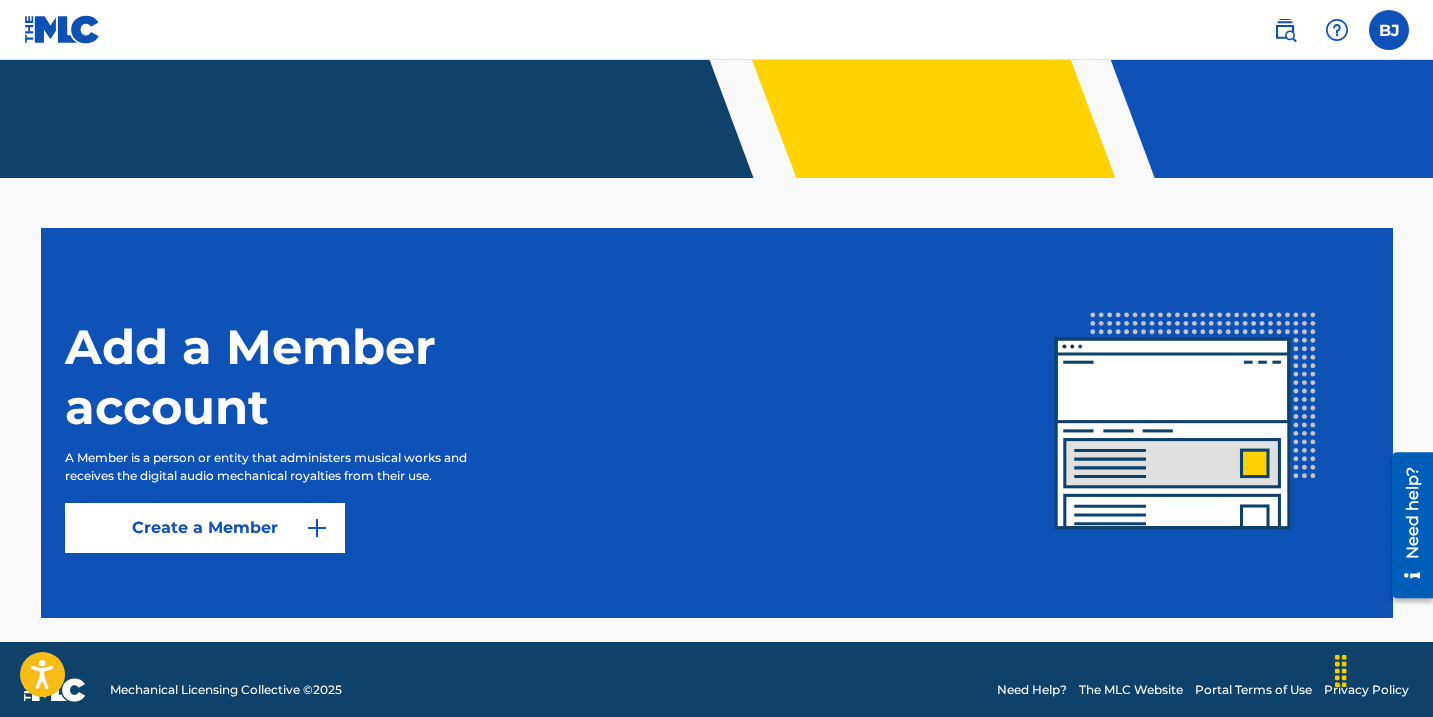 scroll, scrollTop: 429, scrollLeft: 0, axis: vertical 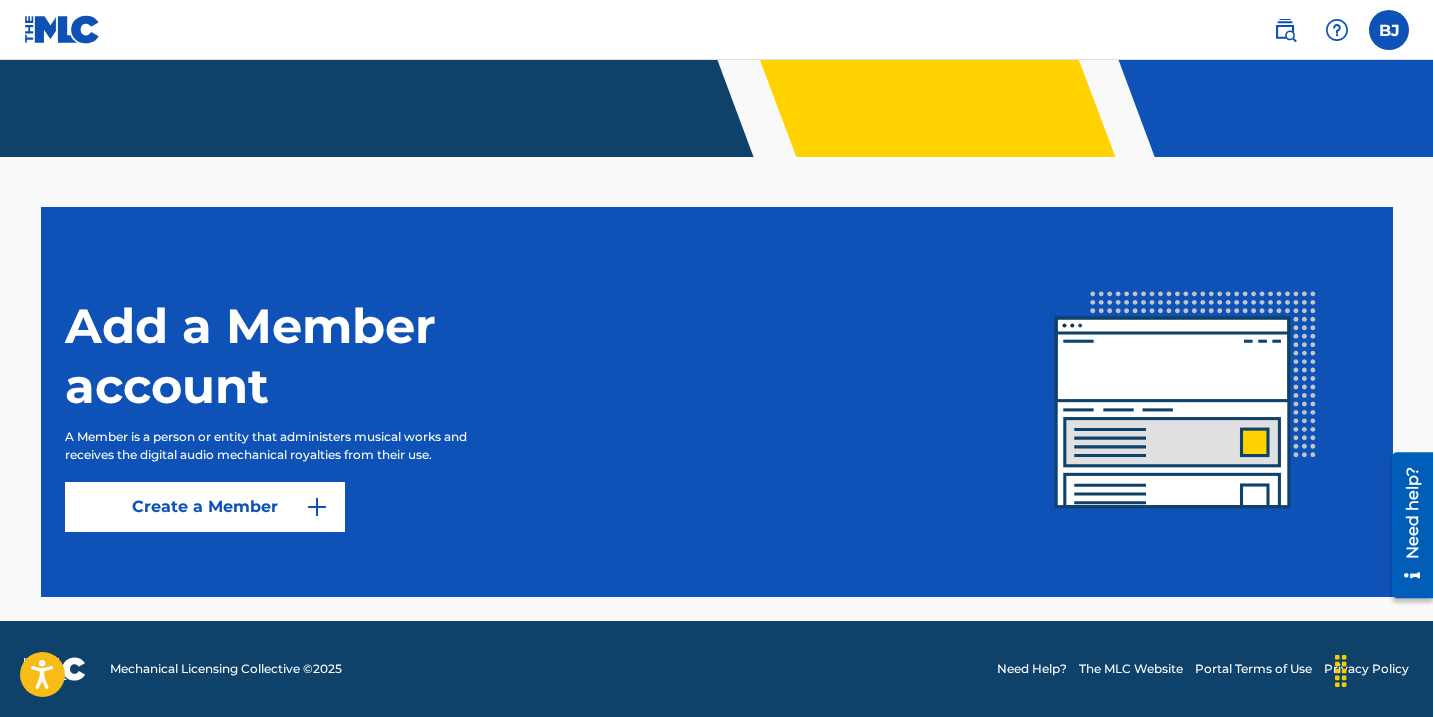 click on "Create a Member" at bounding box center [205, 507] 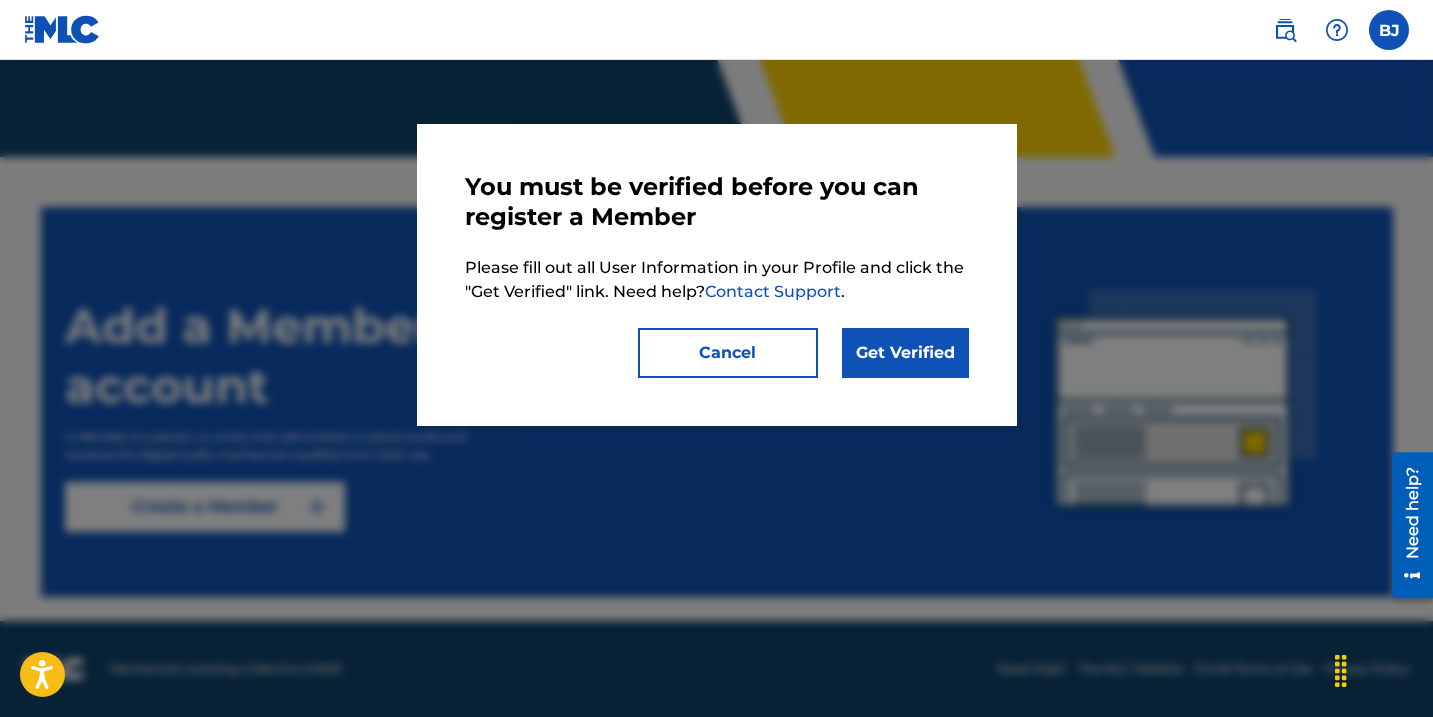 click on "Contact Support" at bounding box center (773, 291) 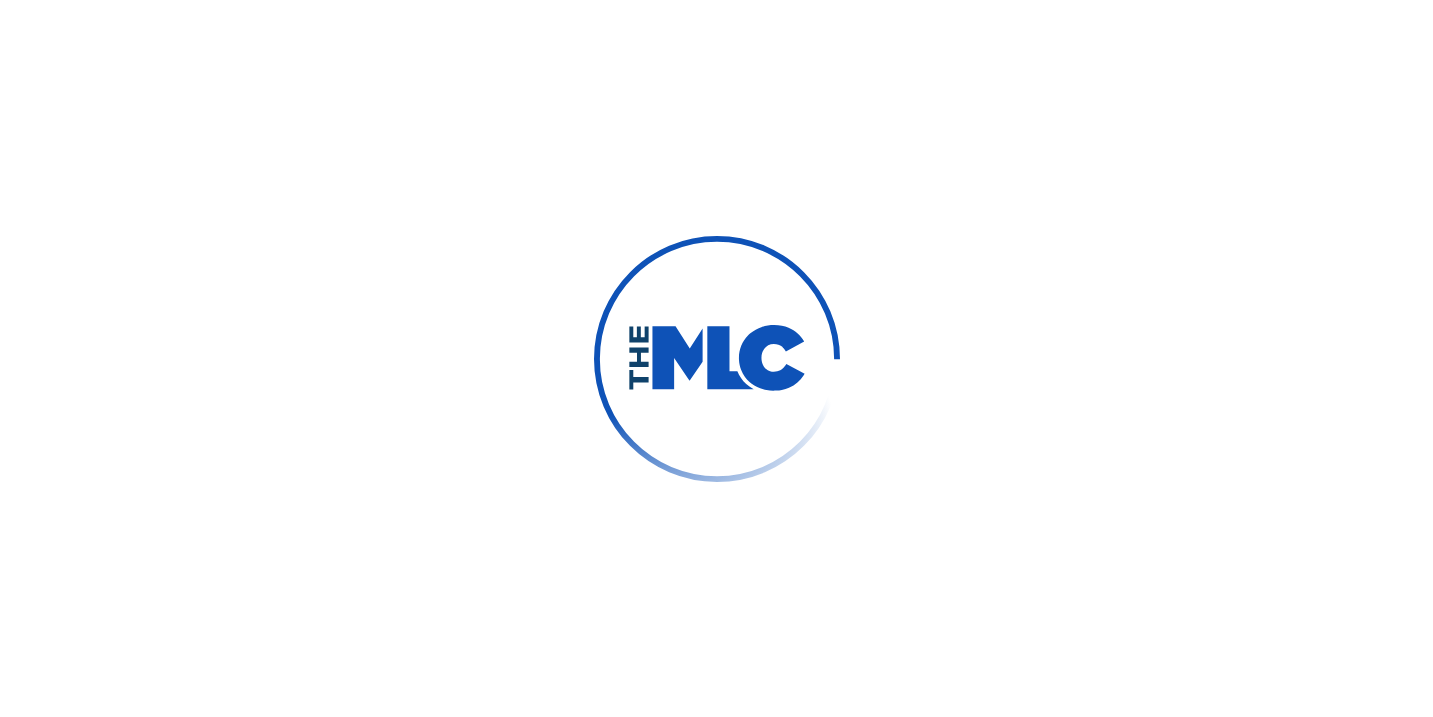 scroll, scrollTop: 0, scrollLeft: 0, axis: both 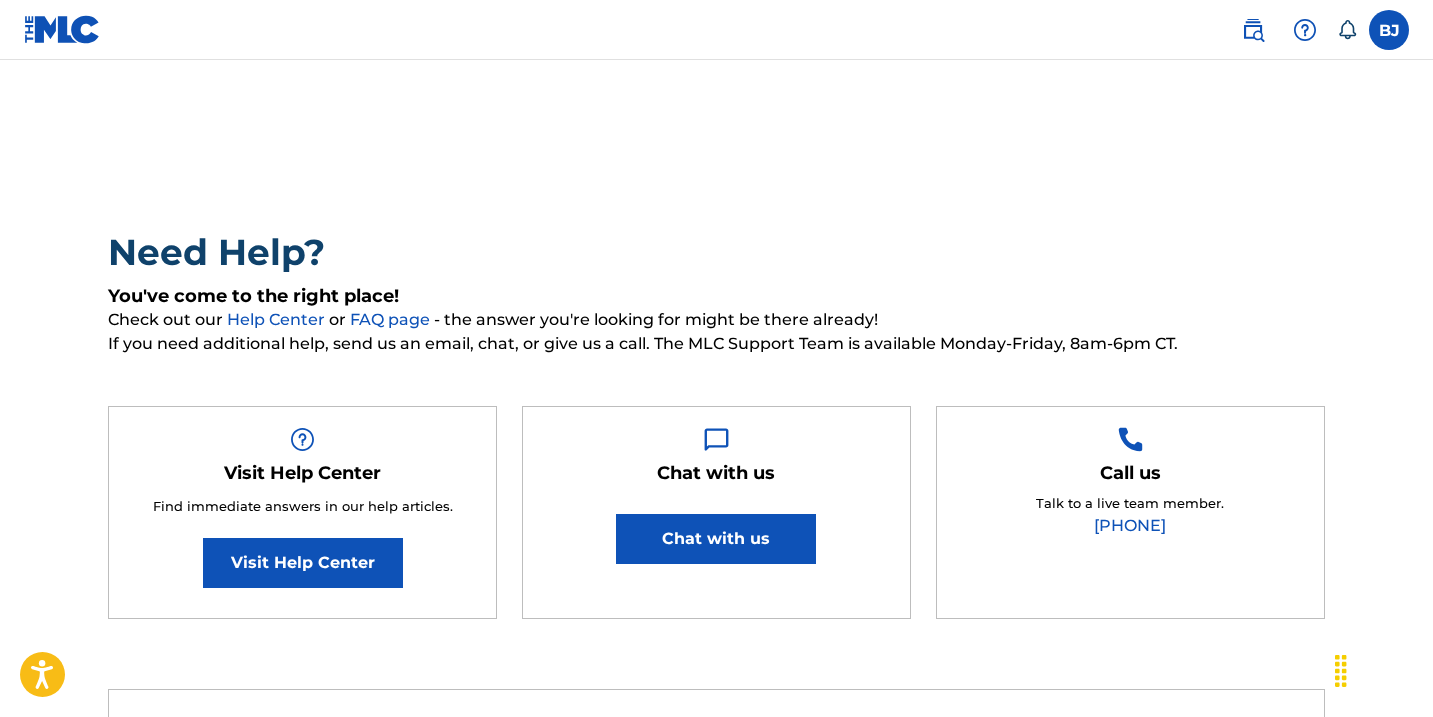 click on "You've come to the right place!" at bounding box center [716, 296] 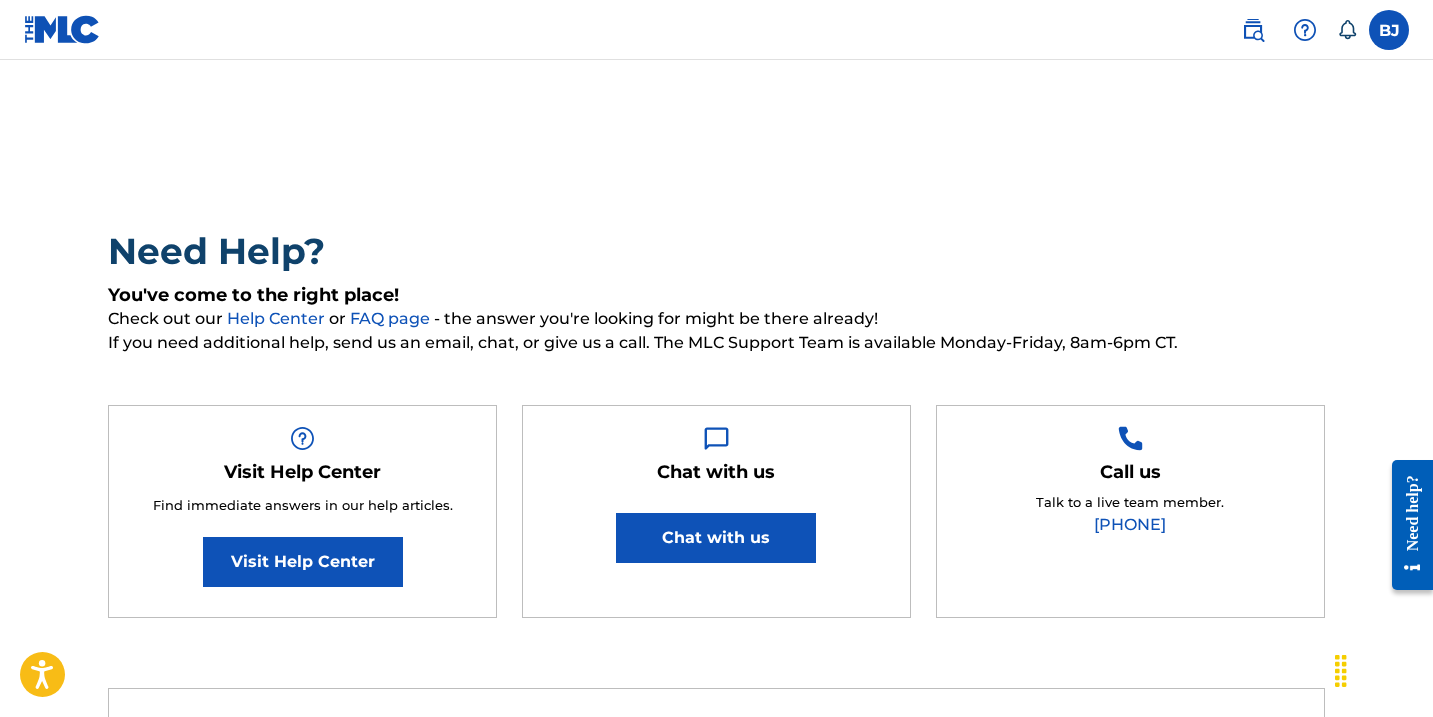scroll, scrollTop: 0, scrollLeft: 0, axis: both 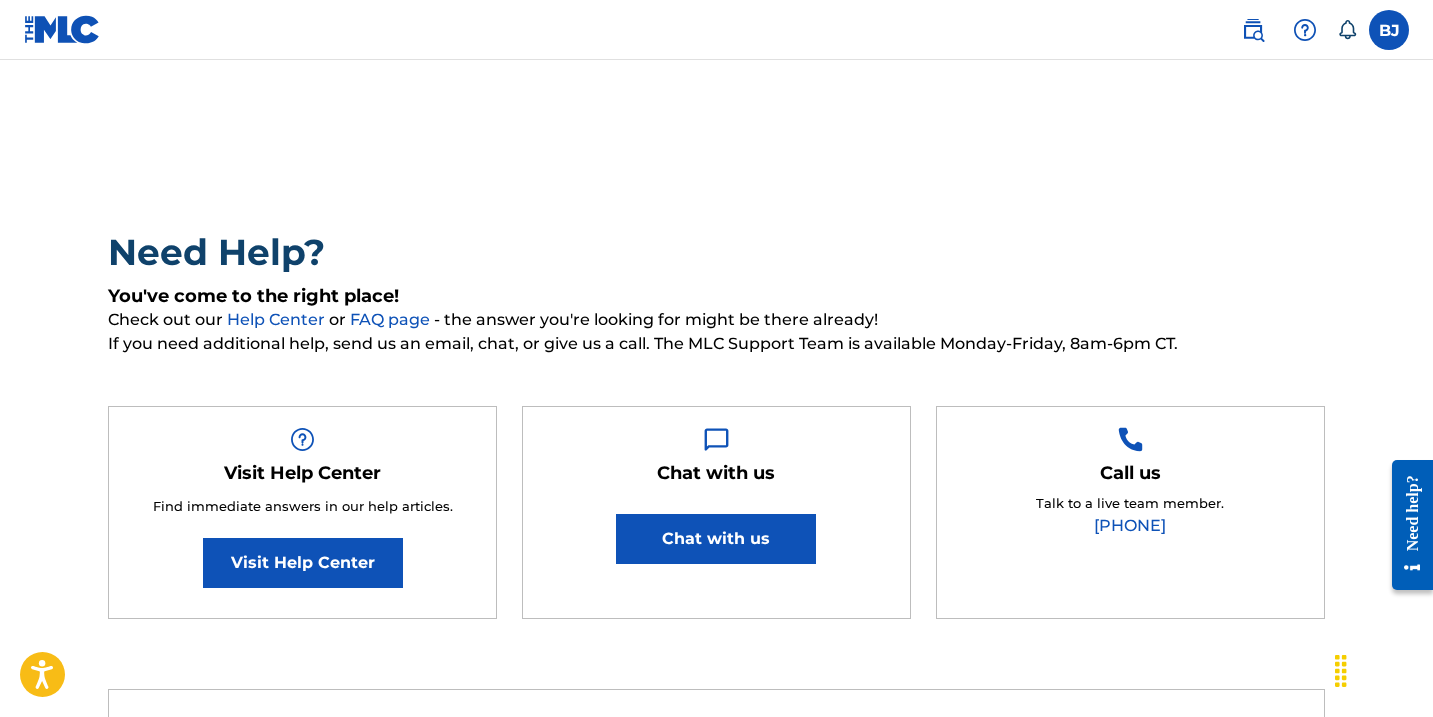 click at bounding box center (1253, 30) 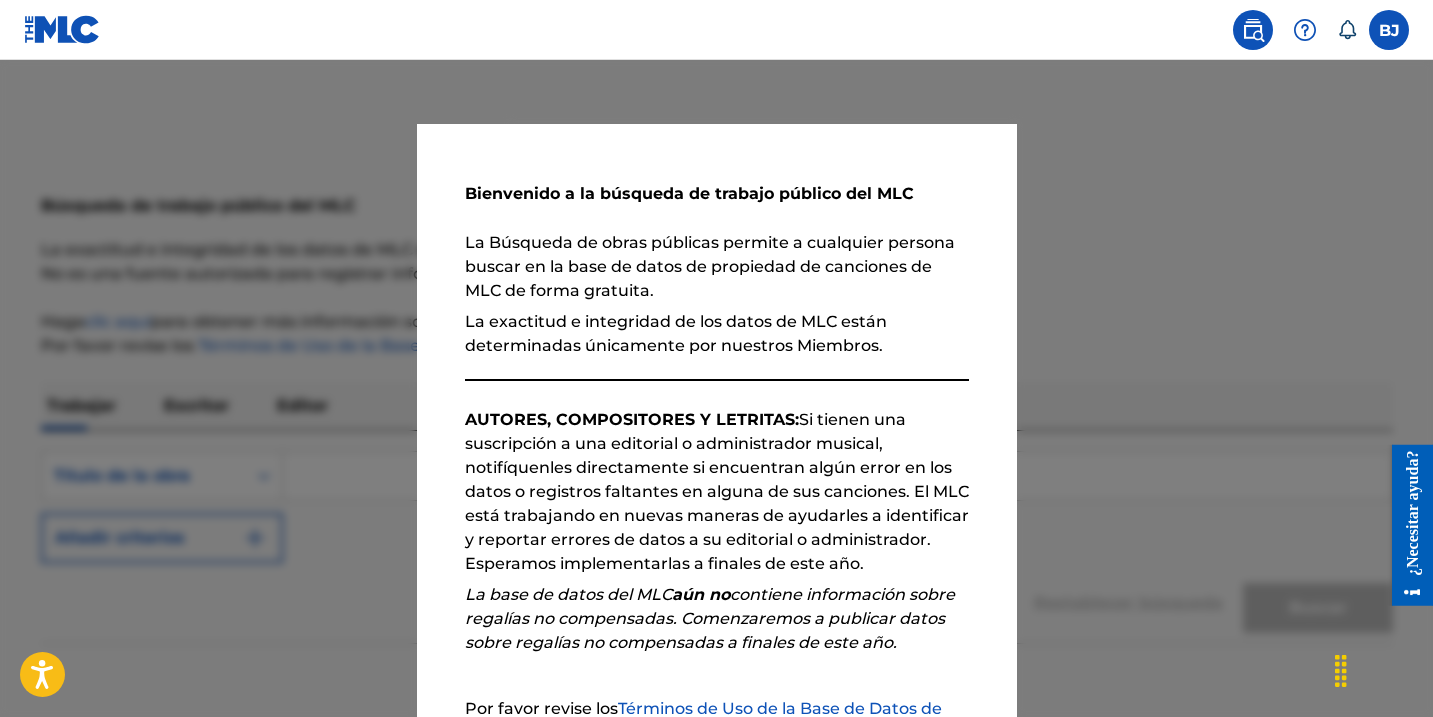 click on "La Búsqueda de obras públicas permite a cualquier persona buscar en la base de datos de propiedad de canciones de MLC de forma gratuita." at bounding box center (717, 267) 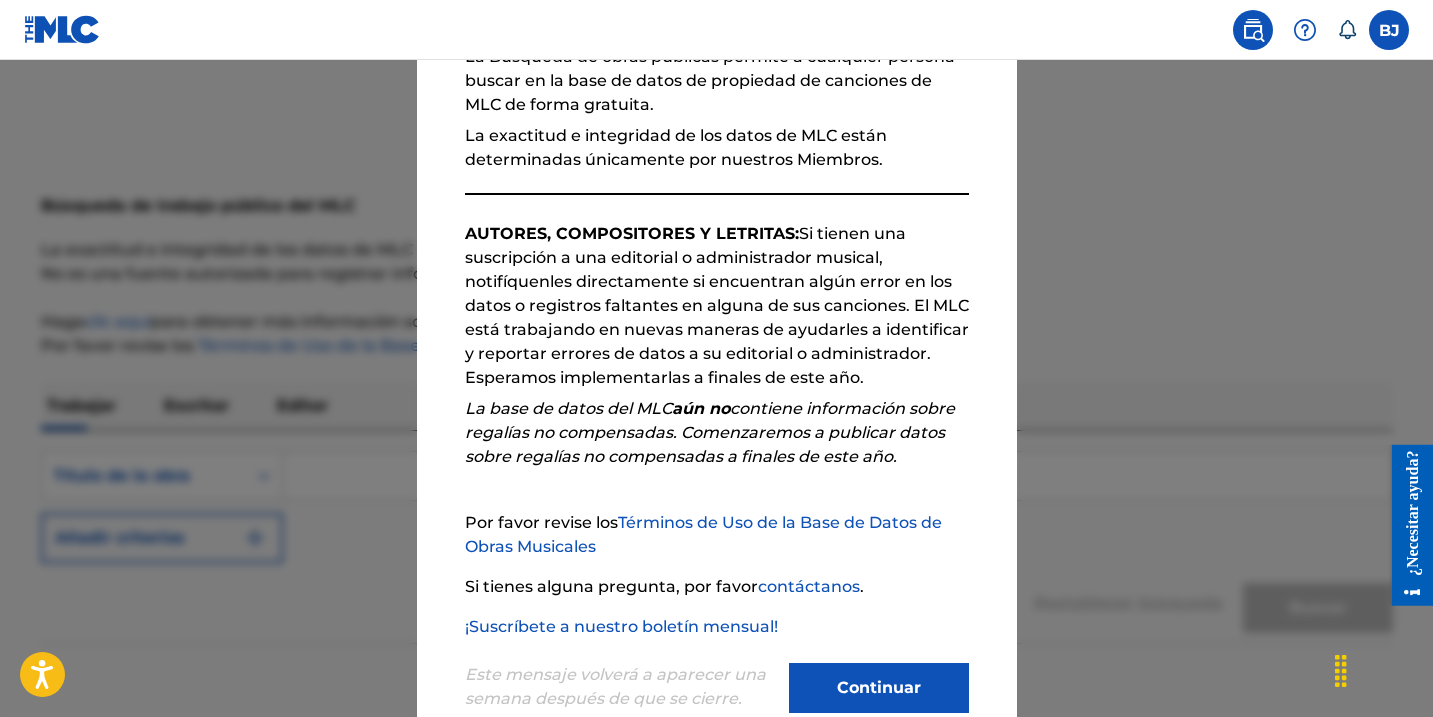 scroll, scrollTop: 233, scrollLeft: 0, axis: vertical 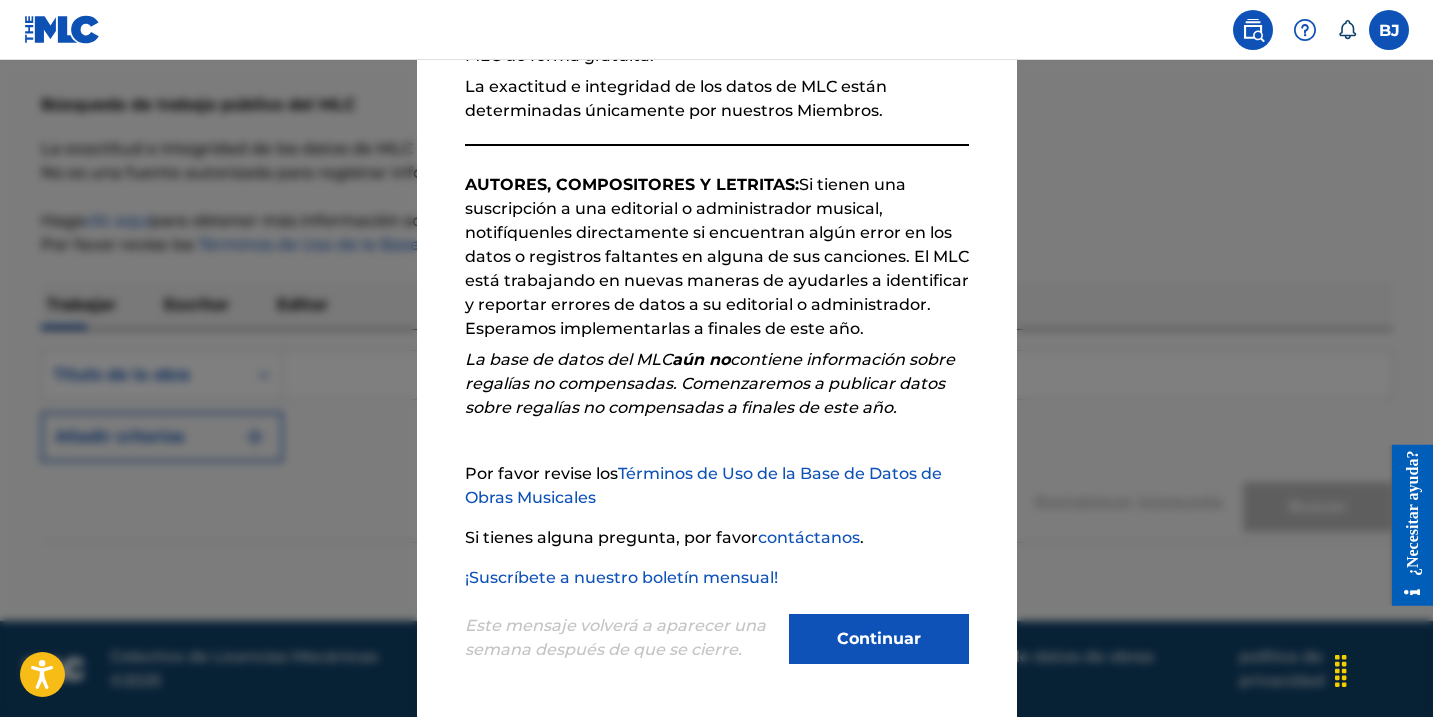 click on "Continuar" at bounding box center [879, 638] 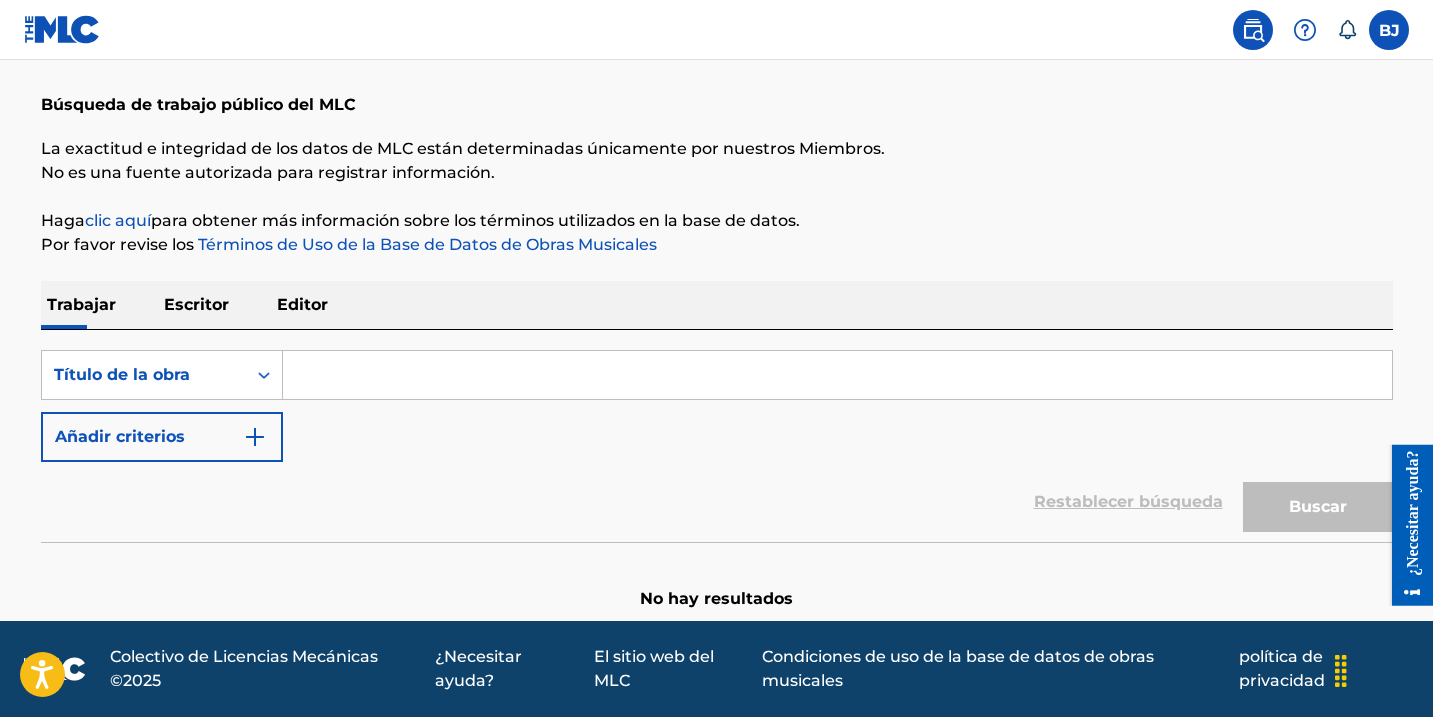 click on "Escritor" at bounding box center [196, 304] 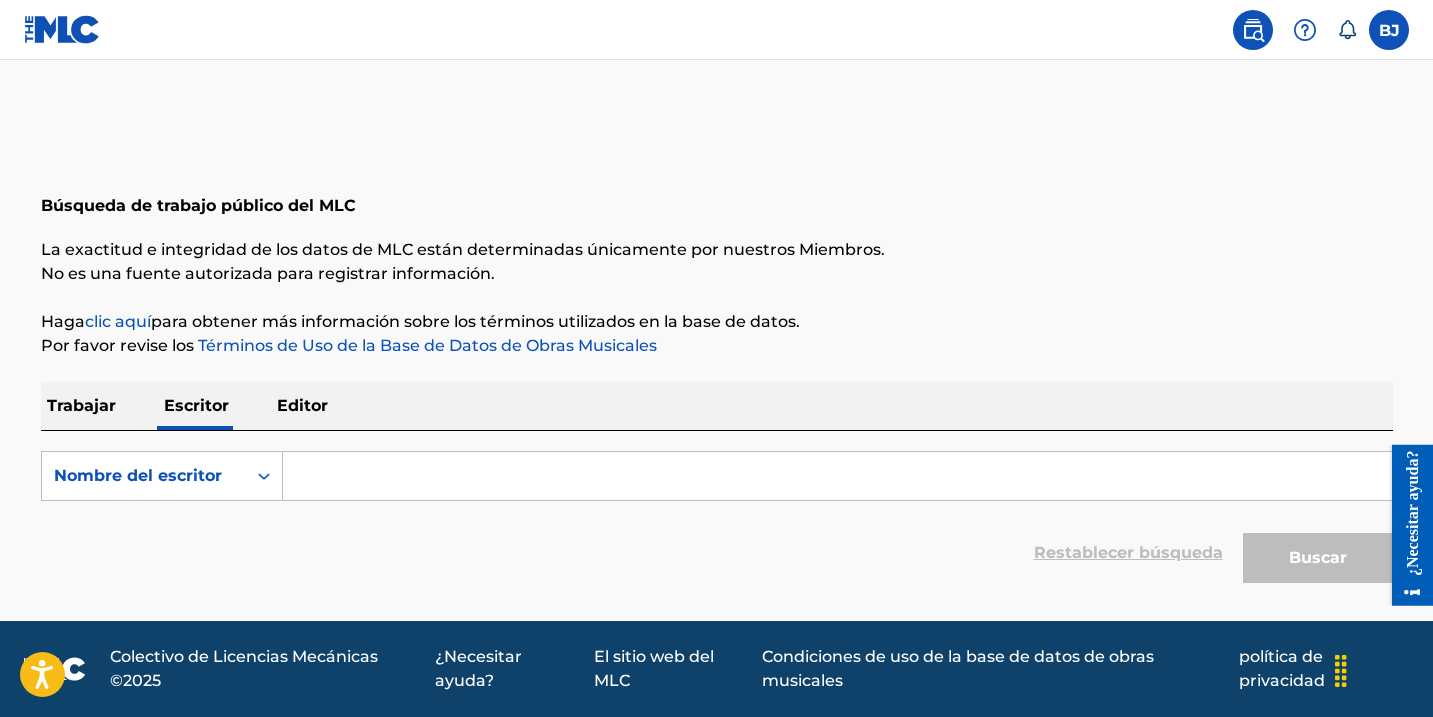 click on "Trabajar" at bounding box center [81, 405] 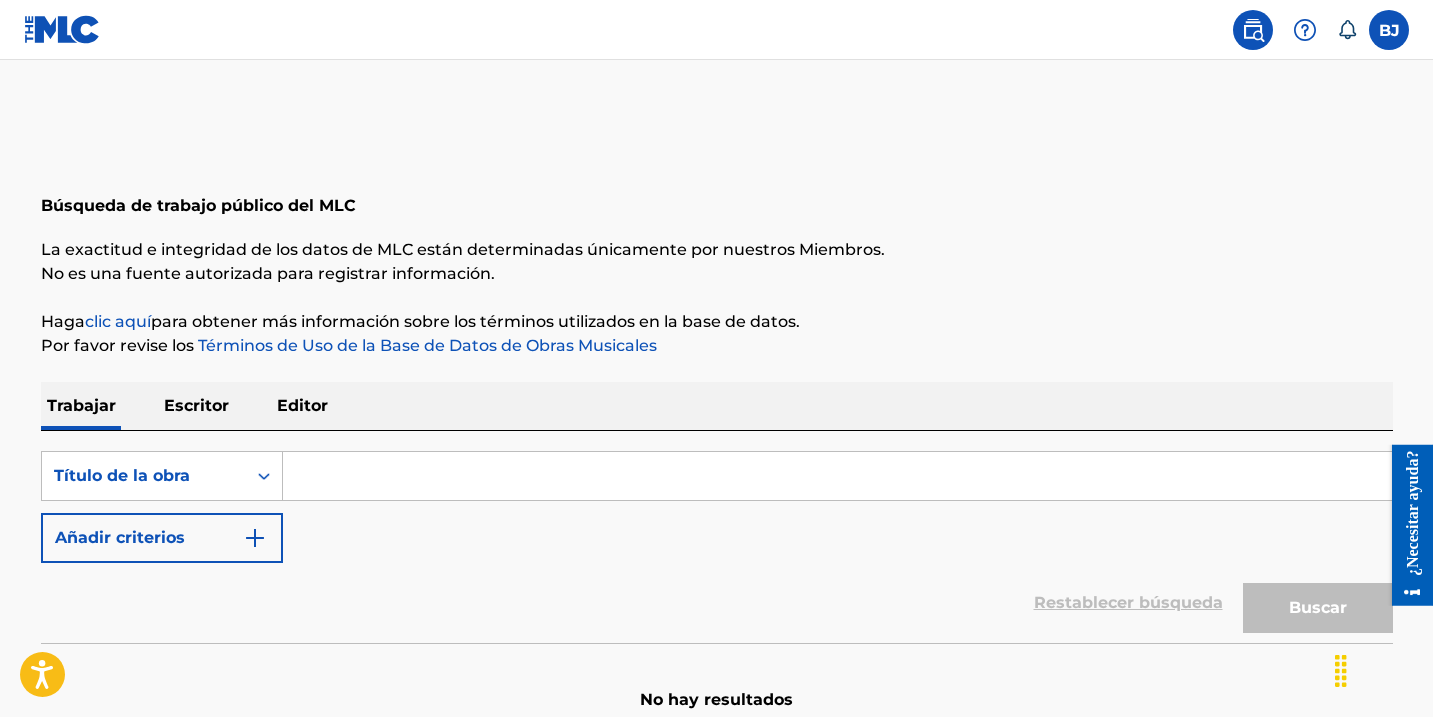 click on "Editor" at bounding box center [302, 405] 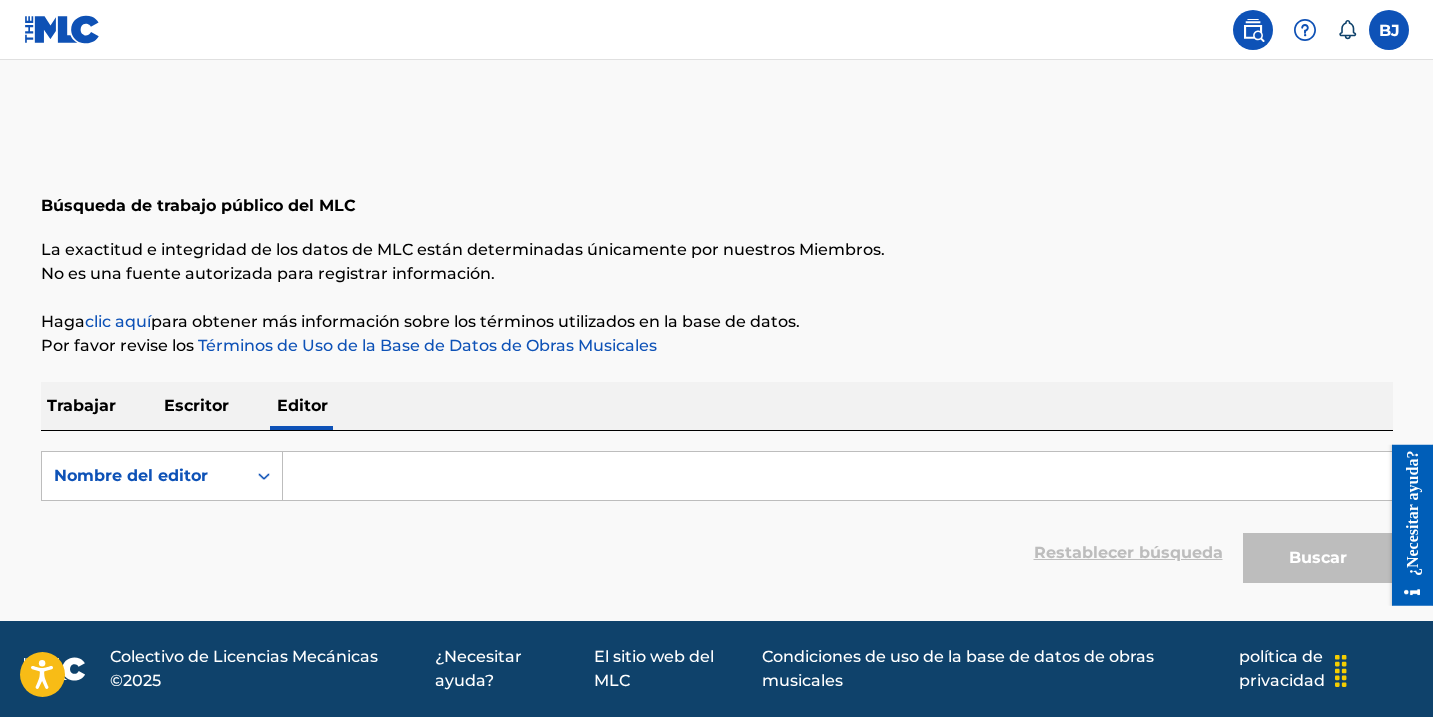 click on "La exactitud e integridad de los datos de MLC están determinadas únicamente por nuestros Miembros." at bounding box center [463, 249] 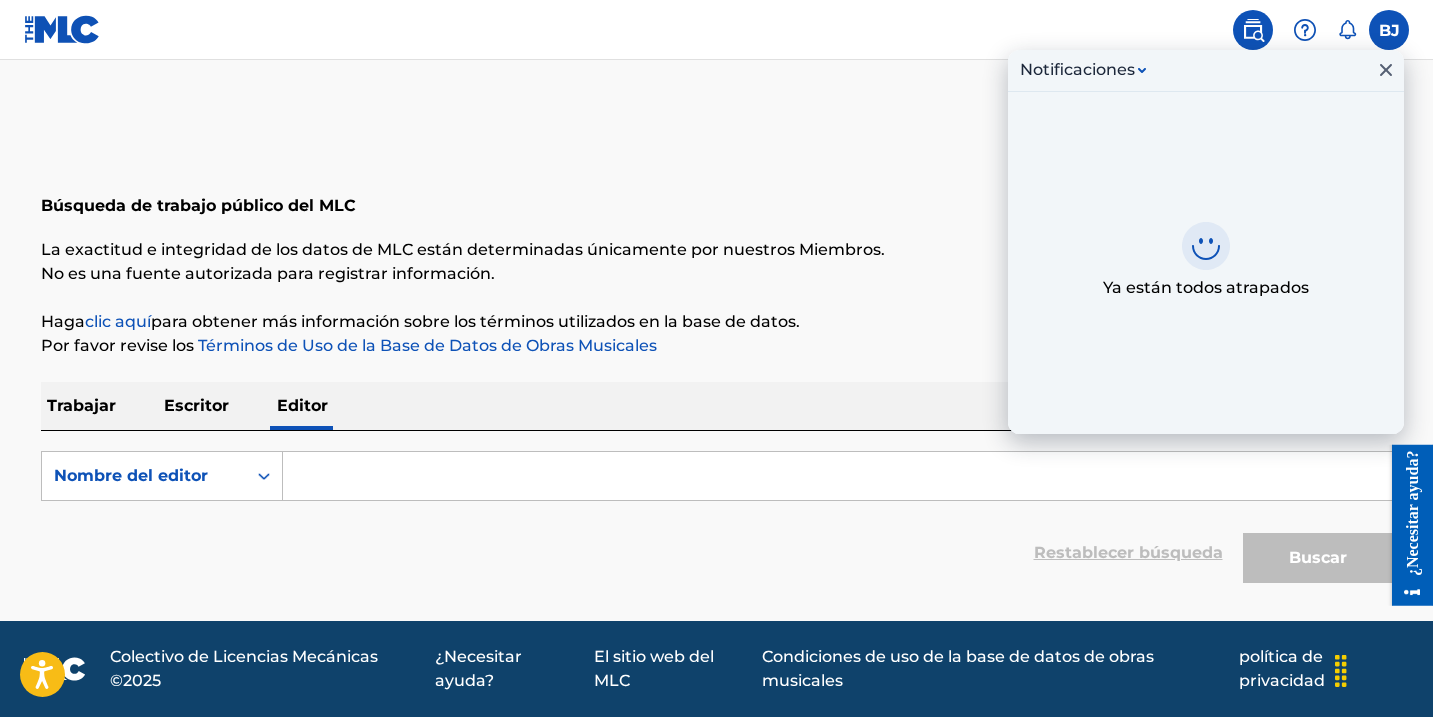 click 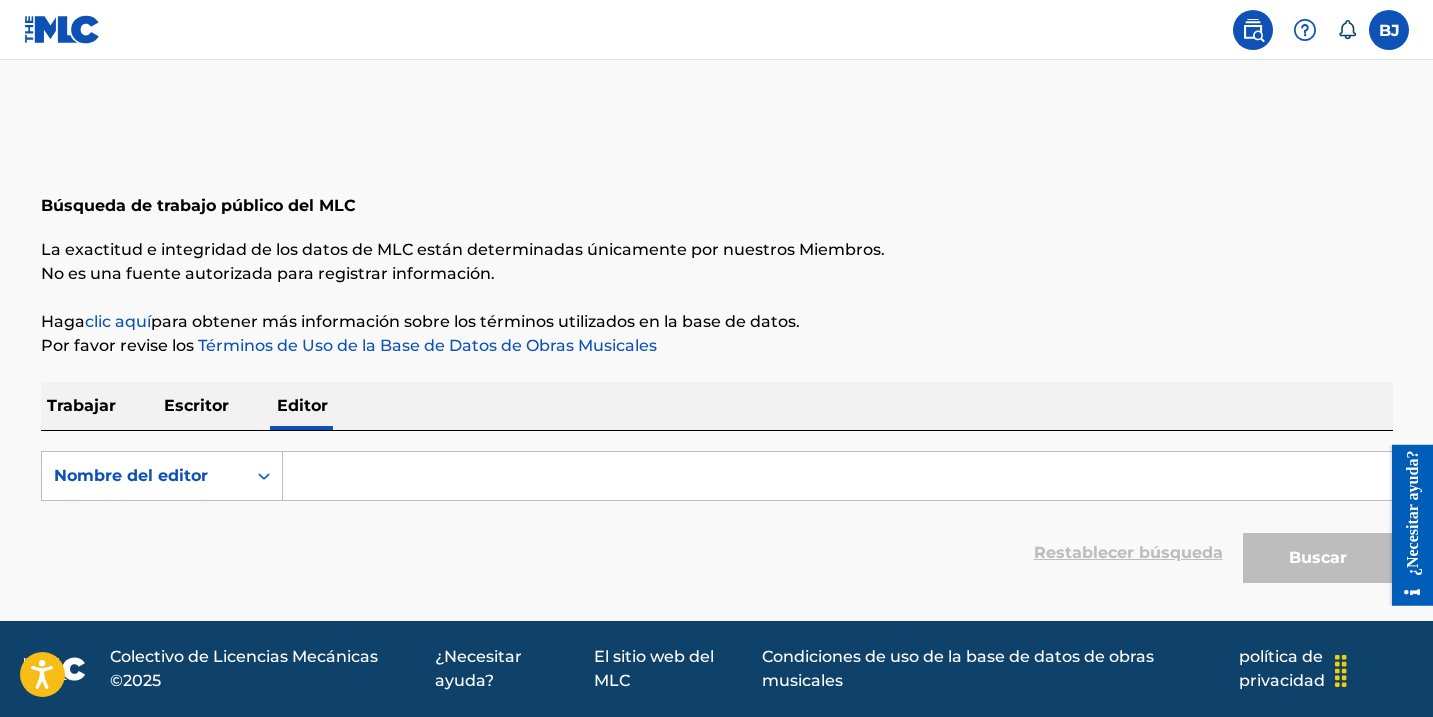 click at bounding box center (1389, 30) 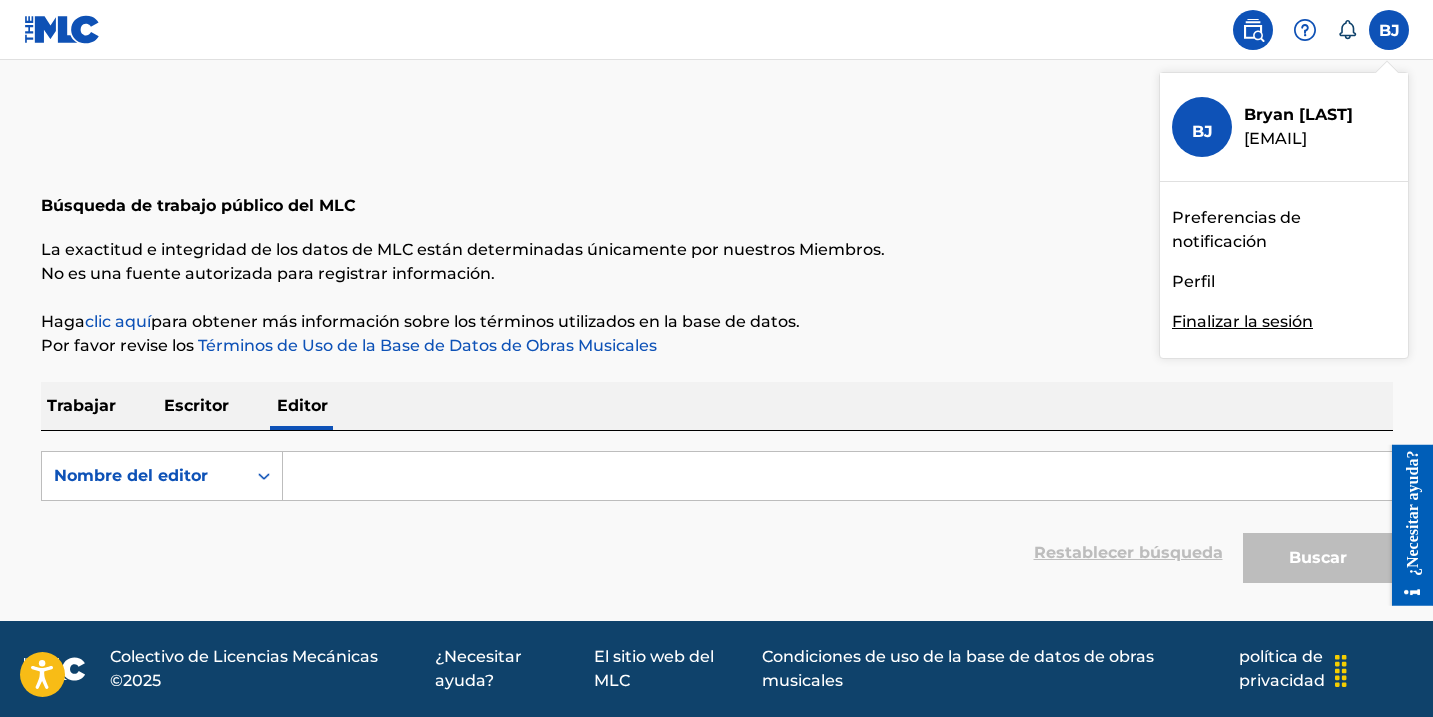 click at bounding box center [1305, 30] 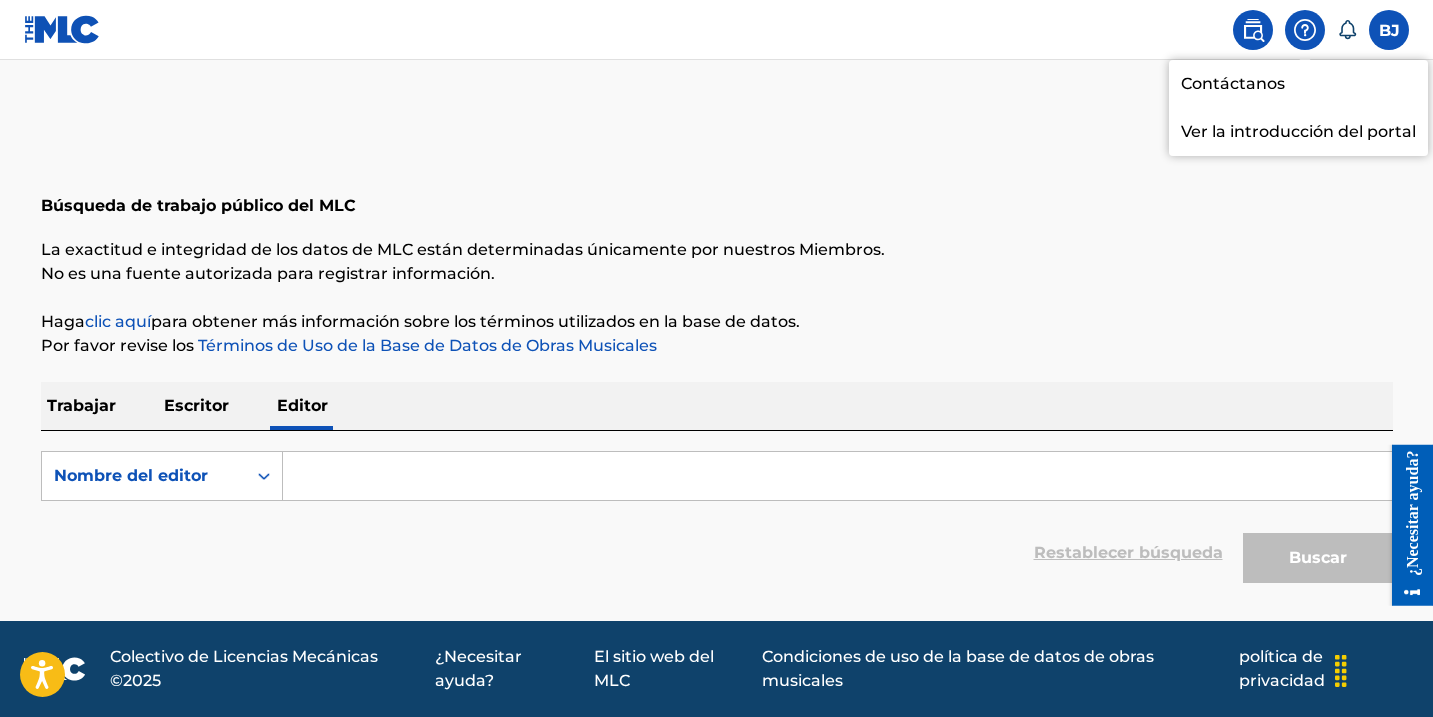 click at bounding box center (62, 29) 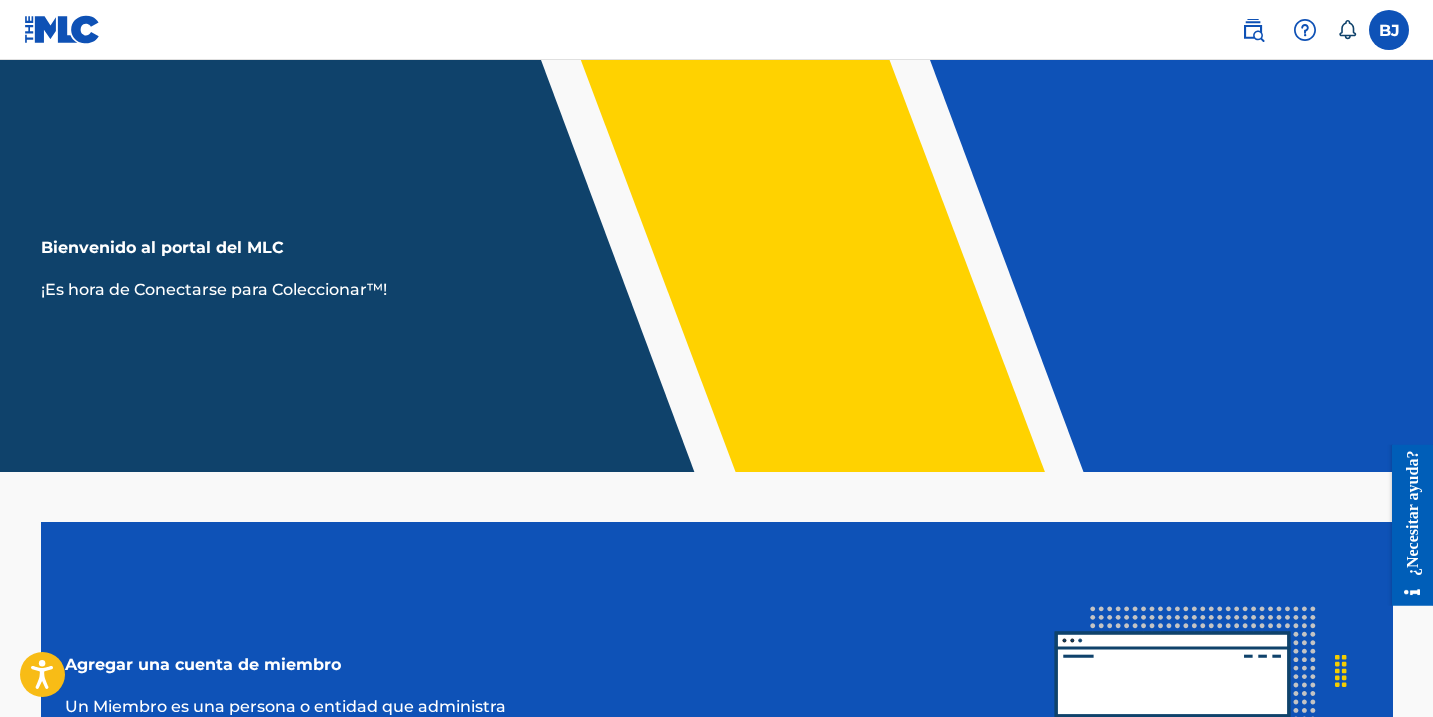 click on "Bienvenido al portal del MLC ¡Es hora de Conectarse para Coleccionar™!" at bounding box center [716, 266] 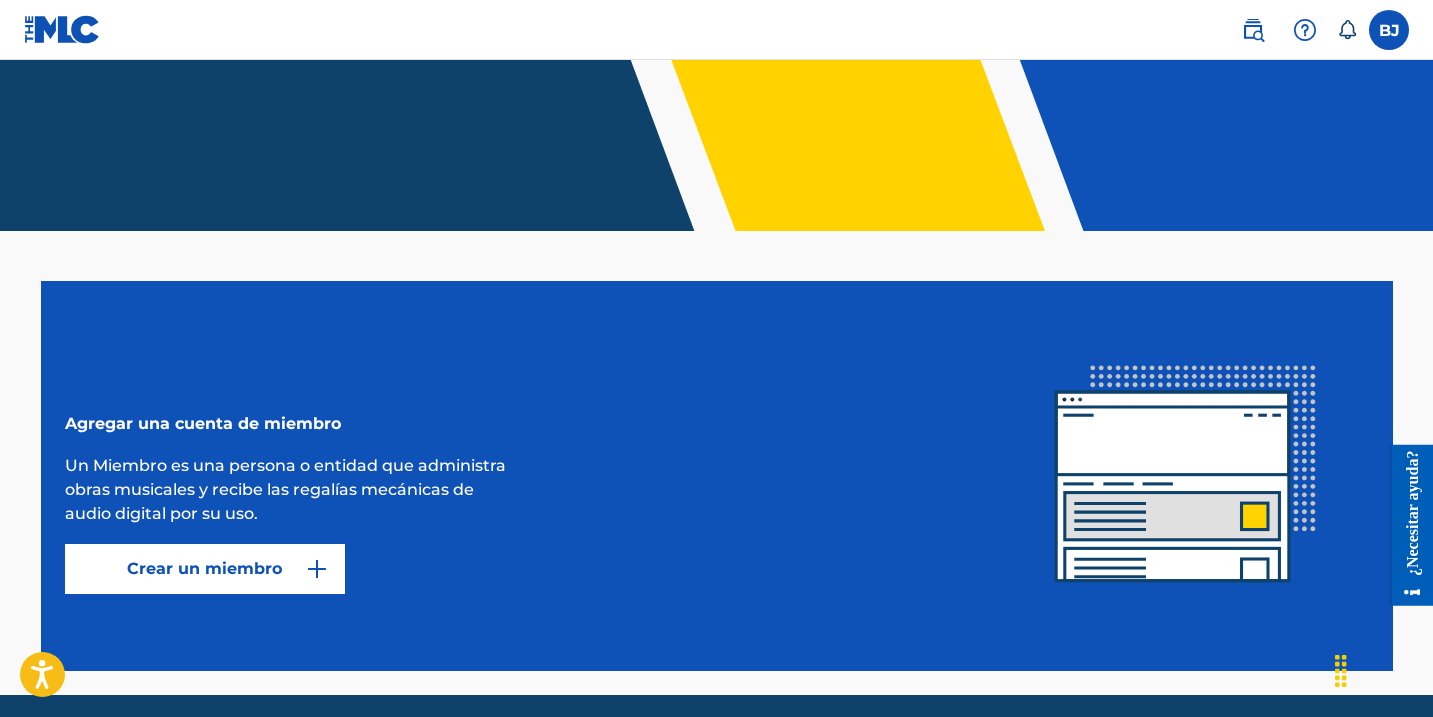 scroll, scrollTop: 315, scrollLeft: 0, axis: vertical 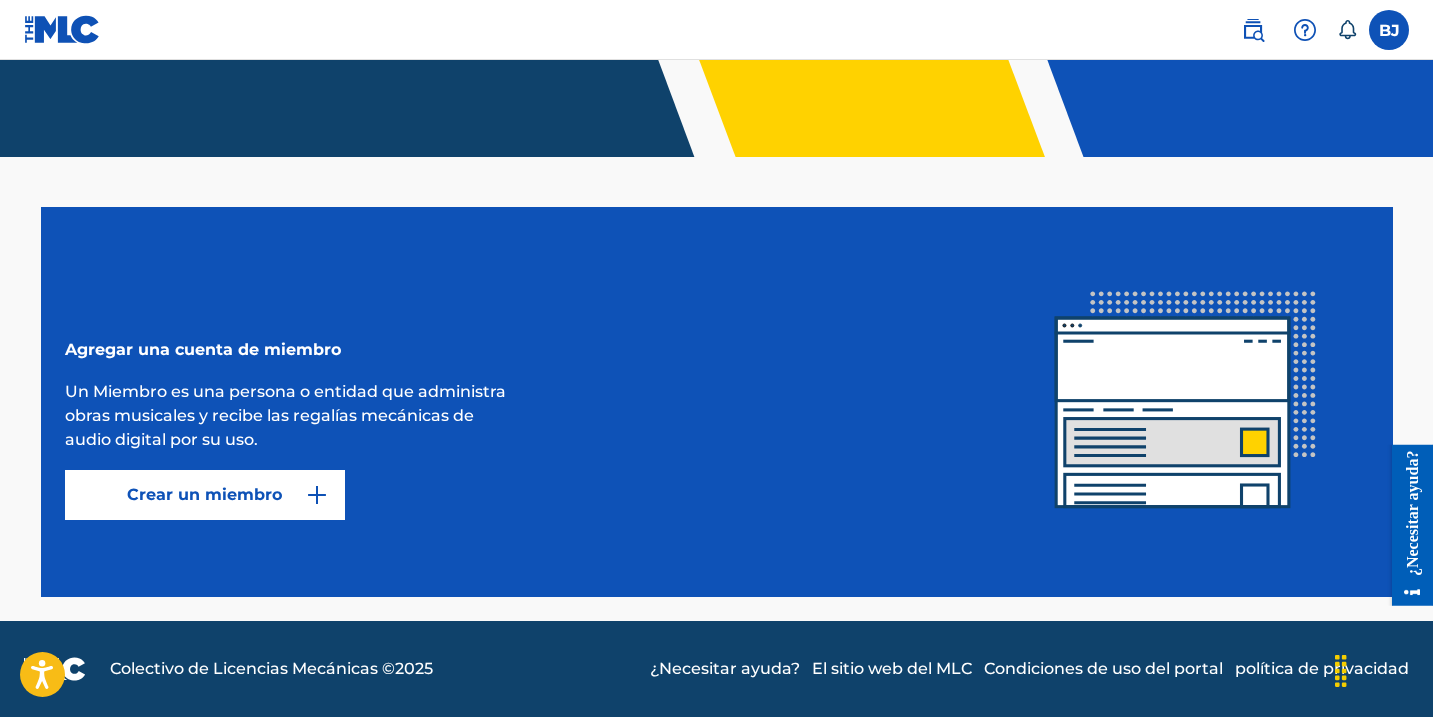 click on "Crear un miembro" at bounding box center [205, 495] 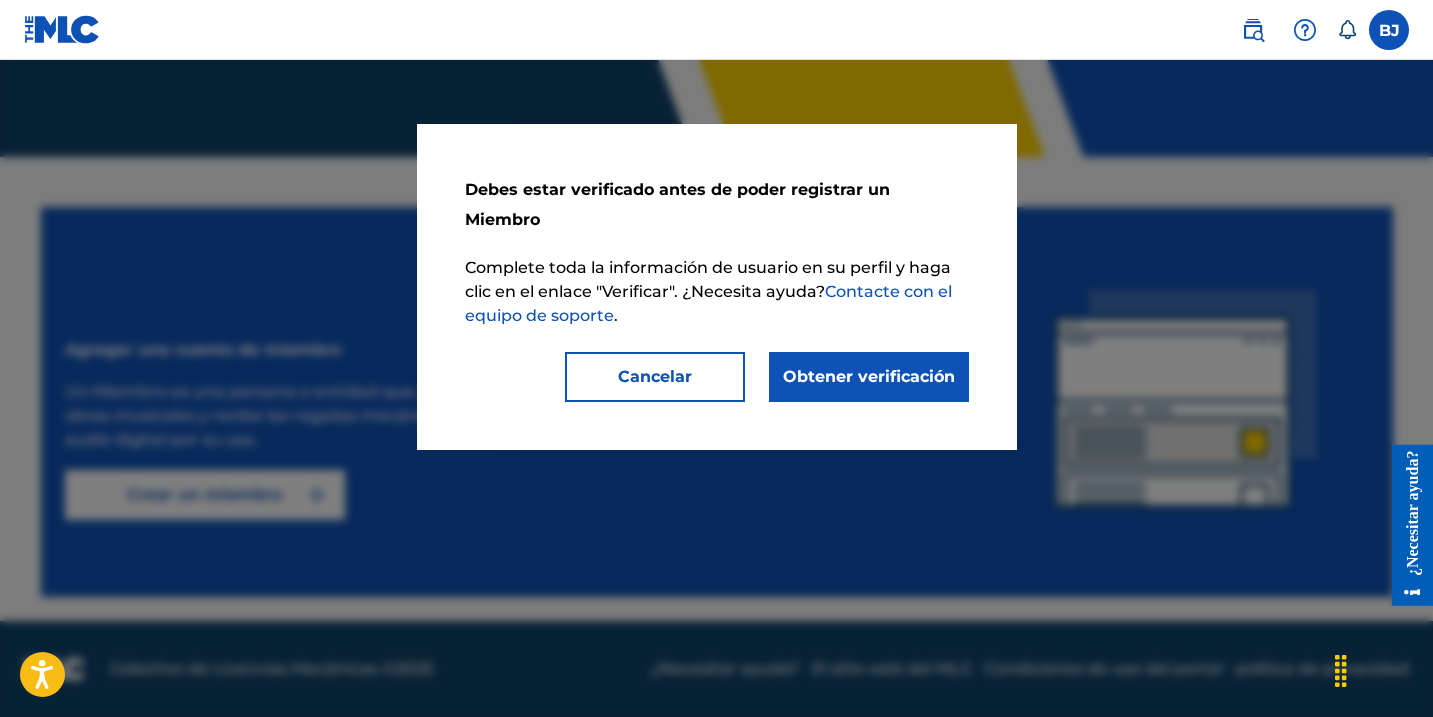 click on "Obtener verificación" at bounding box center (869, 377) 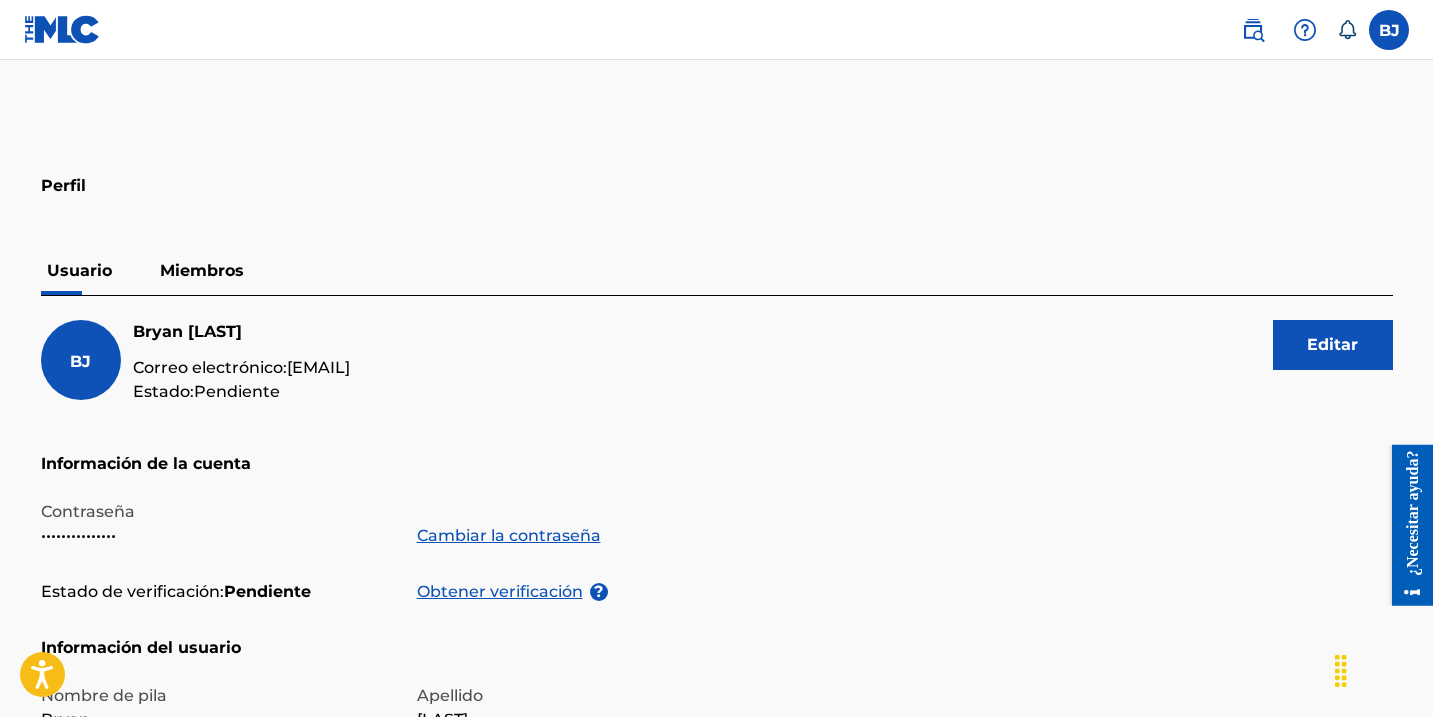 click on "BJ Bryan    Jaramillo Correo electrónico:  bryan.jac93@gmail.com Estado:  Pendiente Editar" at bounding box center [717, 386] 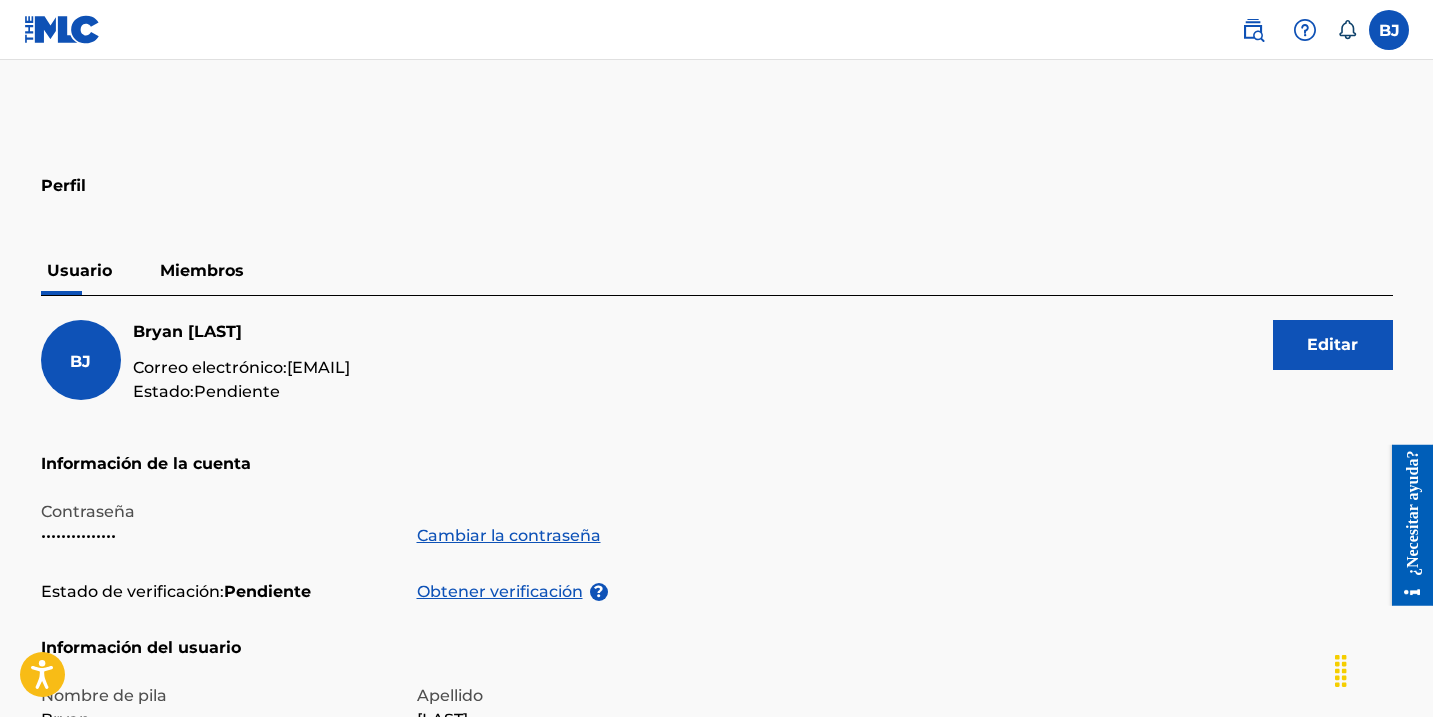 click on "Editar" at bounding box center [1333, 345] 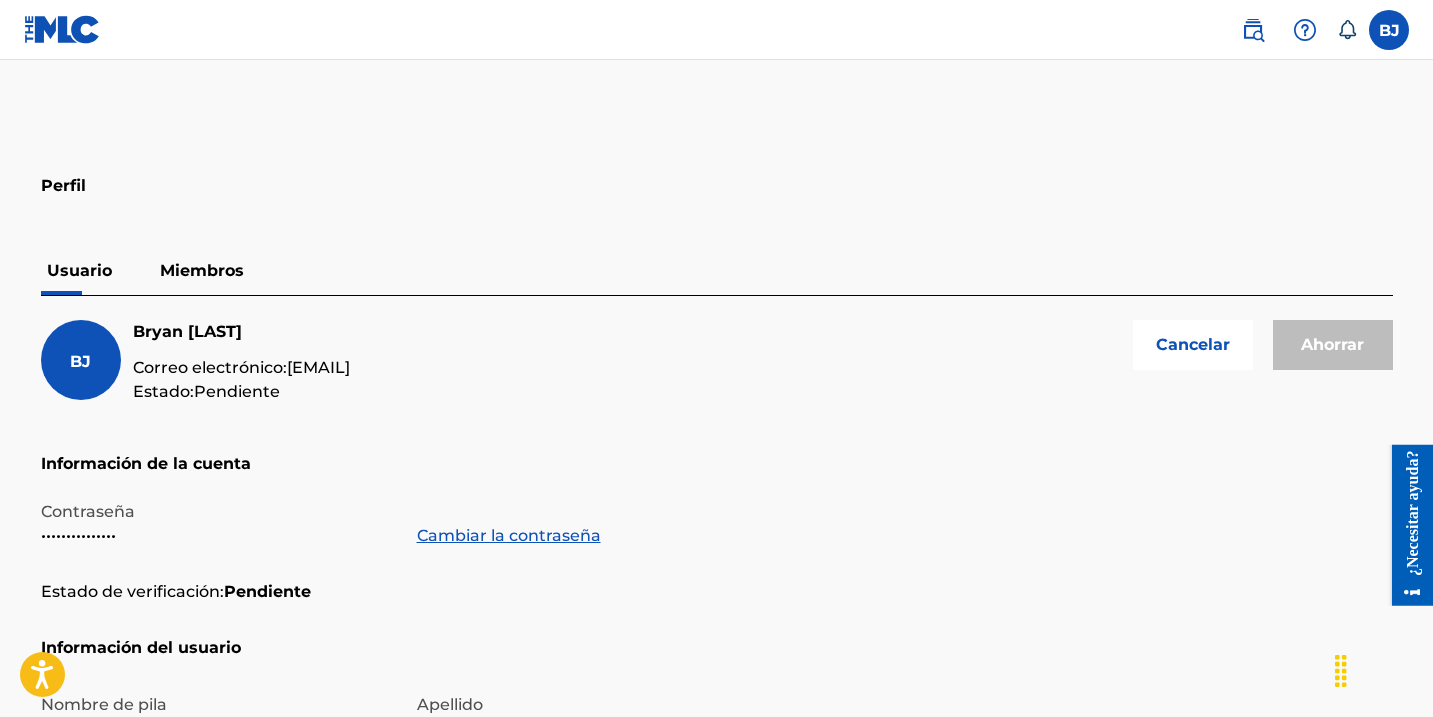 click on "BJ Bryan    Jaramillo Correo electrónico:  bryan.jac93@gmail.com Estado:  Pendiente Cancelar Ahorrar" at bounding box center (717, 386) 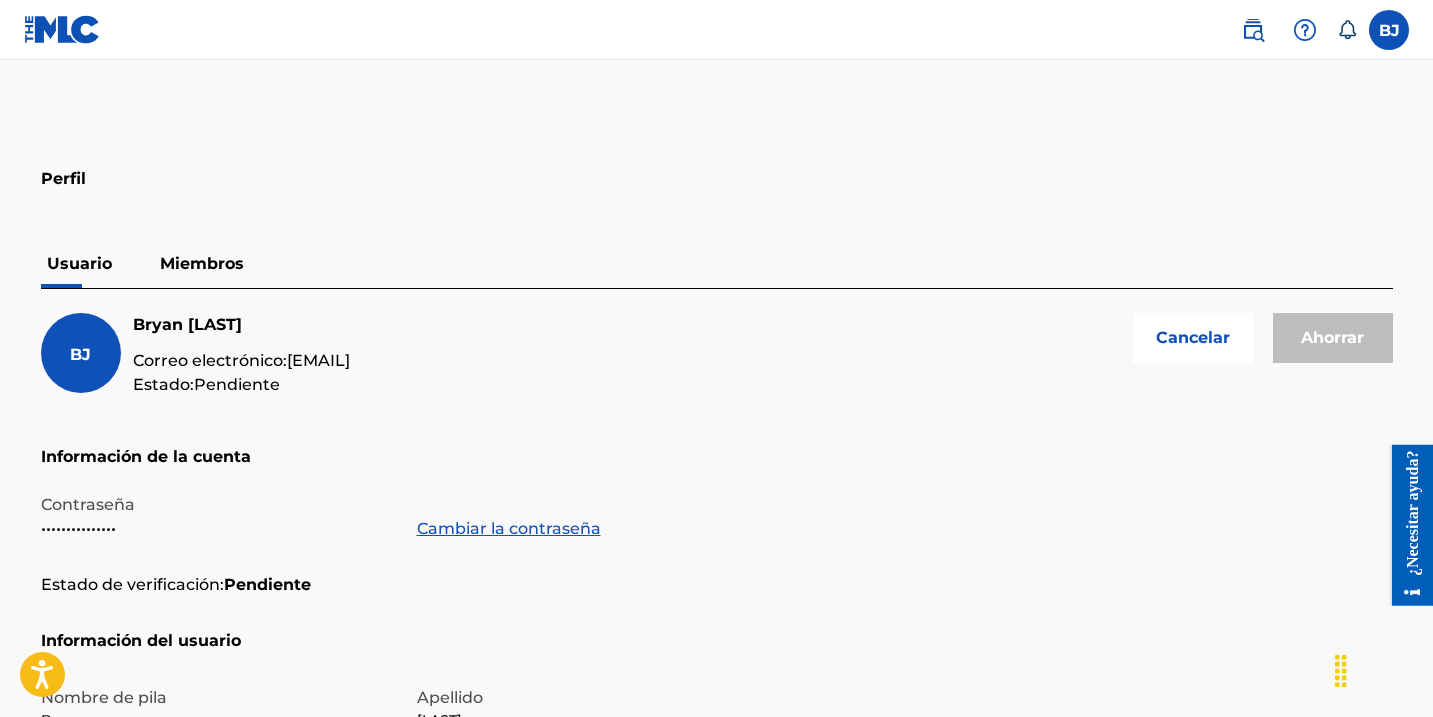 scroll, scrollTop: 0, scrollLeft: 0, axis: both 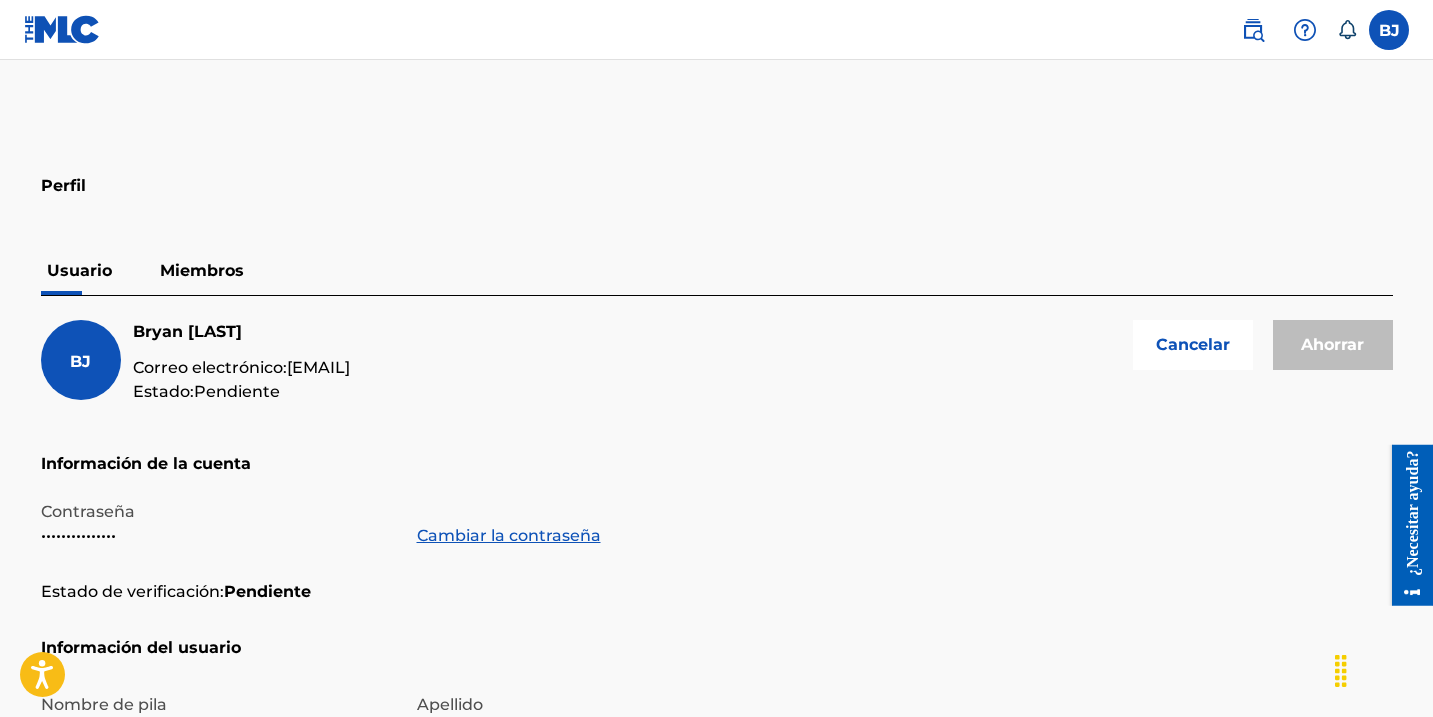 click on "Ahorrar" at bounding box center [1333, 345] 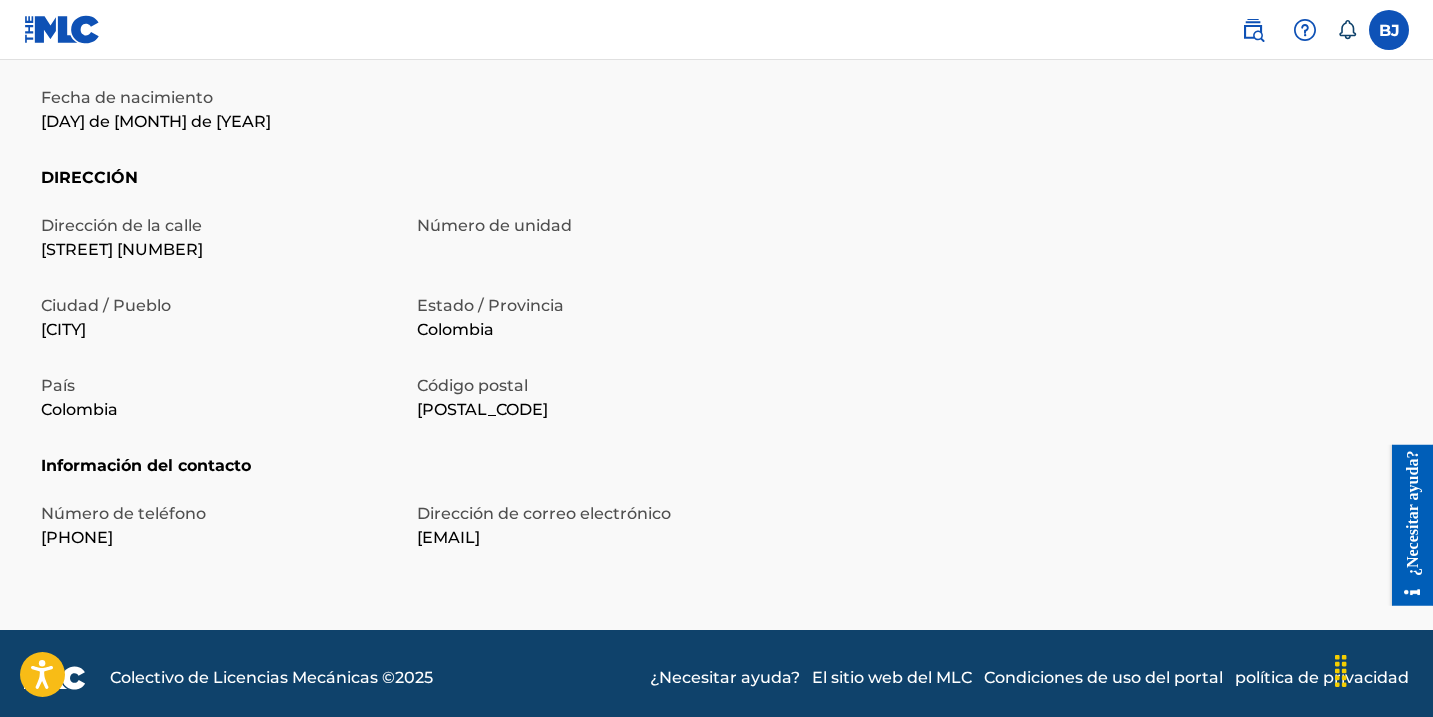 scroll, scrollTop: 687, scrollLeft: 0, axis: vertical 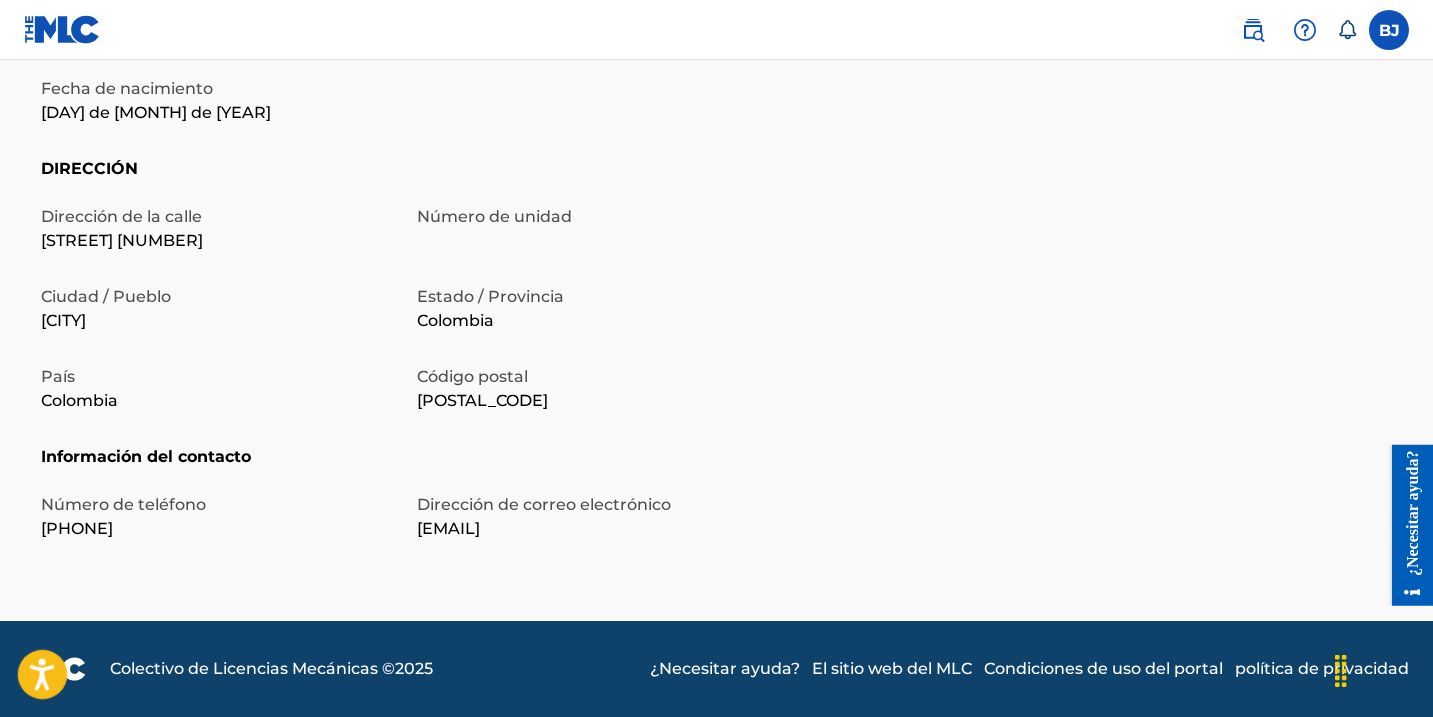click 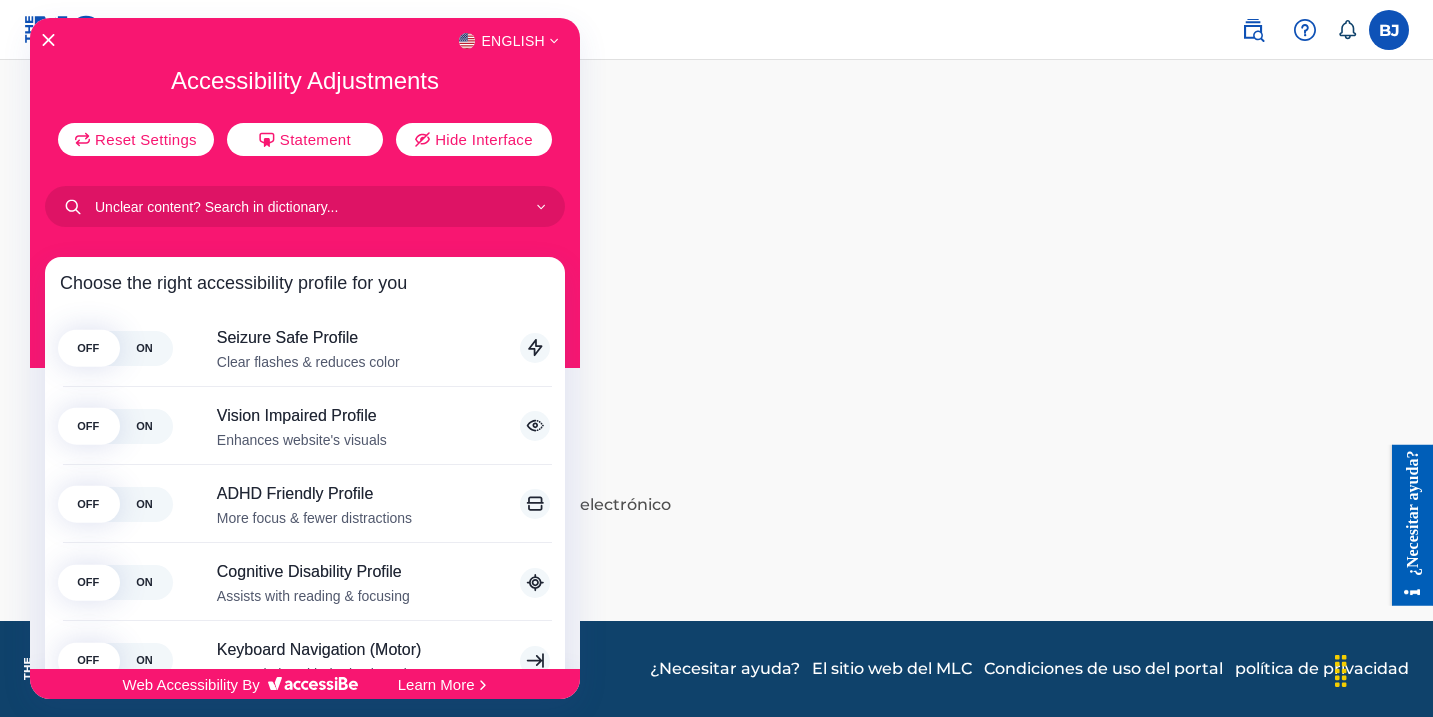 click on "English Accessibility Adjustments Reset Settings Statement Hide Interface Choose the right accessibility profile for you OFF ON Seizure Safe Profile Clear flashes & reduces color This profile enables epileptic and seizure prone users to browse safely by eliminating the risk of seizures that result from flashing or blinking animations and risky color combinations. OFF ON Vision Impaired Profile Enhances website's visuals This profile adjusts the website, so that it is accessible to the majority of visual impairments such as Degrading Eyesight, Tunnel Vision, Cataract, Glaucoma, and others. OFF ON ADHD Friendly Profile More focus & fewer distractions This profile significantly reduces distractions, to help people with ADHD and Neurodevelopmental disorders browse, read, and focus on the essential elements of the website more easily. OFF ON Cognitive Disability Profile Assists with reading & focusing OFF ON Keyboard Navigation (Motor) Use website with the keyboard Note: OFF ON Blind Users (Screen Reader) Note:" at bounding box center [305, 343] 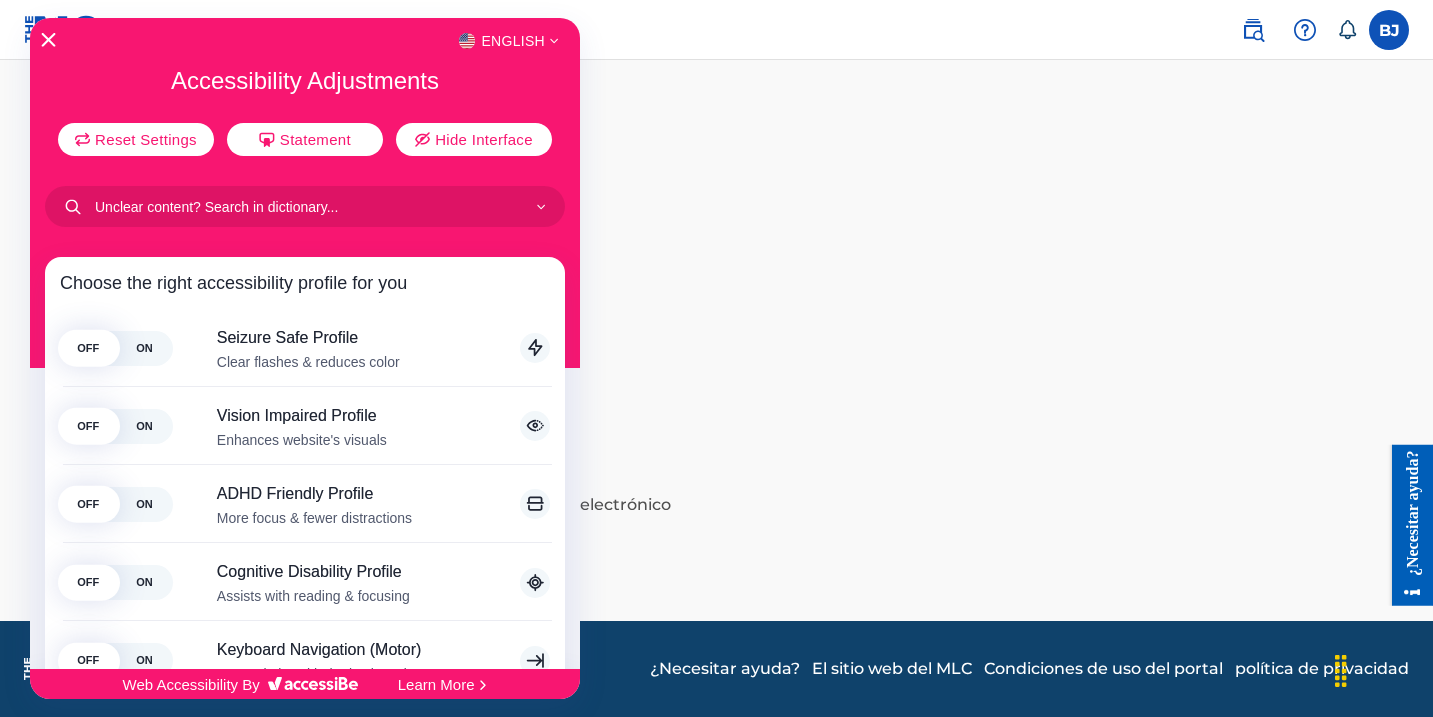 click at bounding box center [48, 41] 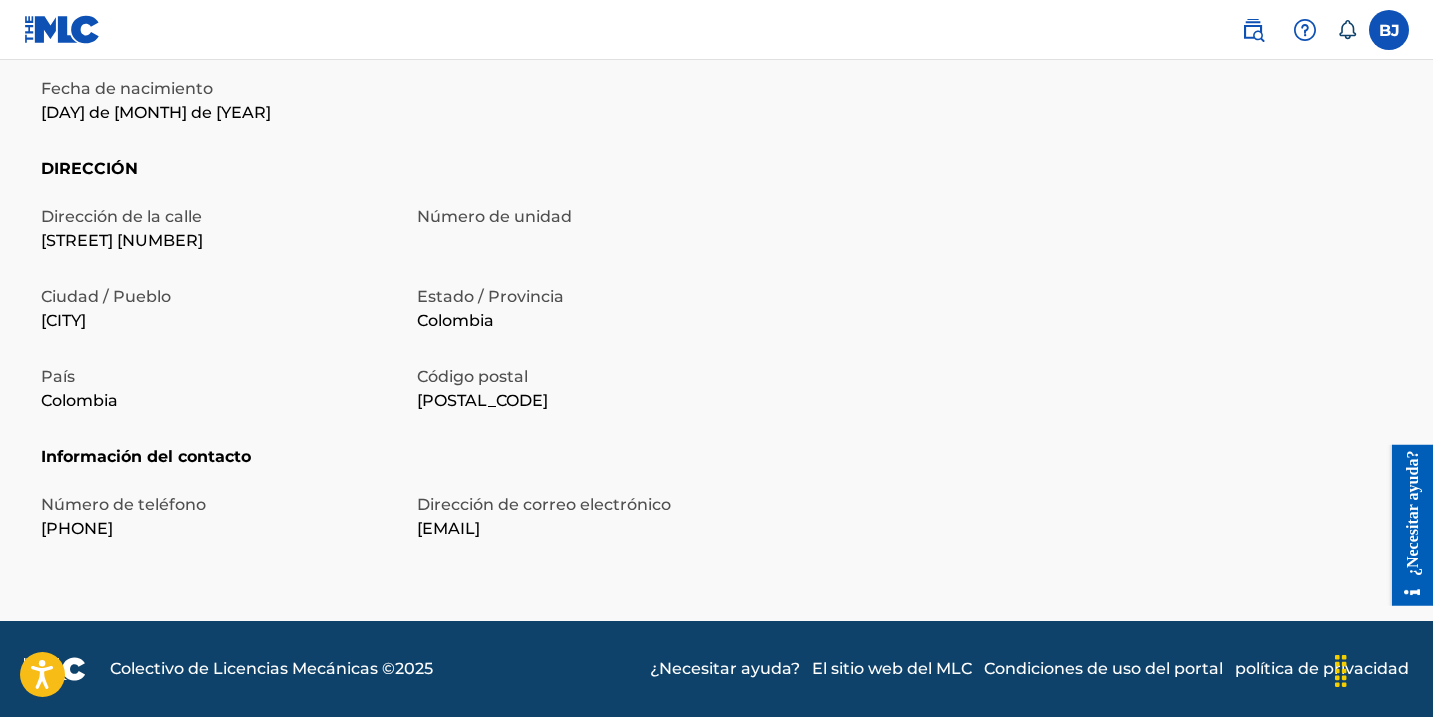 click on "DIRECCIÓN" at bounding box center (717, 181) 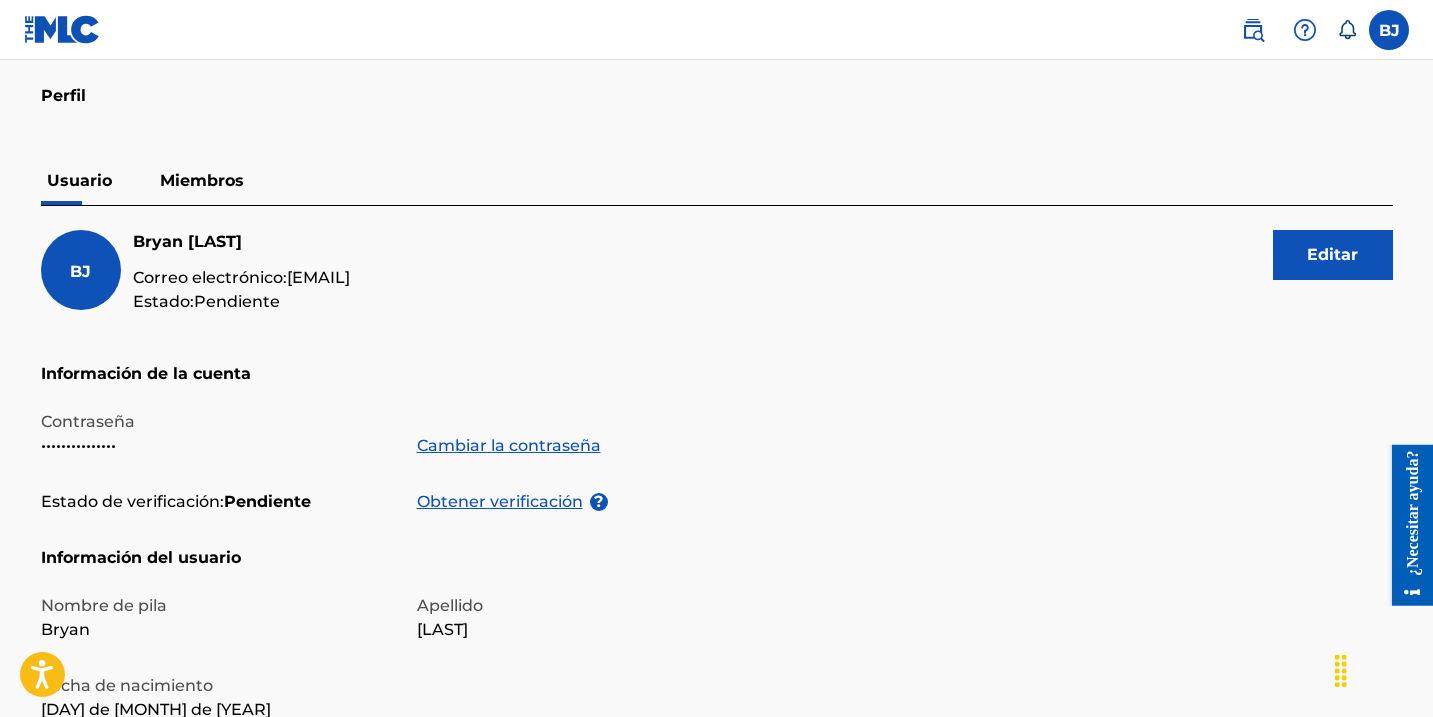 scroll, scrollTop: 87, scrollLeft: 0, axis: vertical 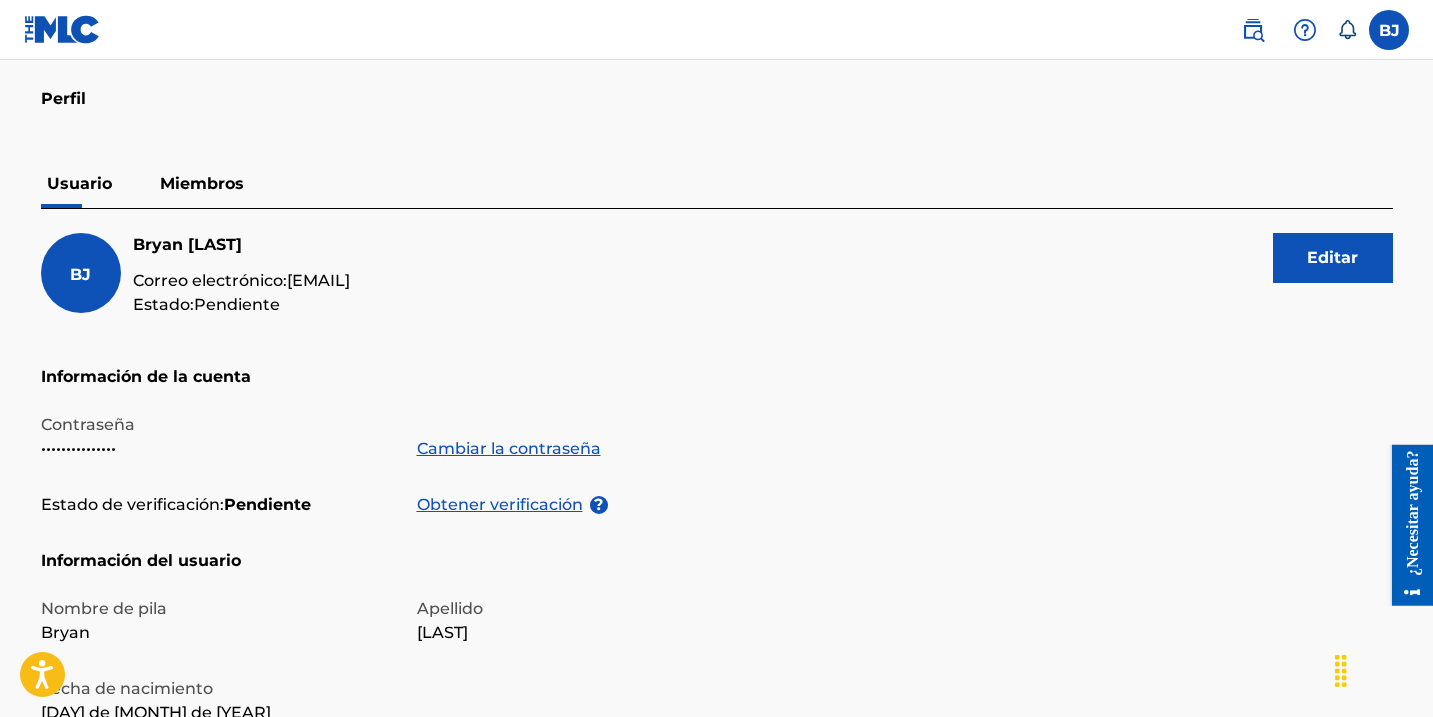 click on "Obtener verificación" at bounding box center (500, 504) 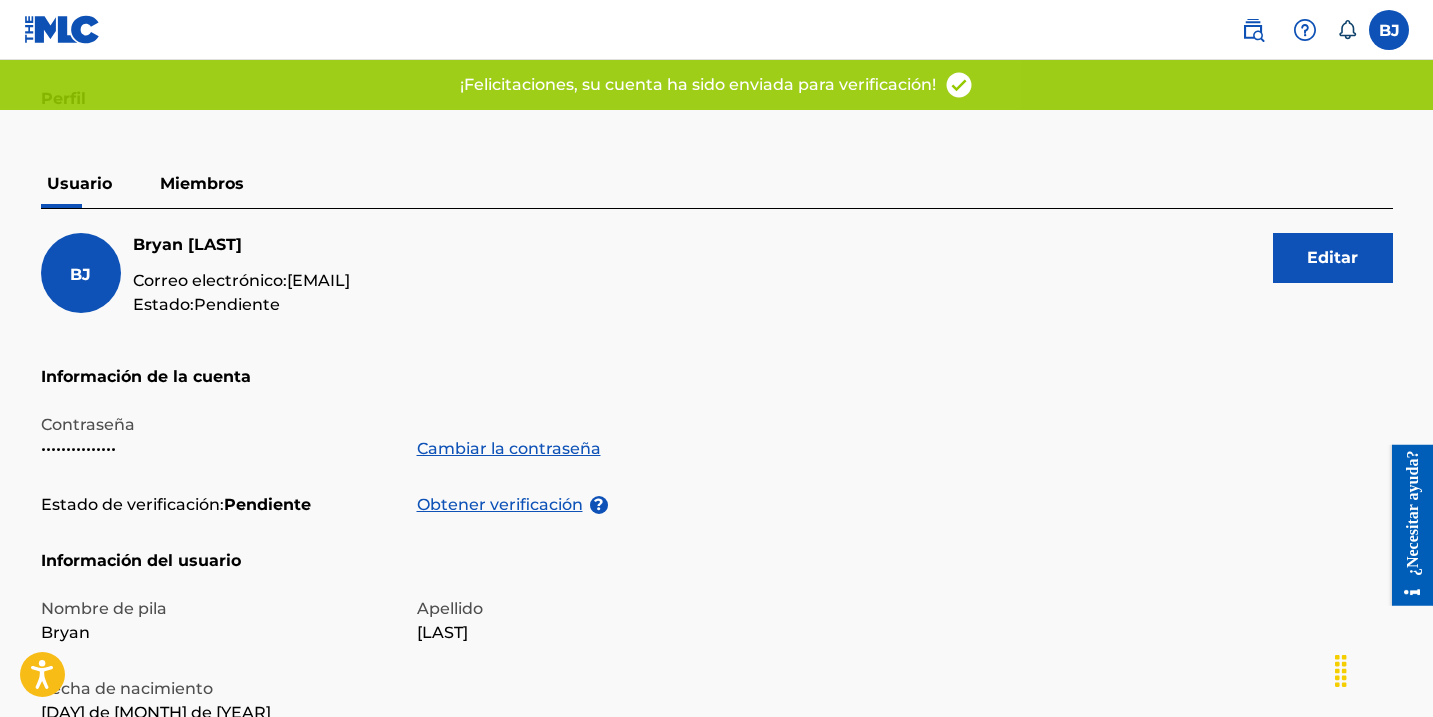 click on "Miembros" at bounding box center (202, 183) 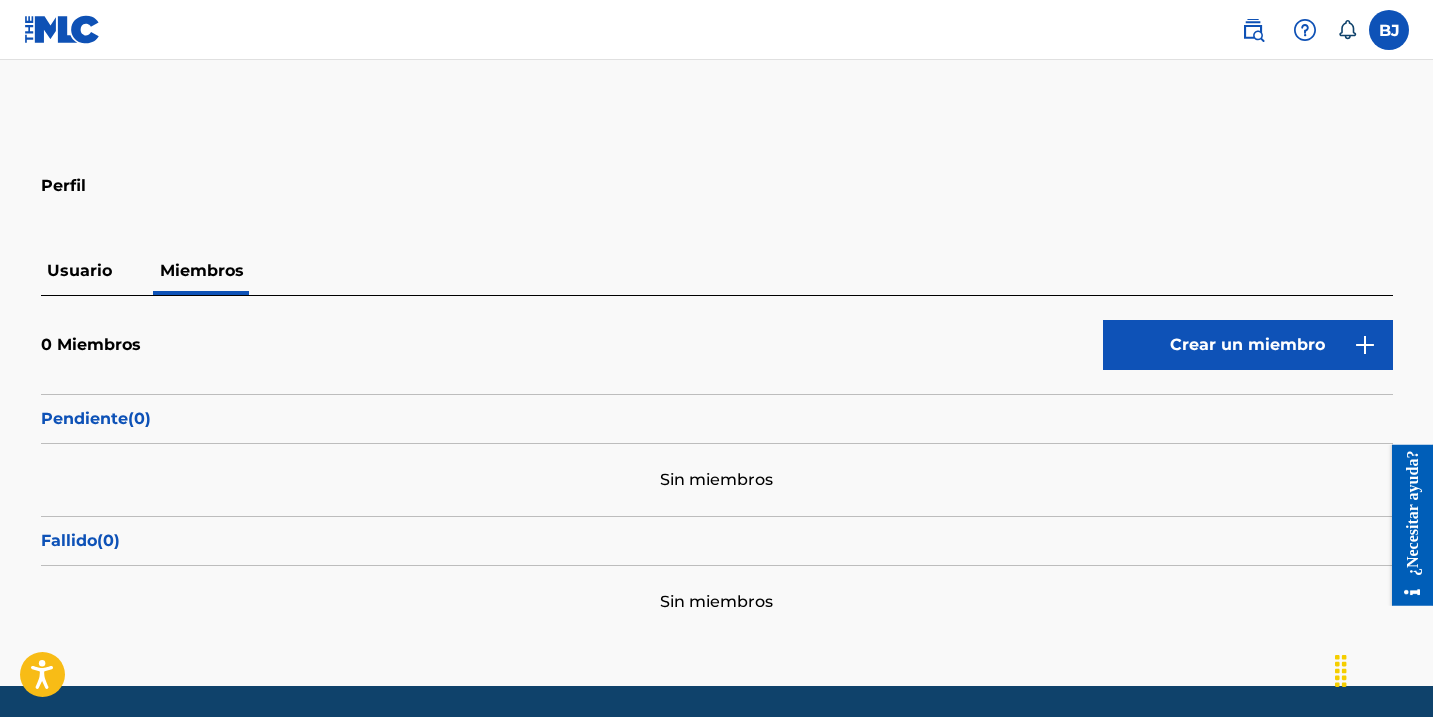 click on "Usuario" at bounding box center (79, 270) 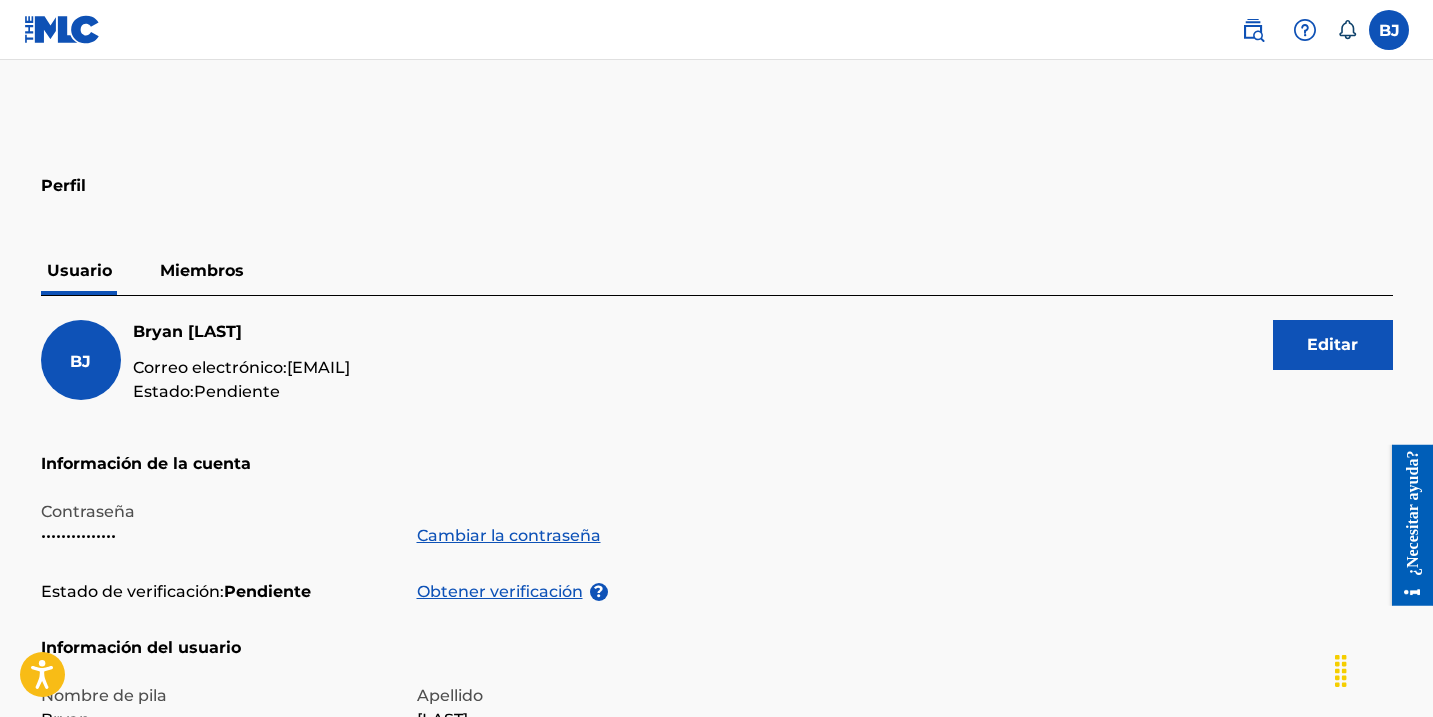 click on "BJ Bryan    Jaramillo Correo electrónico:  bryan.jac93@gmail.com Estado:  Pendiente Editar" at bounding box center [717, 386] 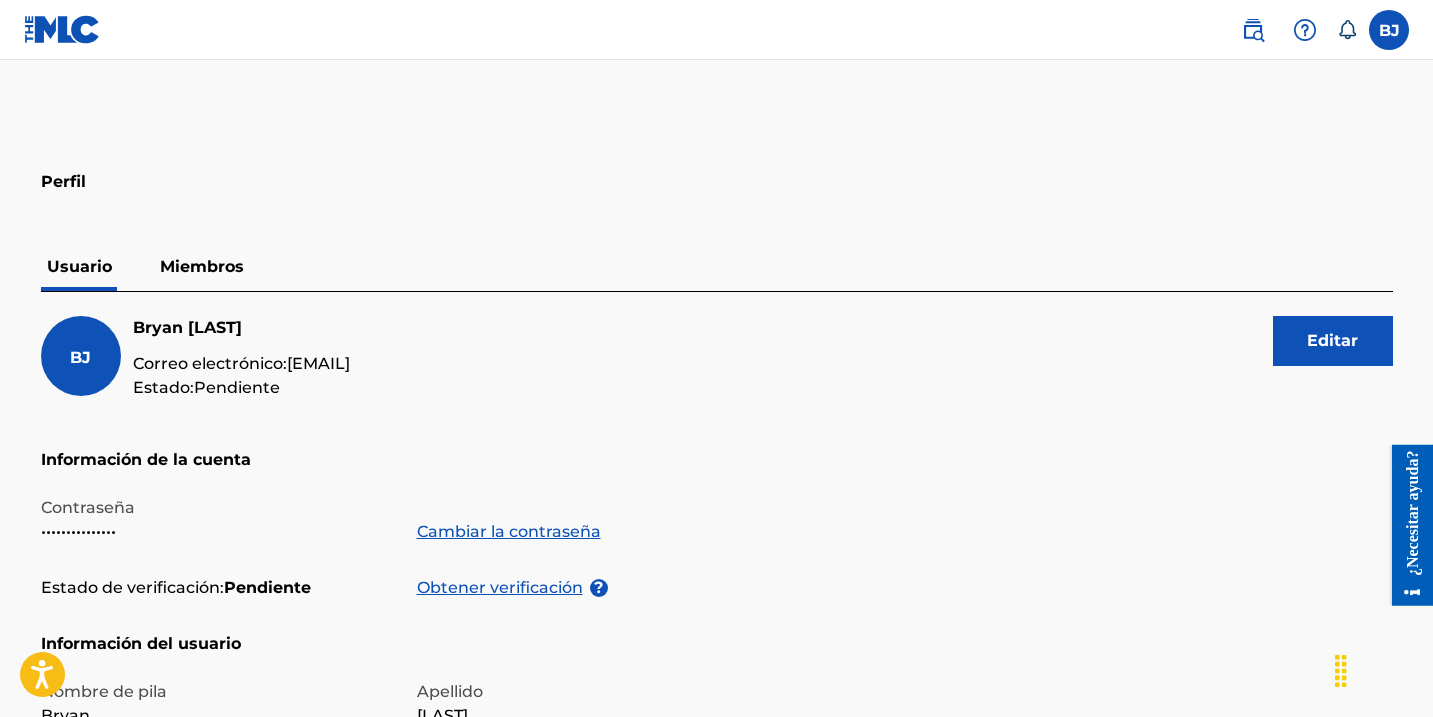 scroll, scrollTop: 0, scrollLeft: 0, axis: both 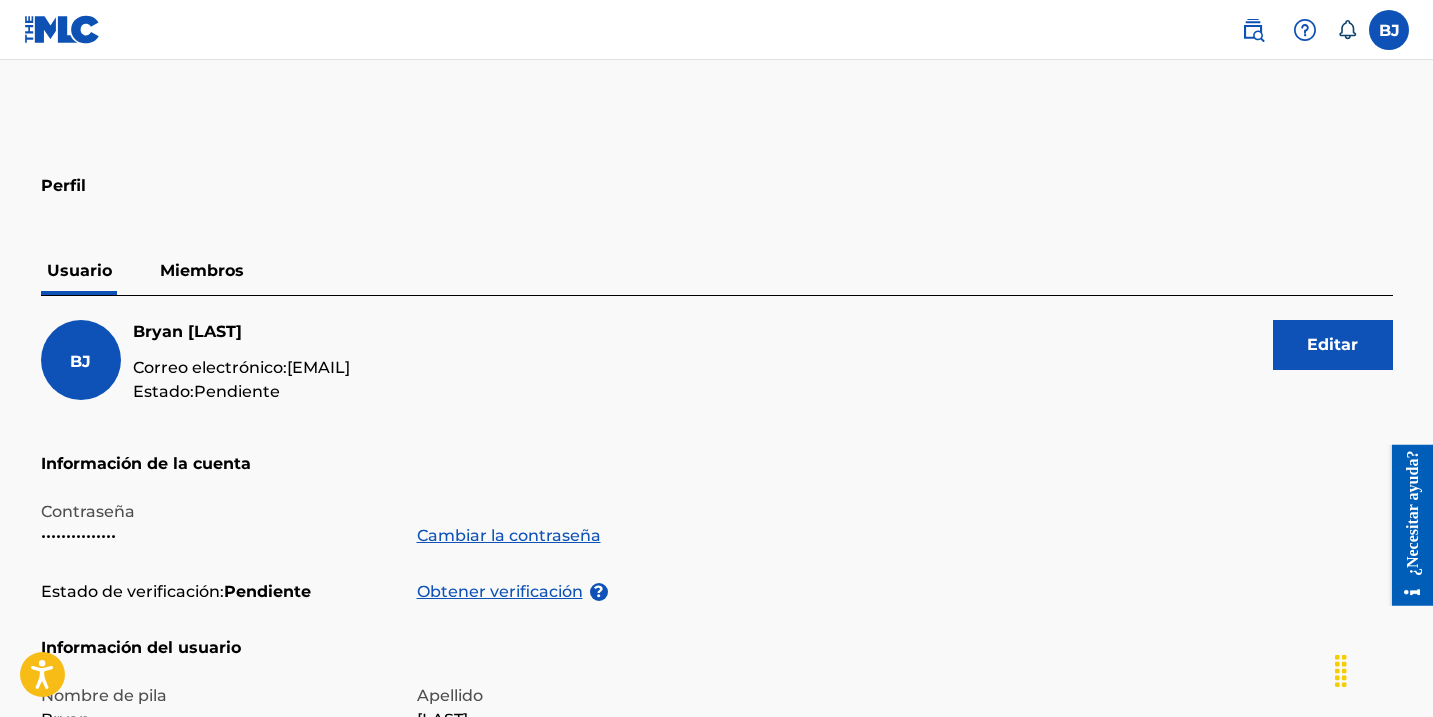 click on "BJ BJ Bryan    Jaramillo bryan.jac93@gmail.com Preferencias de notificación Perfil Finalizar la sesión" at bounding box center [1315, 30] 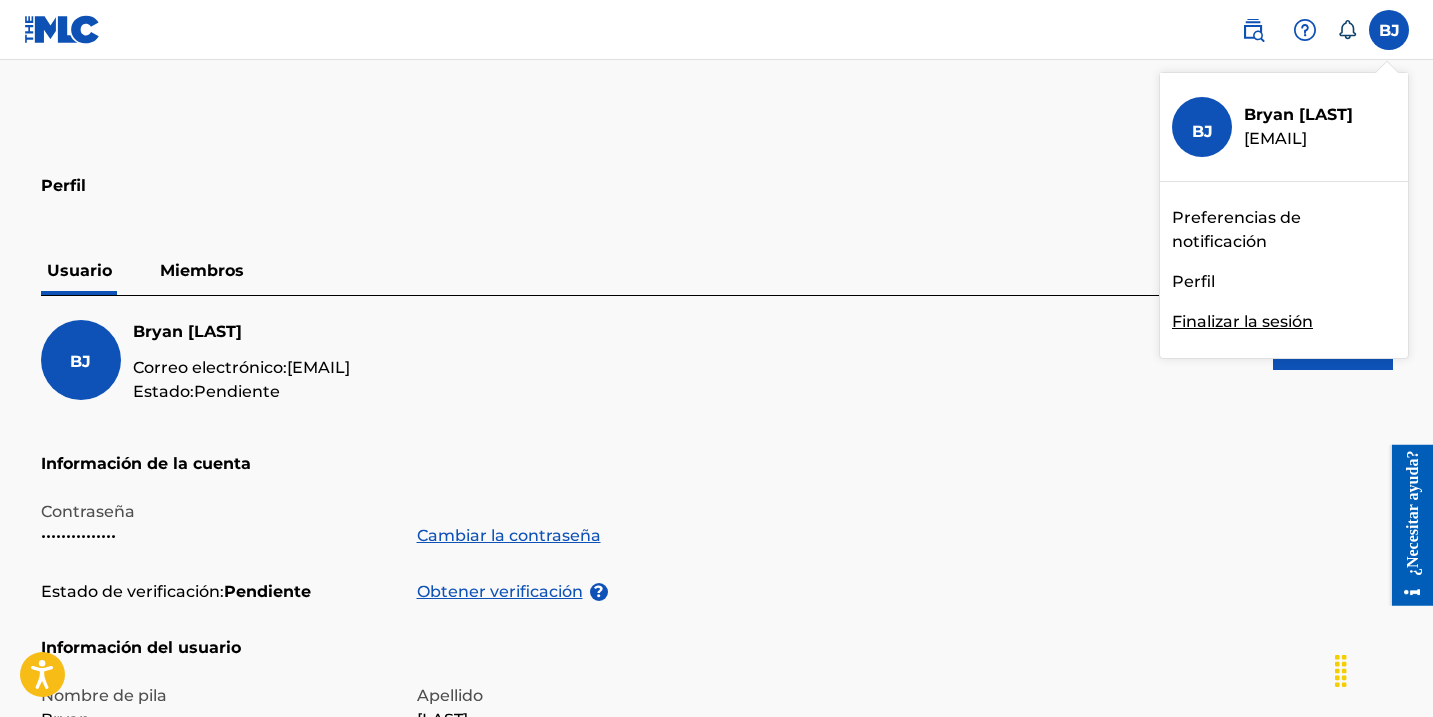 click on "Perfil" at bounding box center (1193, 281) 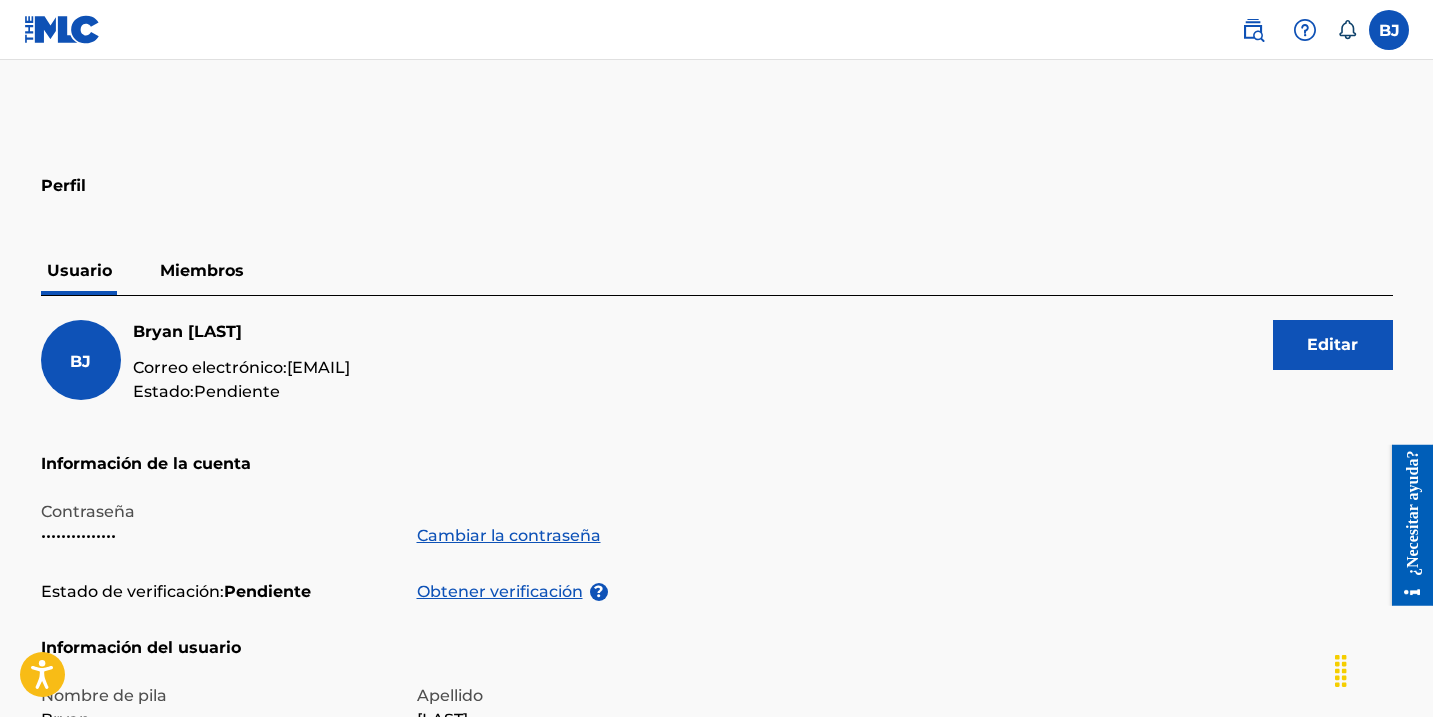 click at bounding box center (1389, 30) 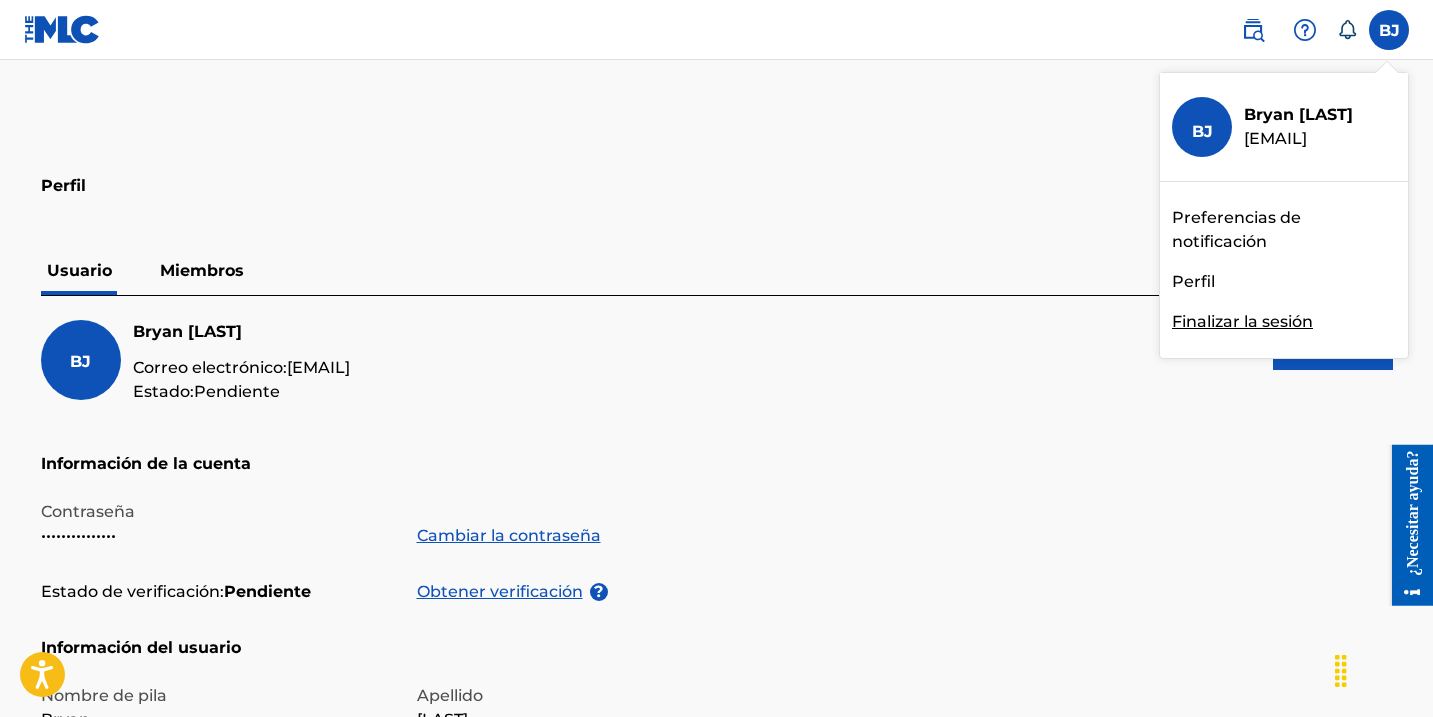 click on "Preferencias de notificación" at bounding box center [1236, 229] 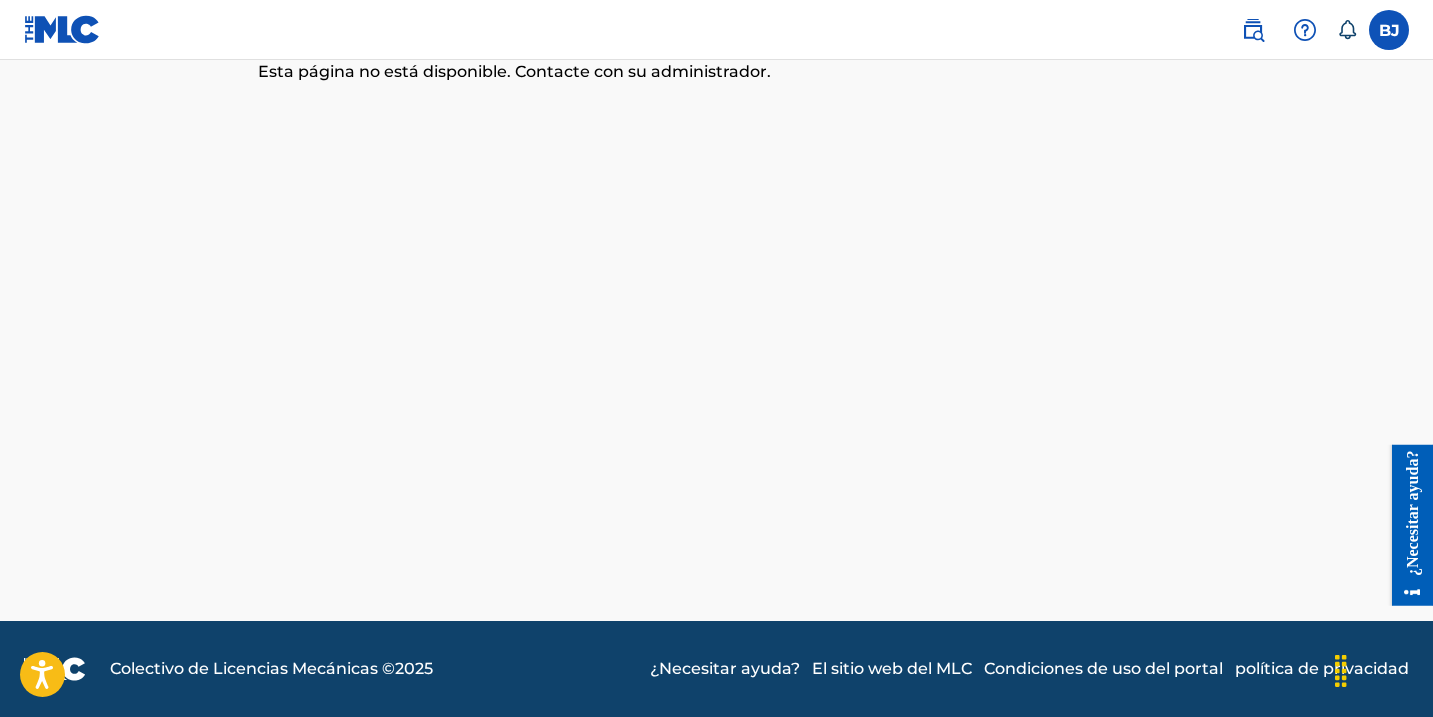 click at bounding box center (1389, 30) 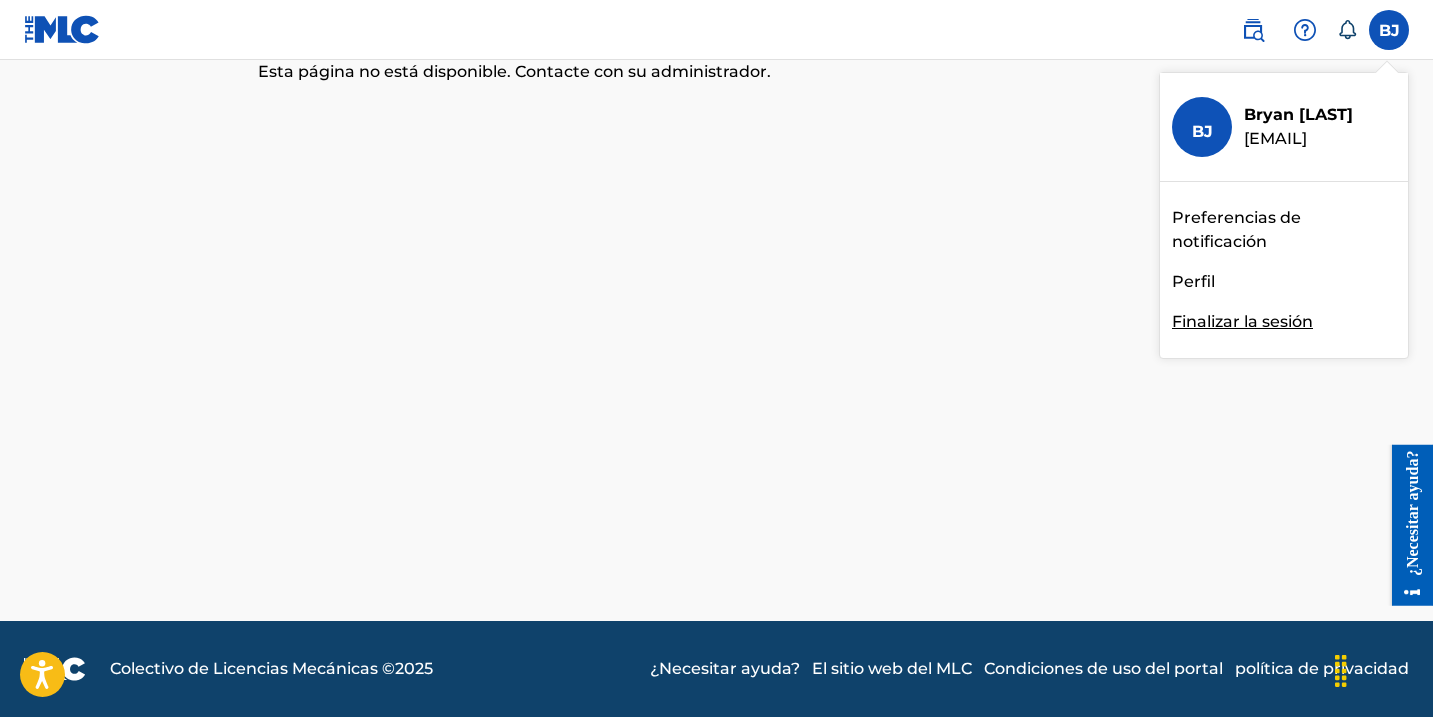 click on "Finalizar la sesión" at bounding box center [1242, 321] 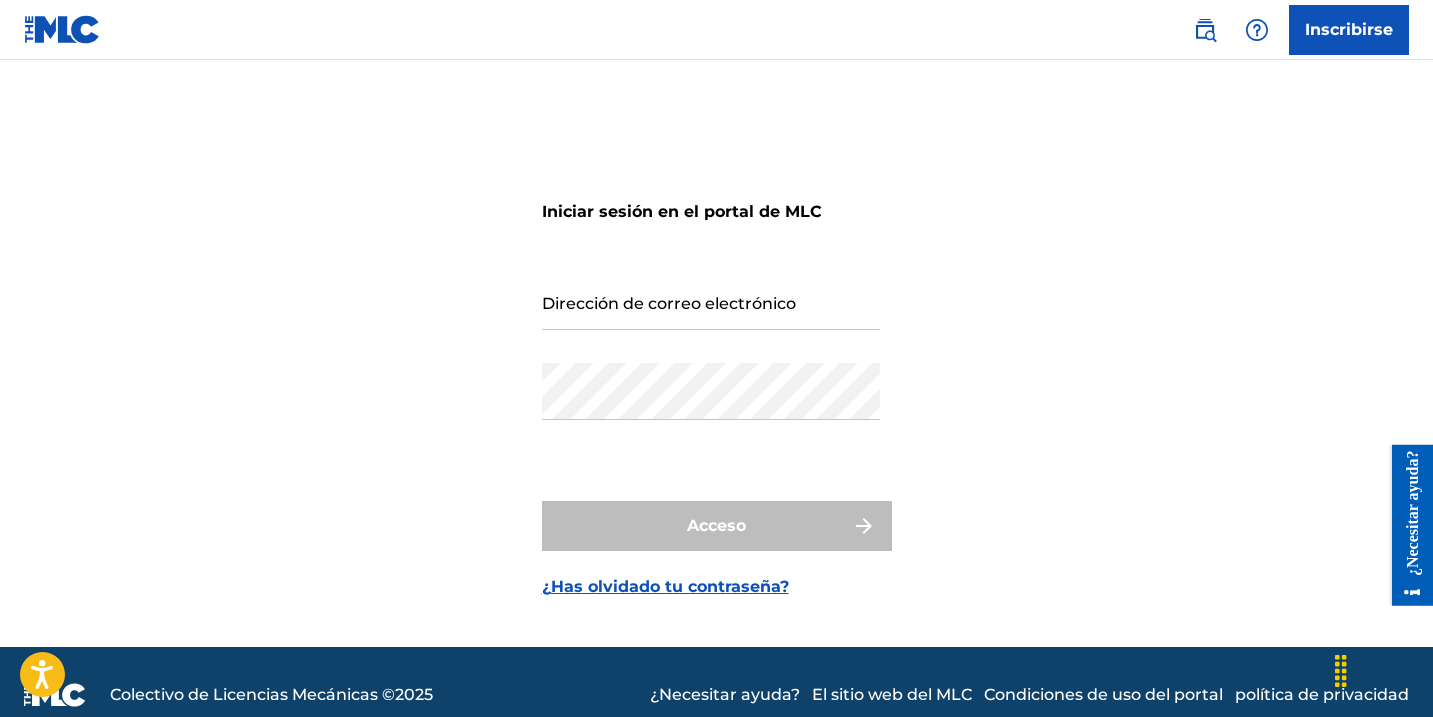 click on "¿Necesitar ayuda?" at bounding box center [1412, 511] 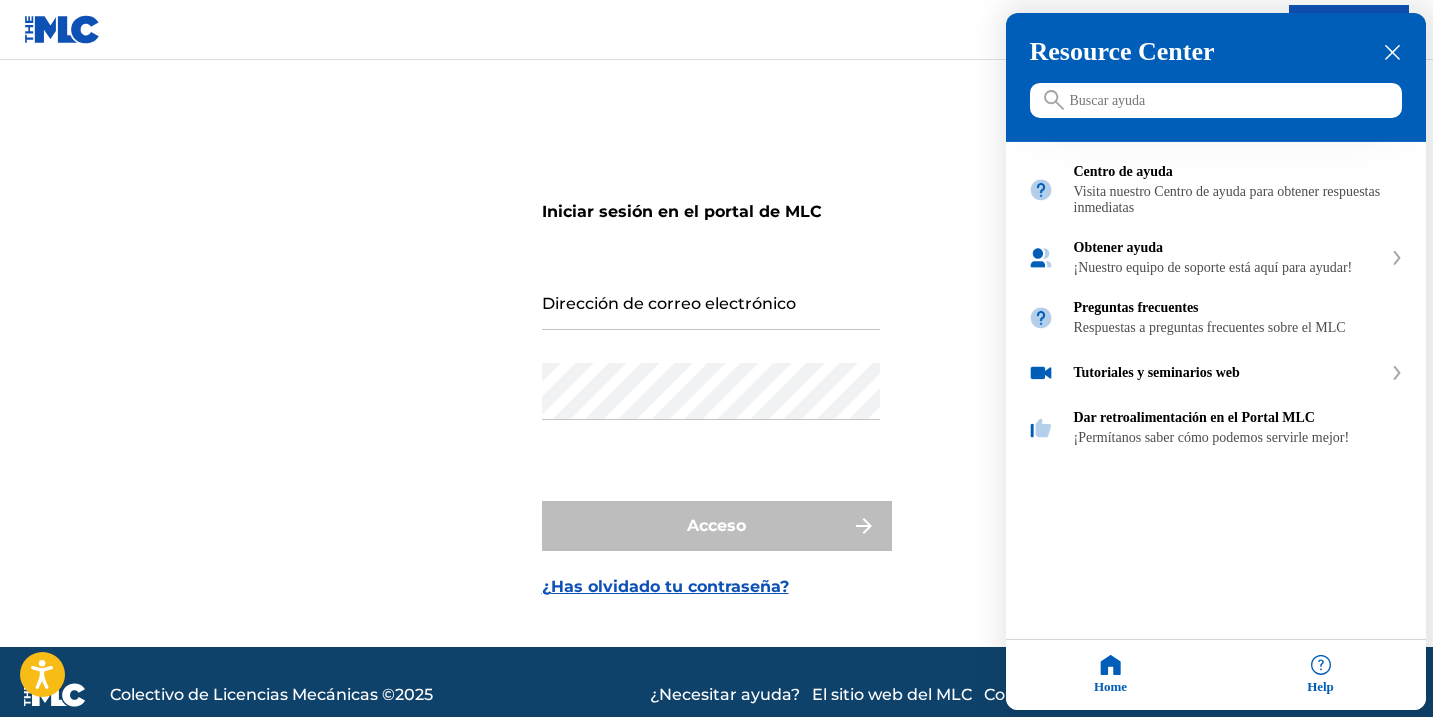 click at bounding box center [716, 358] 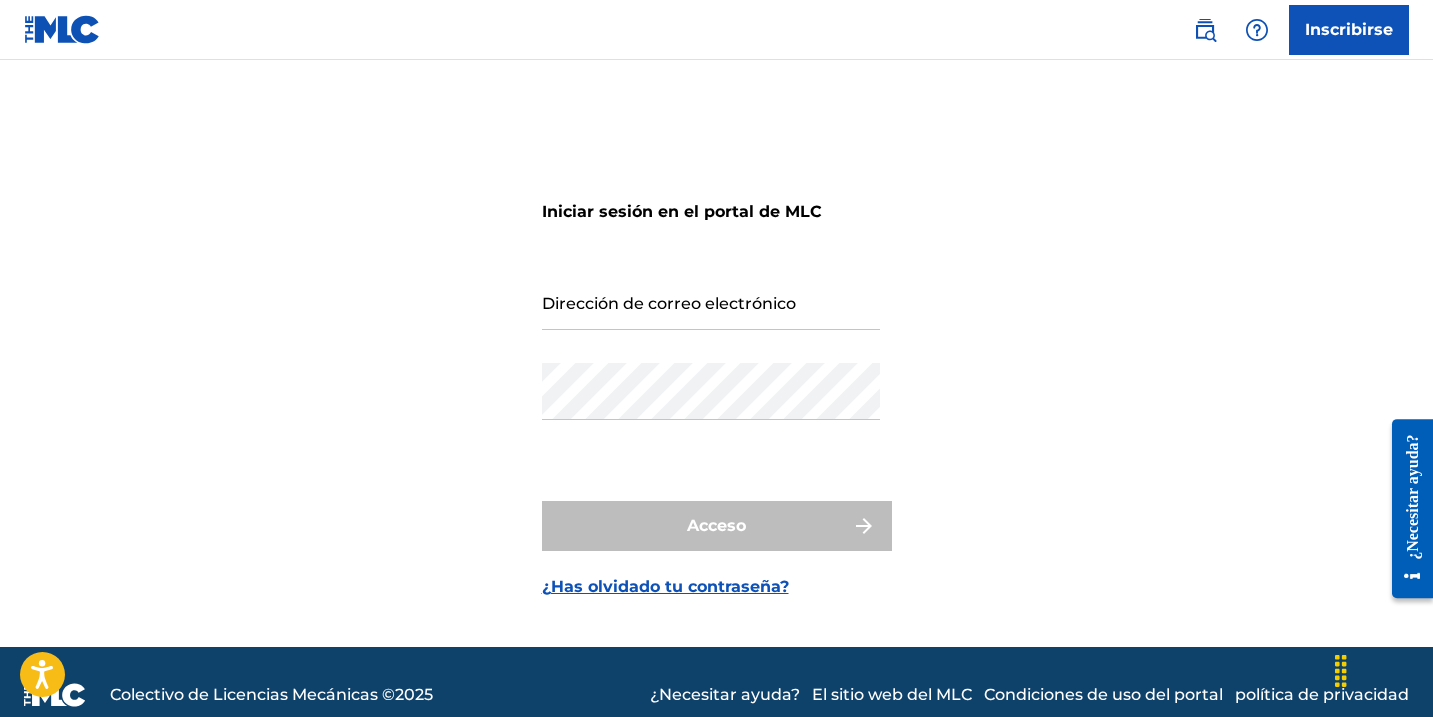 click on "Dirección de correo electrónico" at bounding box center [711, 301] 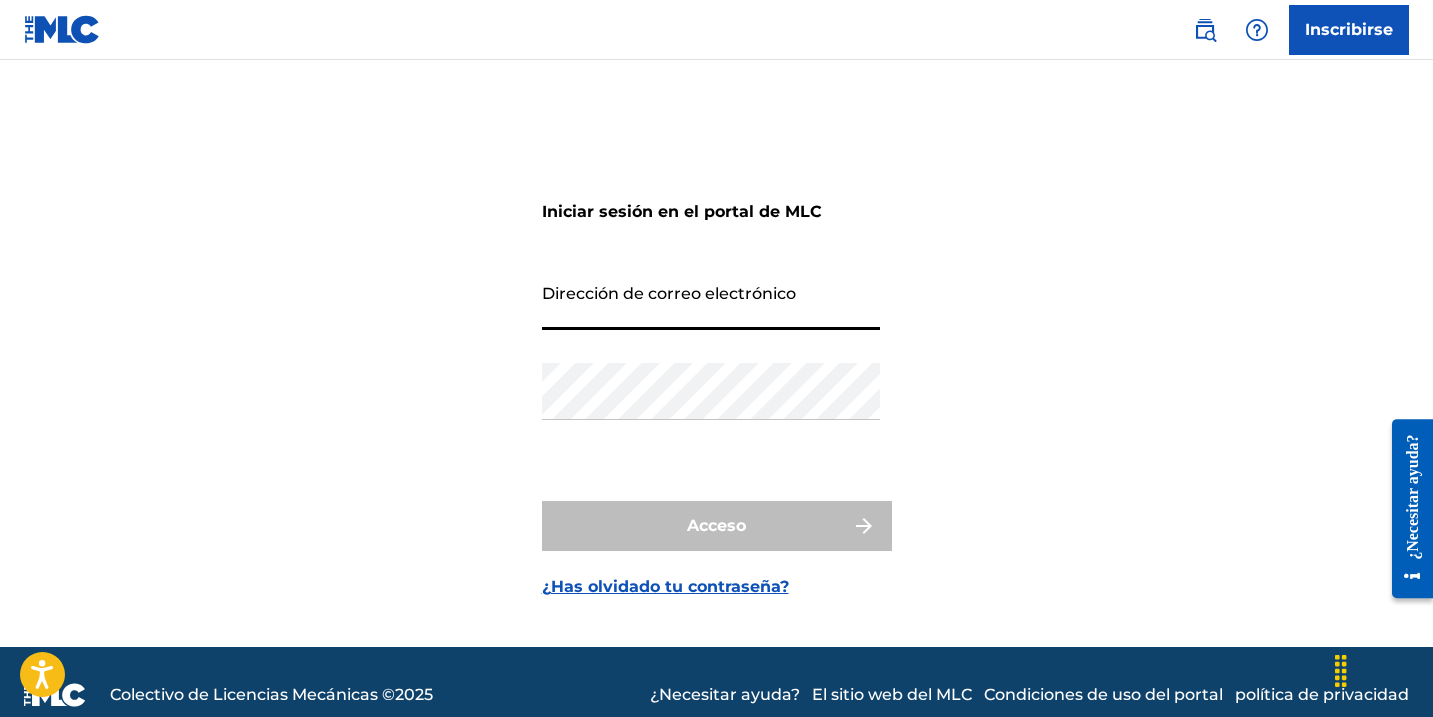 type on "[EMAIL]" 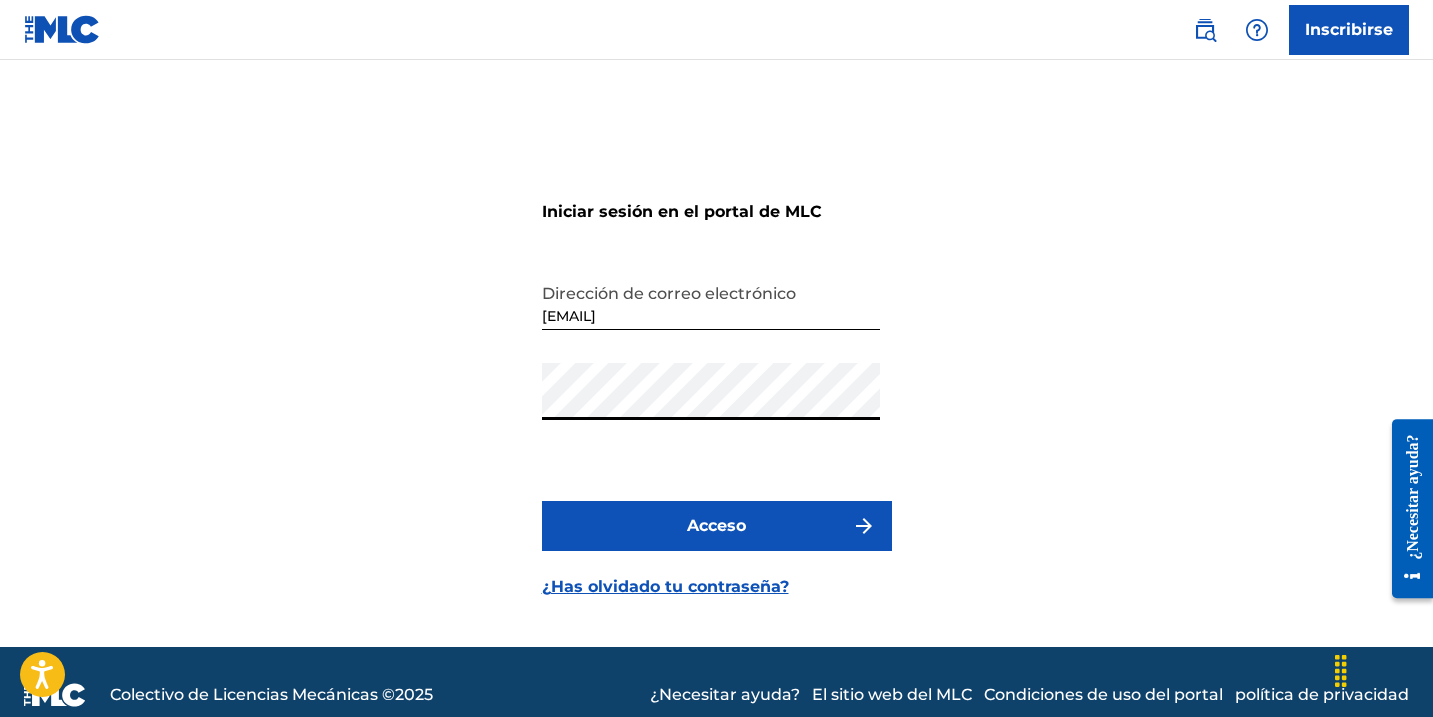 click on "Acceso" at bounding box center [717, 526] 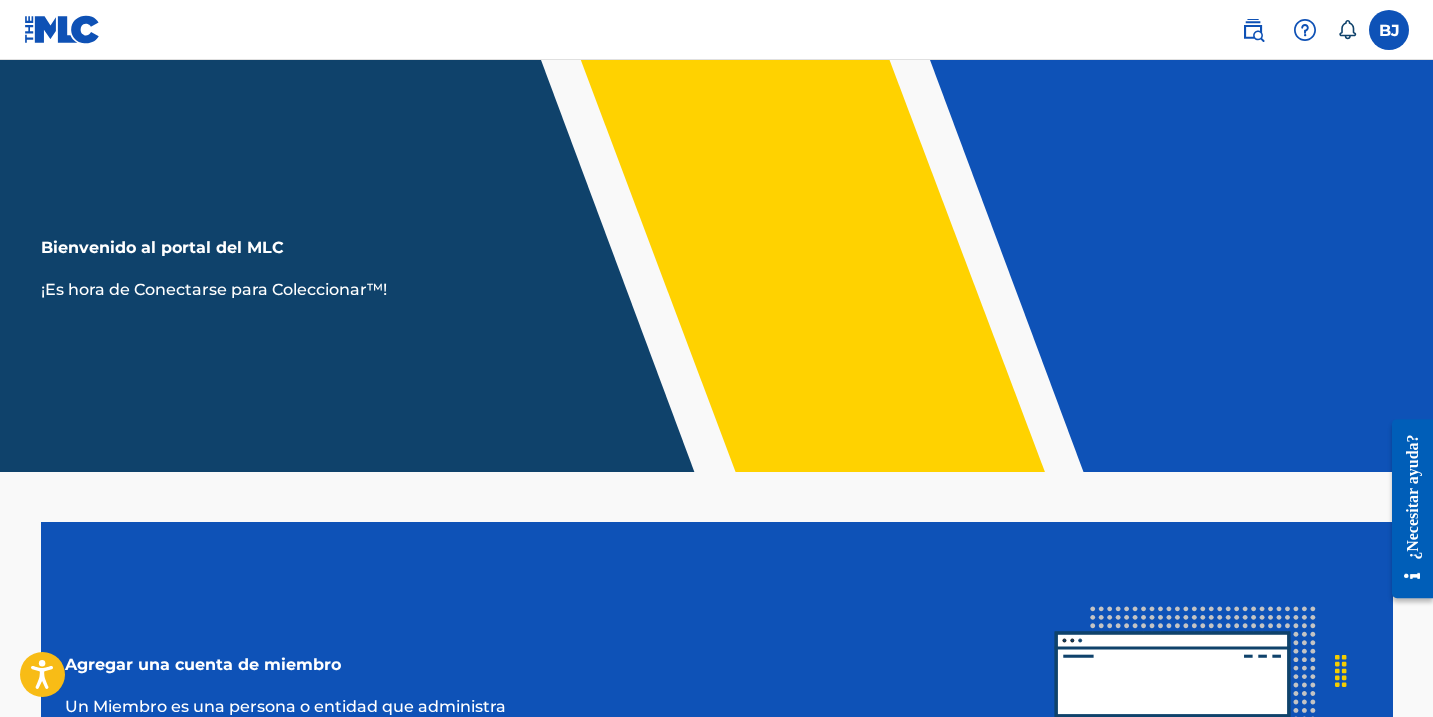 click on "Agregar una cuenta de miembro Un Miembro es una persona o entidad que administra obras musicales y recibe las regalías mecánicas de audio digital por su uso. Crear un miembro" at bounding box center [717, 717] 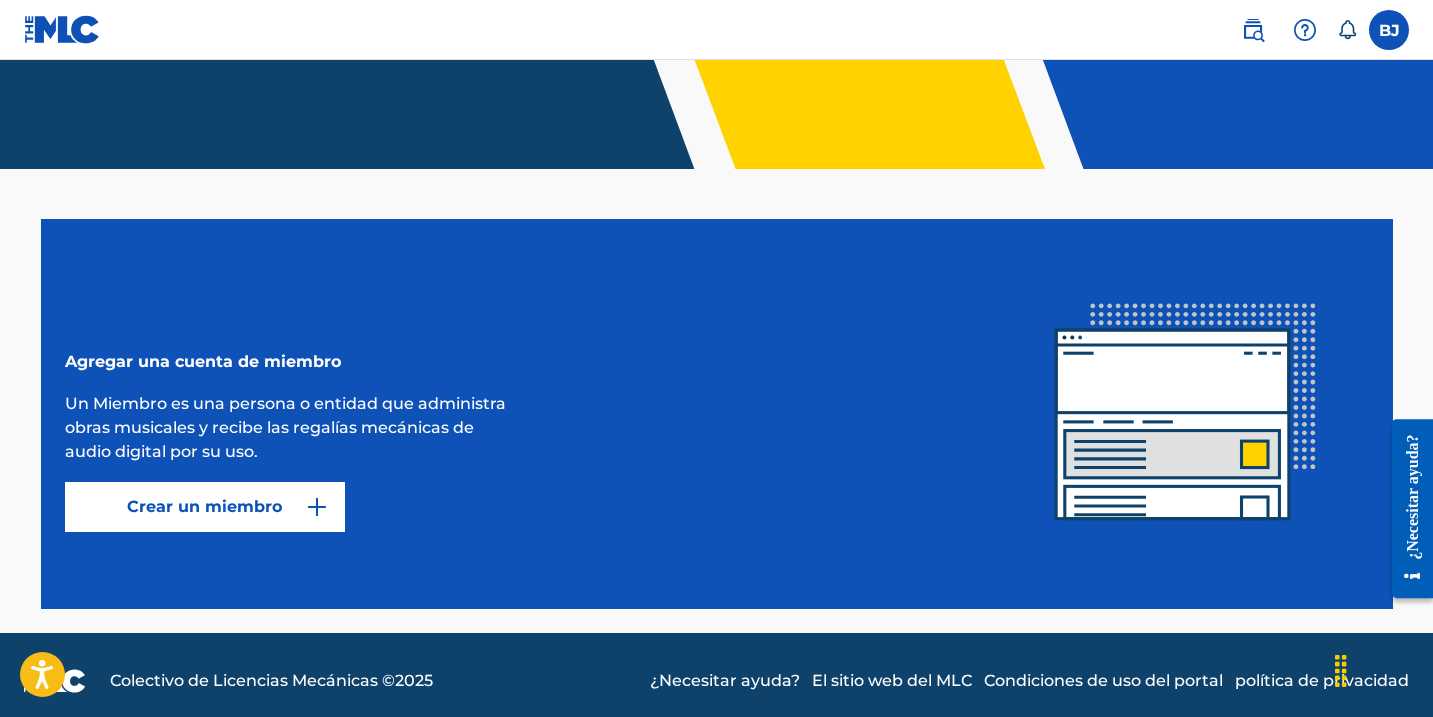 scroll, scrollTop: 315, scrollLeft: 0, axis: vertical 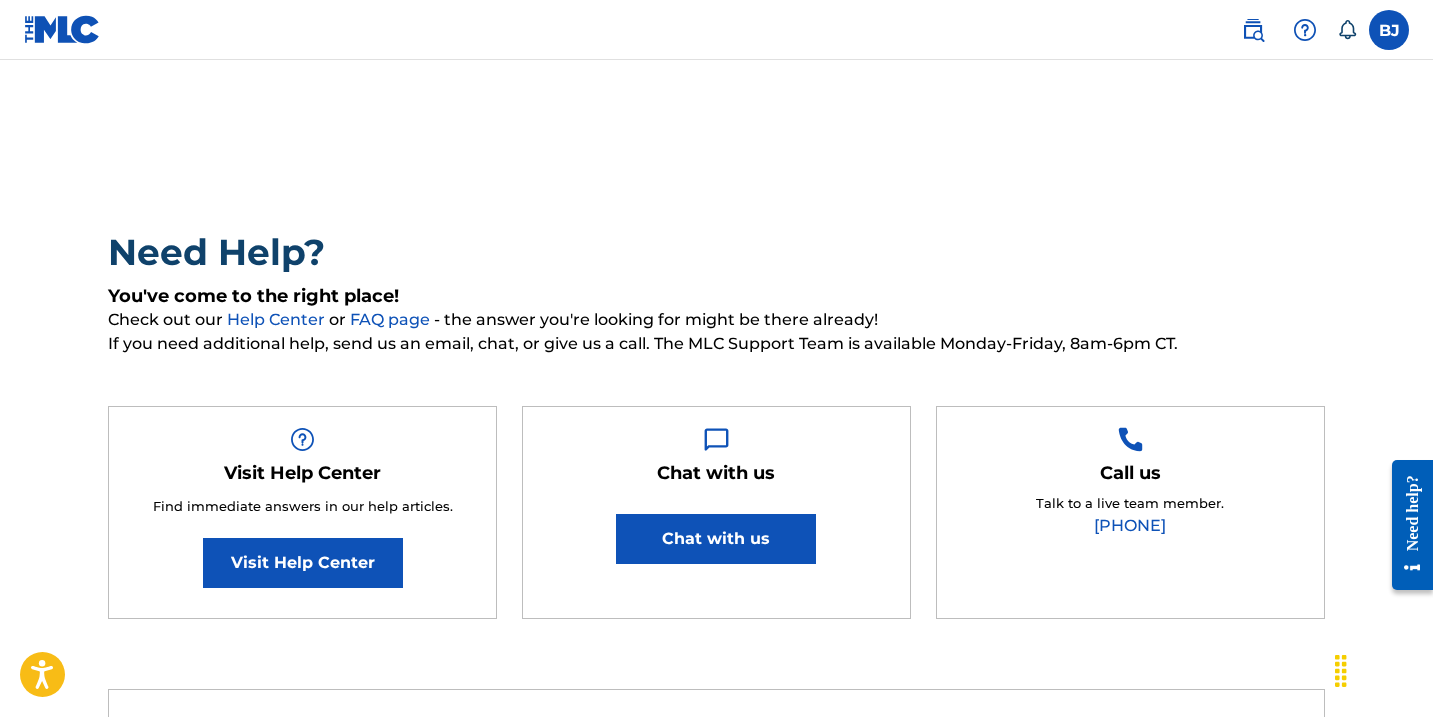 click on "Need Help? You've come to the right place! Check out our   Help Center   or   FAQ page   - the answer you're looking for might be there already! If you need additional help, send us an email, chat, or give us a call. The MLC Support Team is available Monday-Friday, 8am-6pm CT. Visit Help Center Find immediate answers in our help articles. Visit Help Center Chat with us Chat with us Call us Talk to a live team member. [PHONE] For any questions related to: Press Inquiries and Interview Requests:  [EMAIL]  Monthly Usage Reporting:  [EMAIL]  Royalties or Assessment Payments:  [EMAIL]  Marketing:  [EMAIL]  International Relations:  [EMAIL]  Data Quality Initiative (DQI):   [EMAIL]" at bounding box center [717, 575] 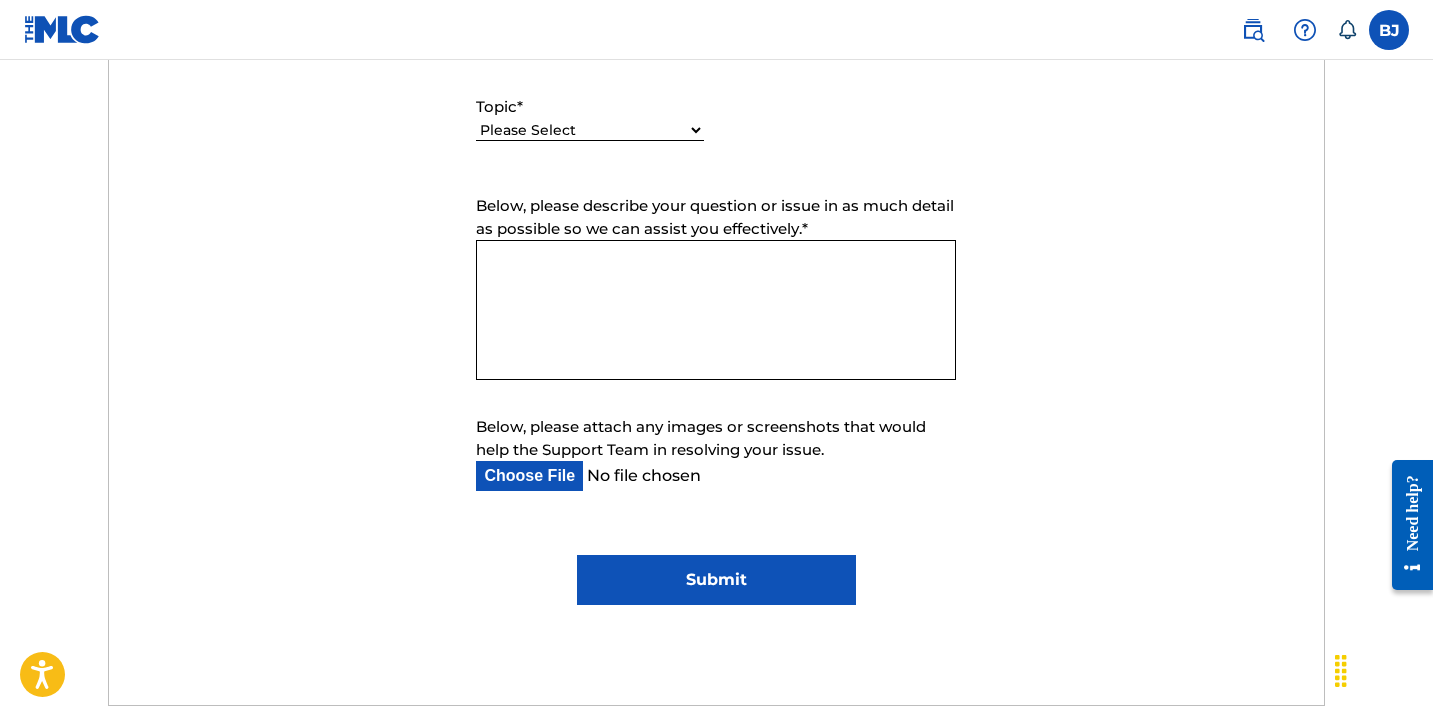 scroll, scrollTop: 1000, scrollLeft: 0, axis: vertical 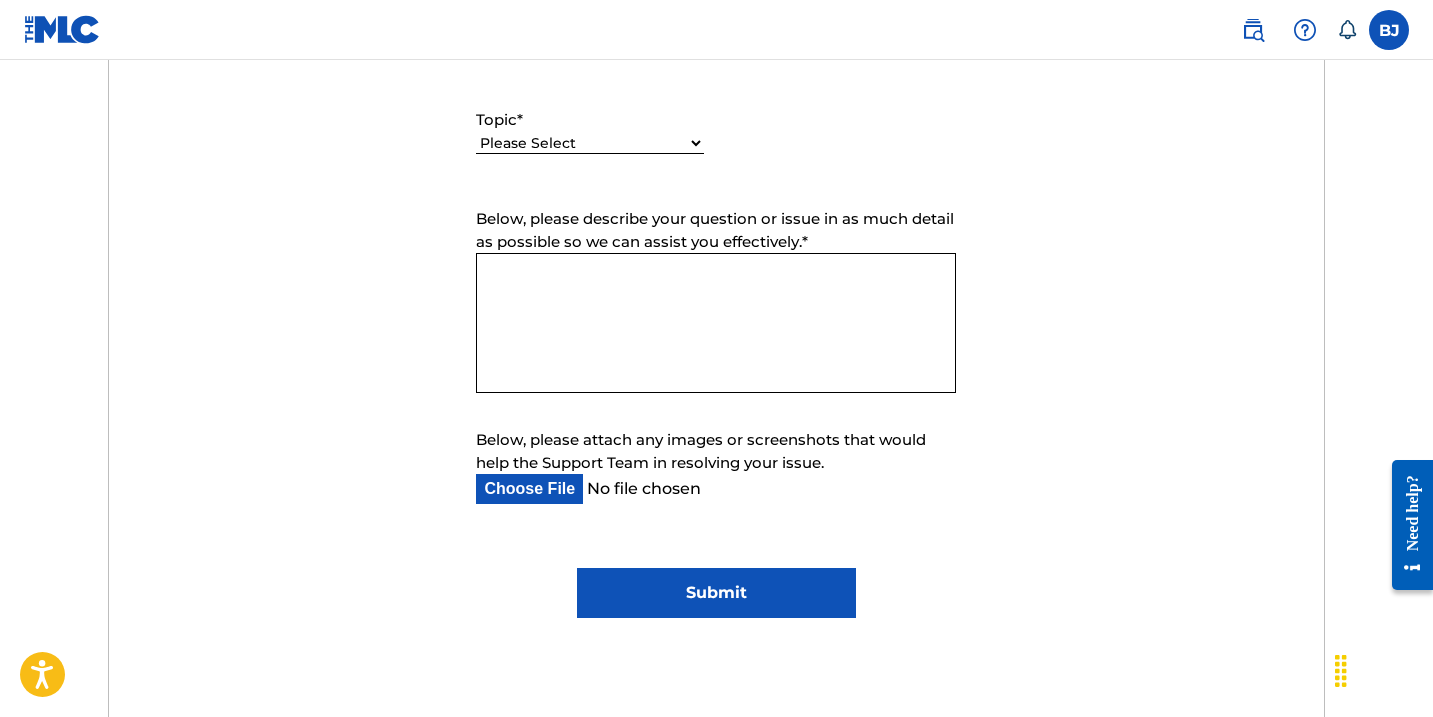 click on "Below, please describe your question or issue in as much detail as possible so we can assist you effectively. *" at bounding box center (716, 323) 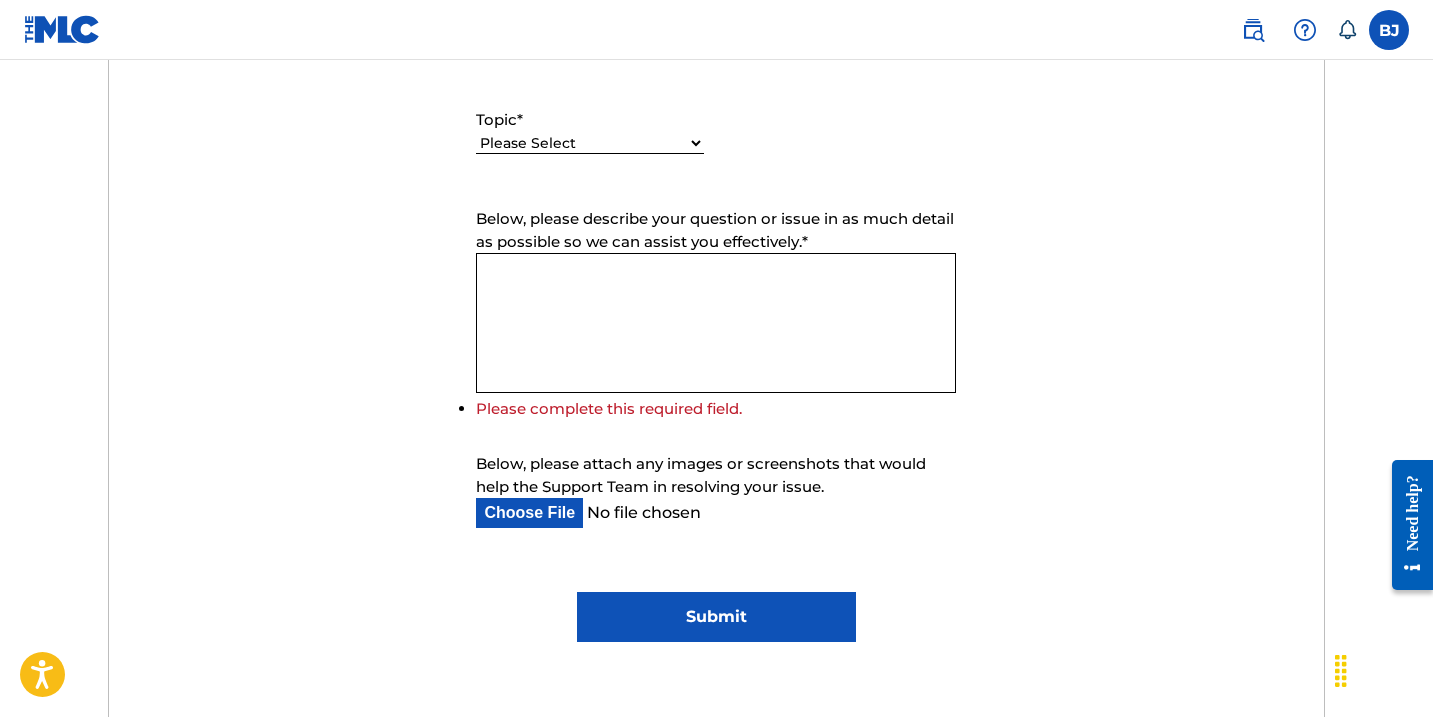 click on "Submit a request Typical reply time: within hours via email First Name [FIRST] Last Name [LAST] Email * [EMAIL] Topic * Please Select I need help with my account I need help with managing my catalog I need help with the Public Search I need help with information about The MLC I need help with payment I need help with DQI Below, please describe your question or issue in as much detail as possible so we can assist you effectively. * Please complete this required field. Below, please attach any images or screenshots that would help the Support Team in resolving your issue. Ticket Name Submit" at bounding box center [716, 212] 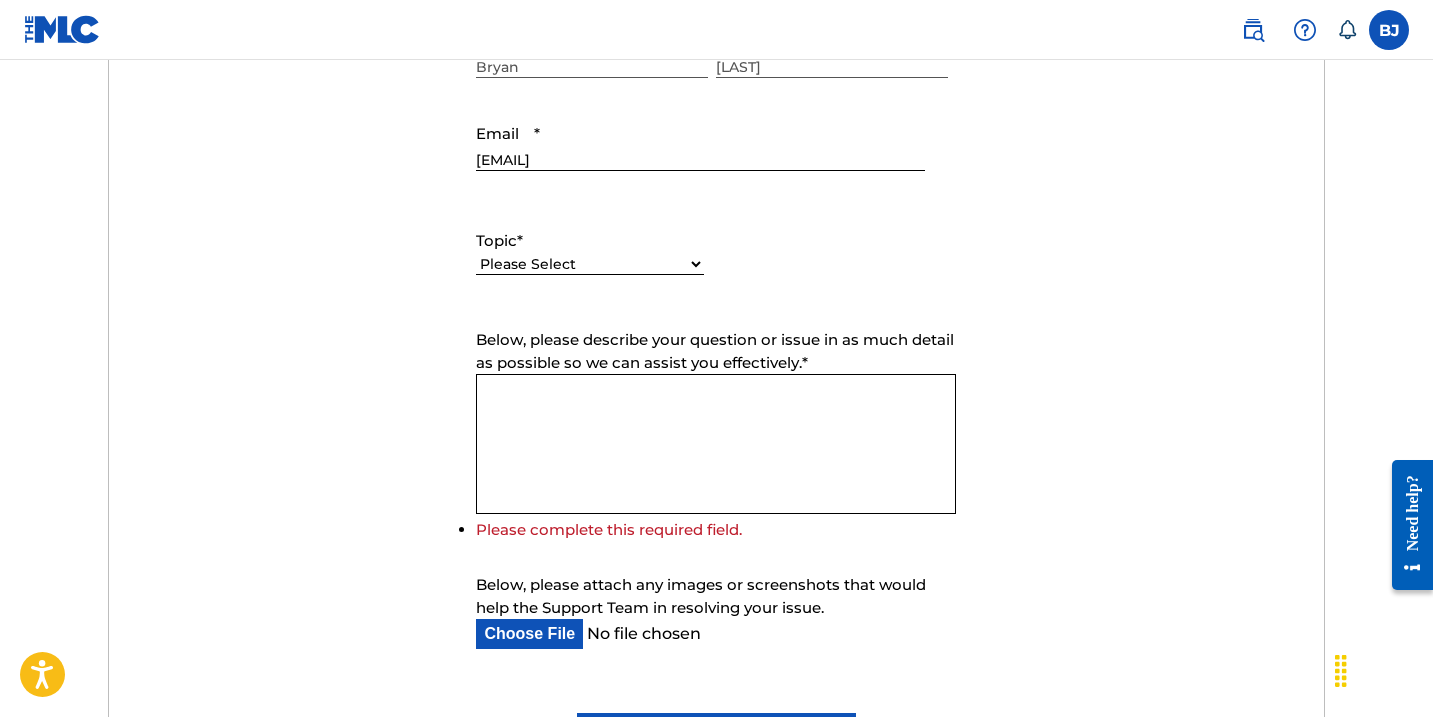 scroll, scrollTop: 880, scrollLeft: 0, axis: vertical 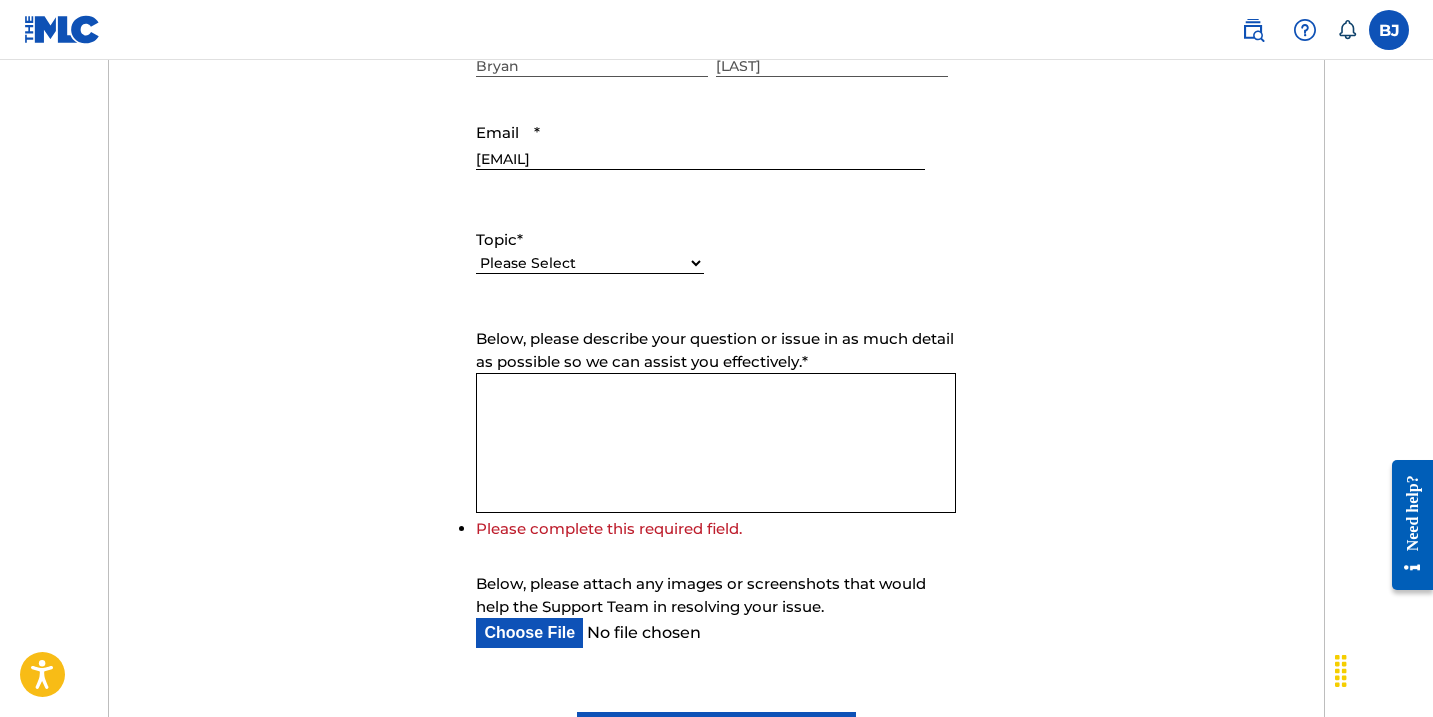 click on "Please Select I need help with my account I need help with managing my catalog I need help with the Public Search I need help with information about The MLC I need help with payment I need help with DQI" at bounding box center [590, 273] 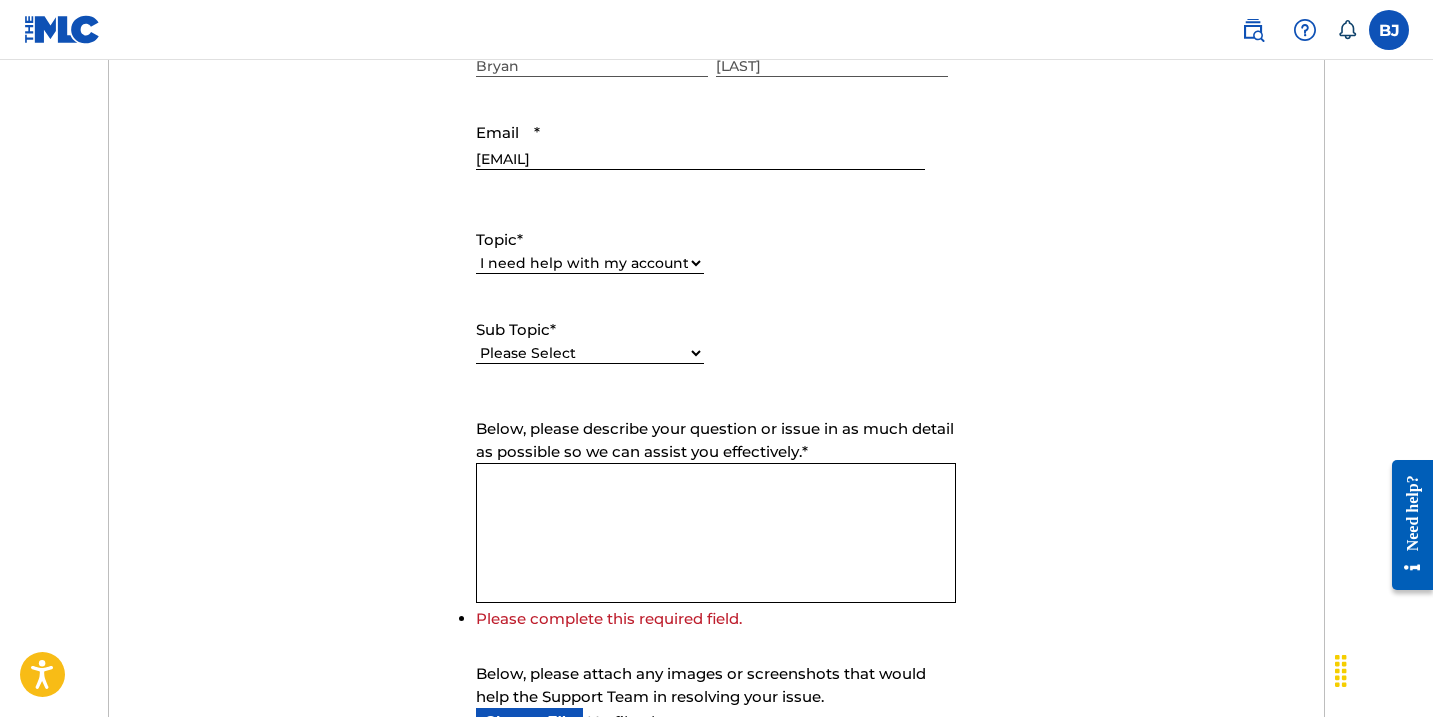 click on "Please Select I need help with my user account I can't log in to my user account I was not verified as a user I need help with my Member account" at bounding box center [590, 353] 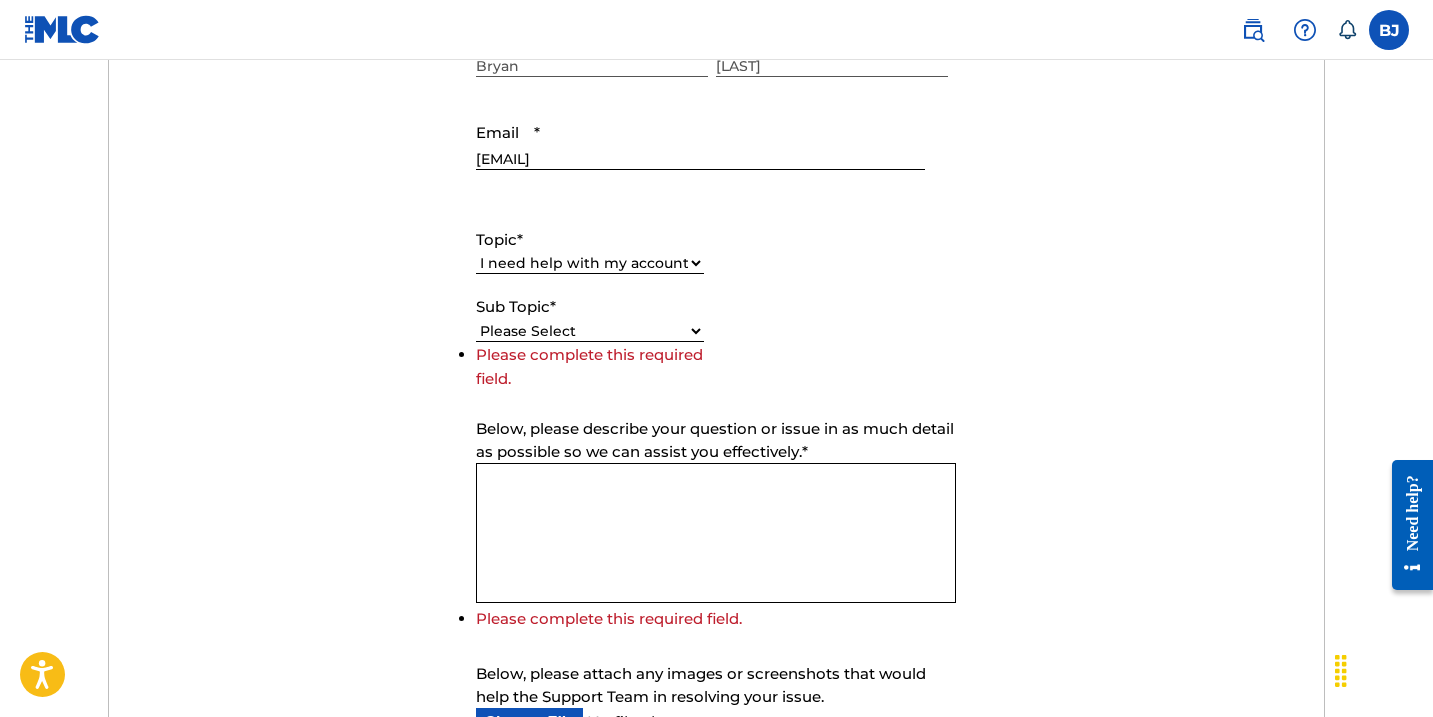 scroll, scrollTop: 955, scrollLeft: 0, axis: vertical 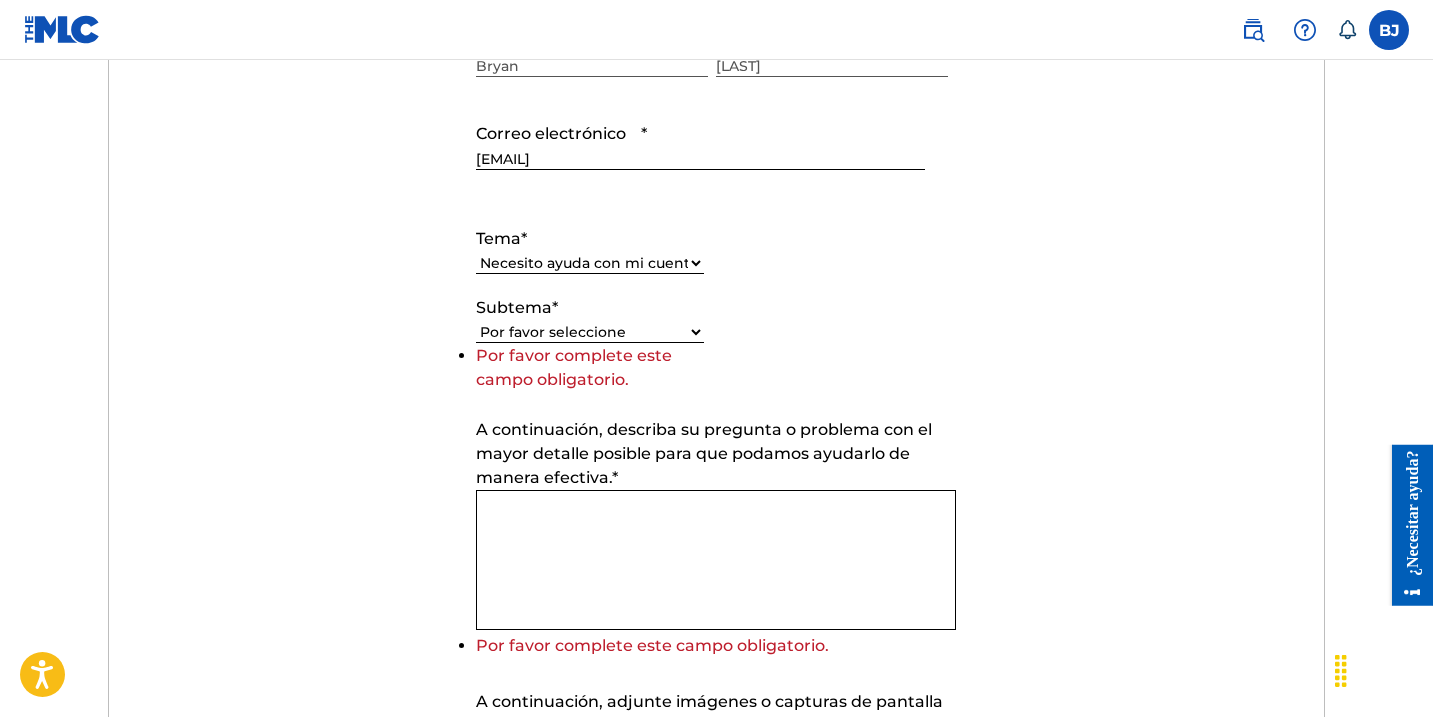 click on "Por favor seleccione Necesito ayuda con mi cuenta de usuario No puedo iniciar sesión en mi cuenta de usuario No fui verificado como usuario Necesito ayuda con mi cuenta de miembro" at bounding box center [590, 332] 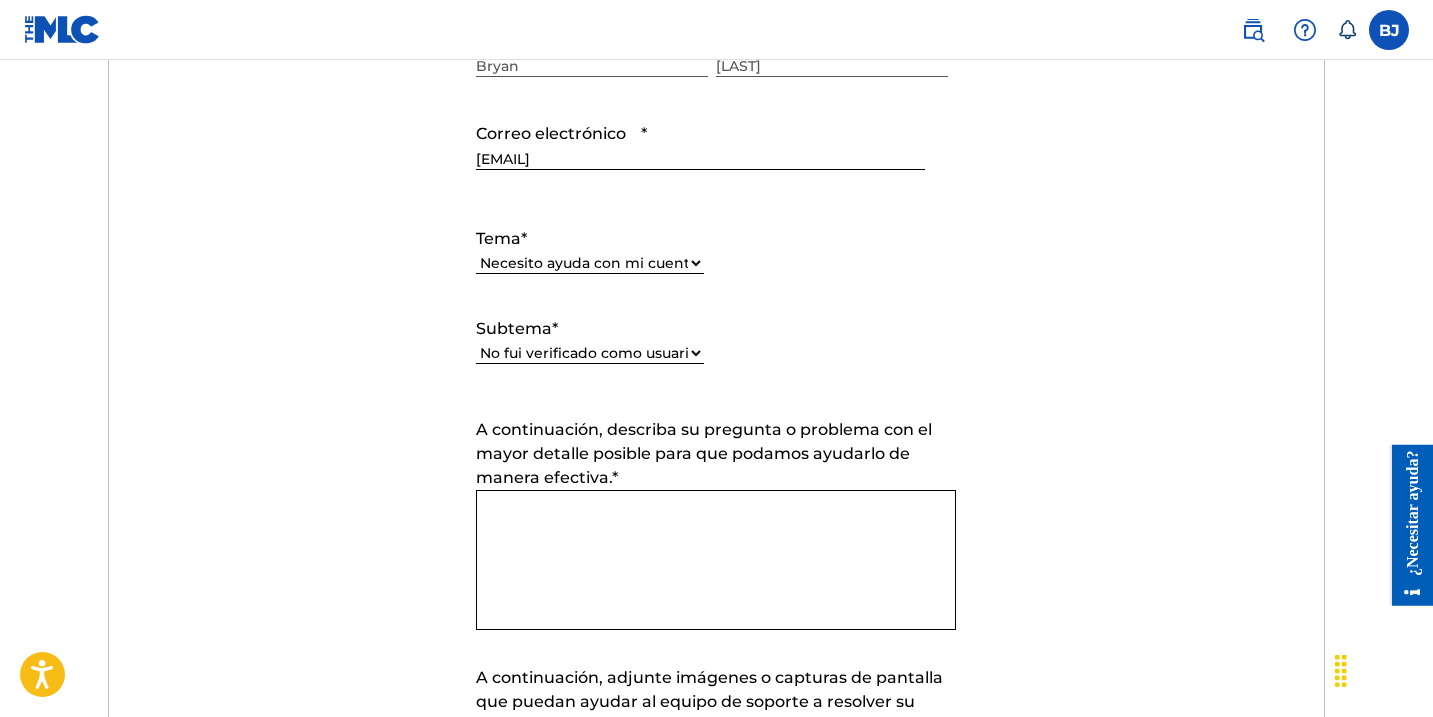 click on "A continuación, describa su pregunta o problema con el mayor detalle posible para que podamos ayudarlo de manera efectiva.  *" at bounding box center [716, 560] 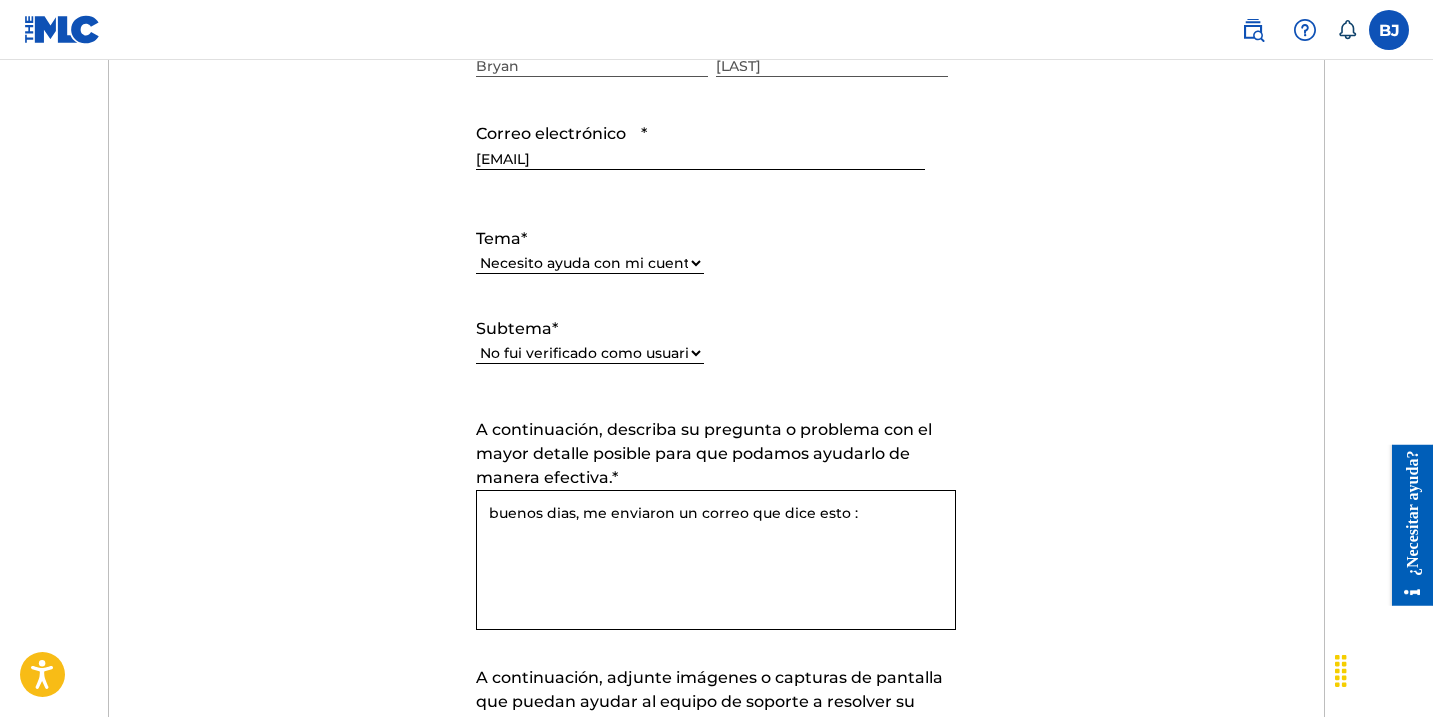 paste on "Hola [FIRST] [LAST],
No se pudo completar la verificación de su identidad porque la documentación que envió no se pudo verificar o porque nuestra verificación KYC no es compatible actualmente en su región. Para obtener más ayuda,
comuníquese con el equipo de soporte de MLC a través de nuestra página de contacto aquí .
Saludos cordiales,
El equipo de soporte de MLC
Contáctenos   [PHONE]" 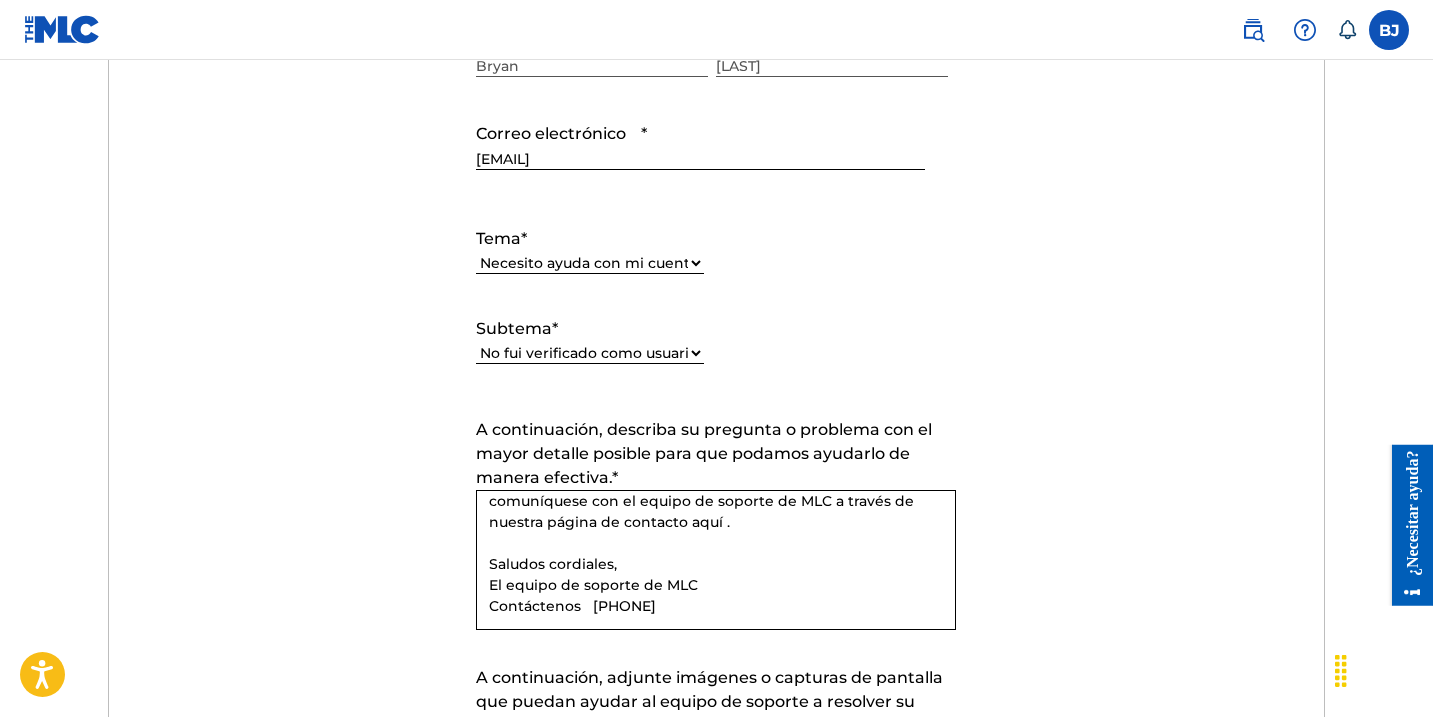scroll, scrollTop: 229, scrollLeft: 0, axis: vertical 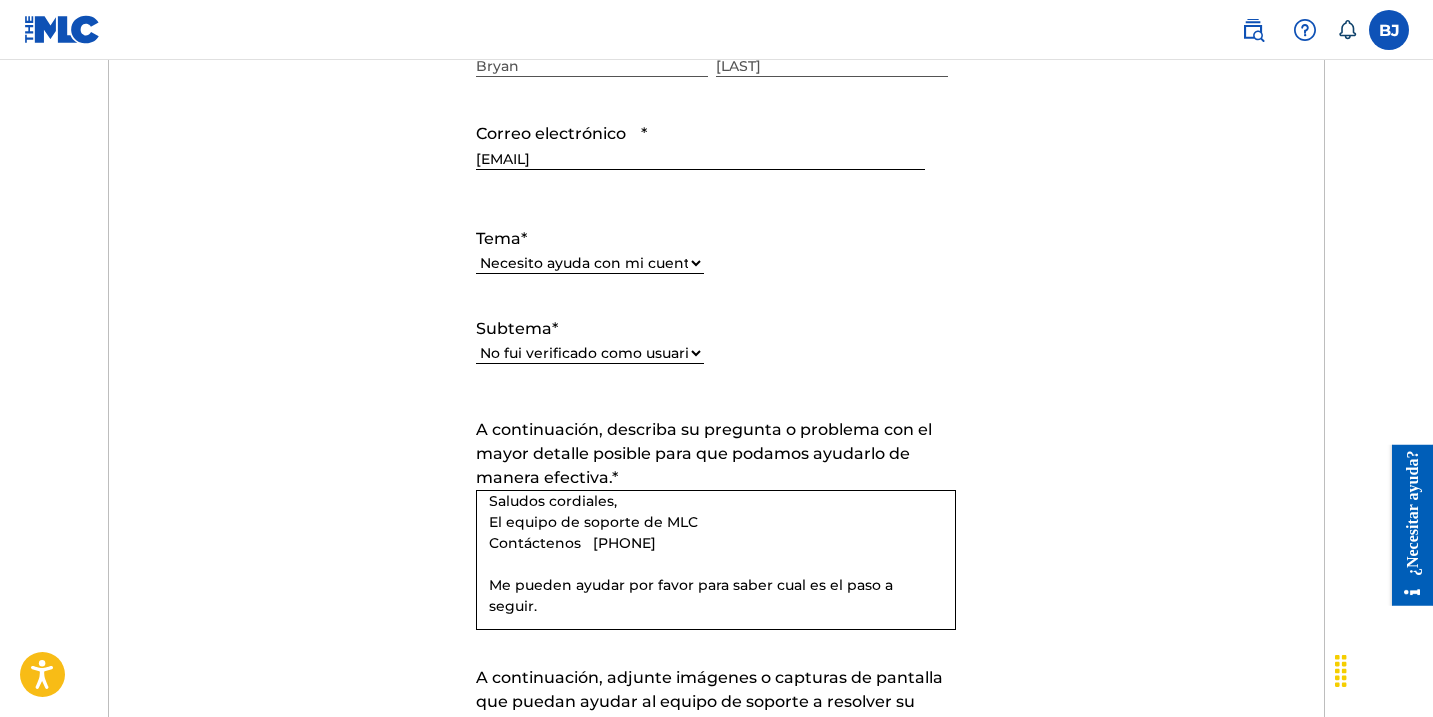 type on "Hola [FIRST] [LAST],
No se pudo completar la verificación de su identidad porque la documentación que envió no se pudo verificar o porque nuestra verificación KYC no es compatible actualmente en su región. Para obtener más ayuda,
comuníquese con el equipo de soporte de MLC a través de nuestra página de contacto aquí .
Saludos cordiales,
El equipo de soporte de MLC
Contáctenos   [PHONE]
Me pueden ayudar por favor para saber cual es el paso a seguir." 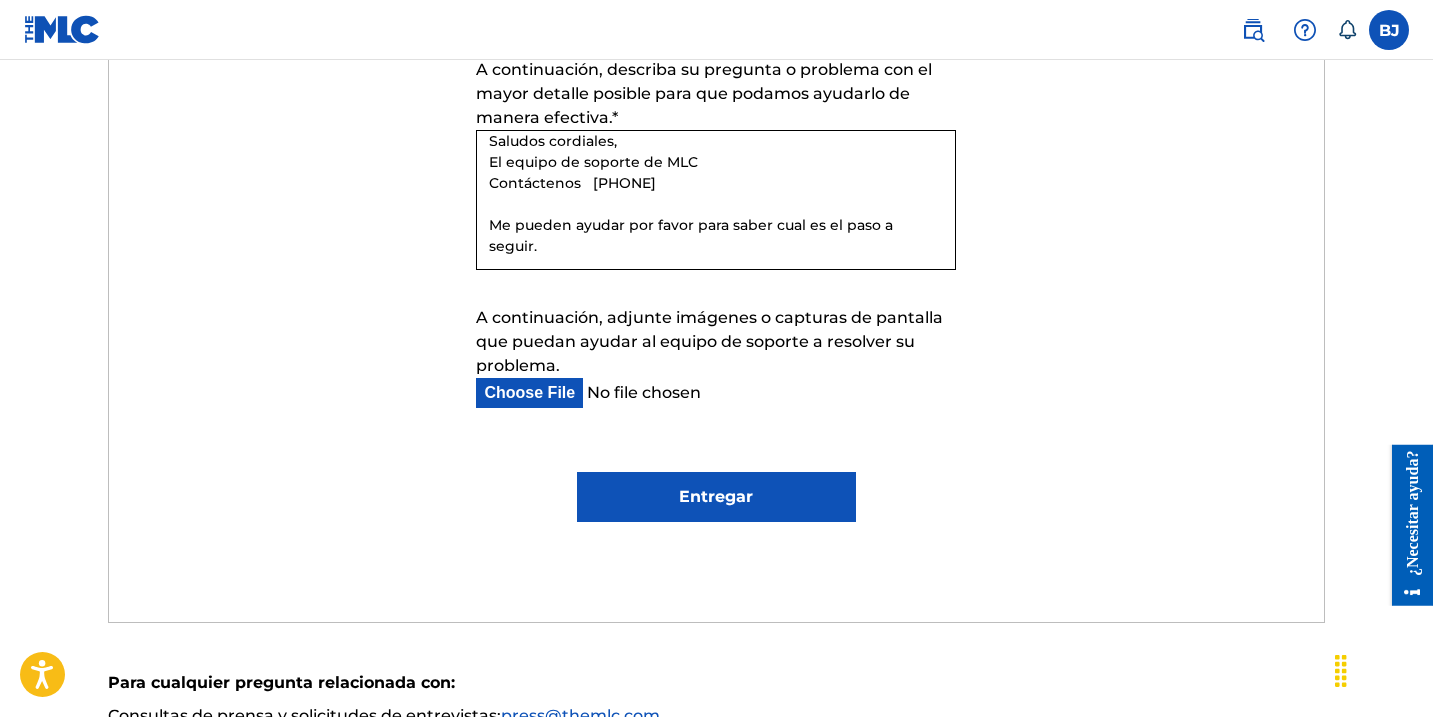 click on "Entregar" at bounding box center [716, 497] 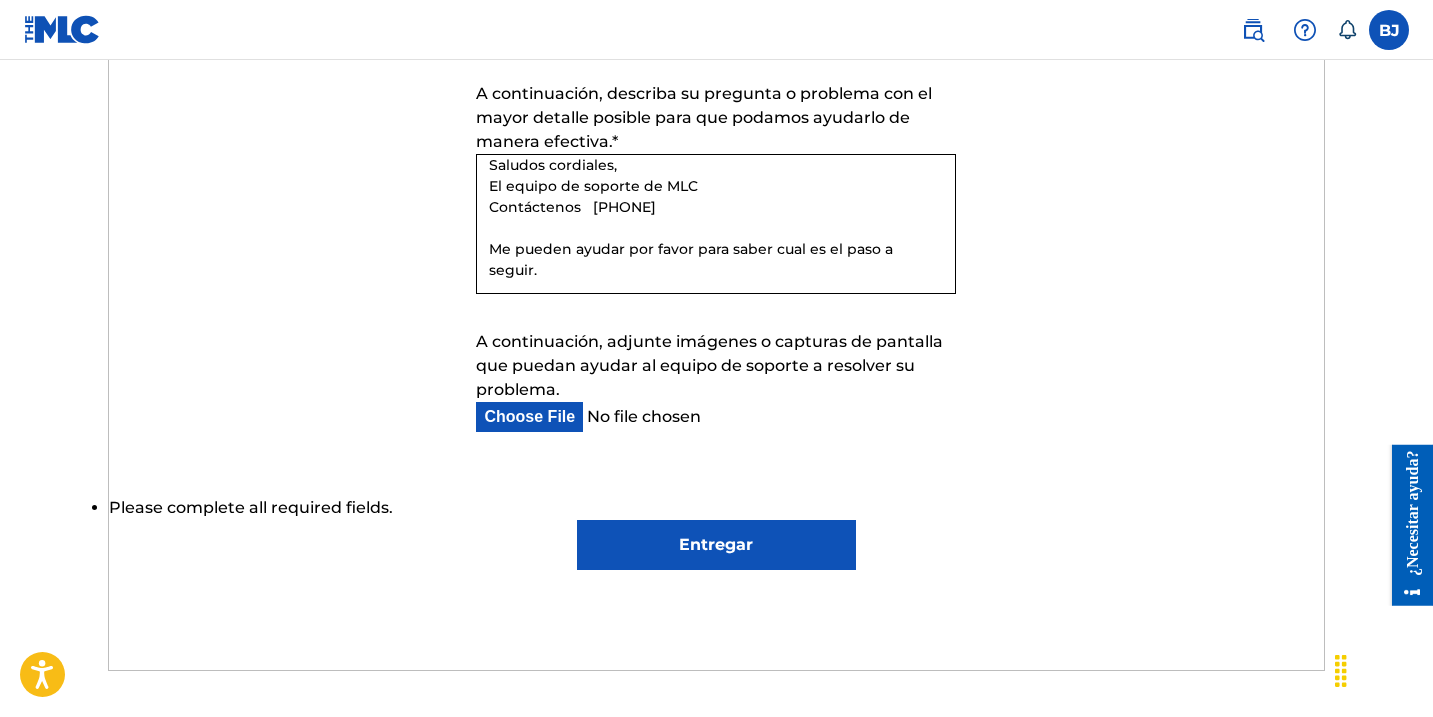 scroll, scrollTop: 1339, scrollLeft: 0, axis: vertical 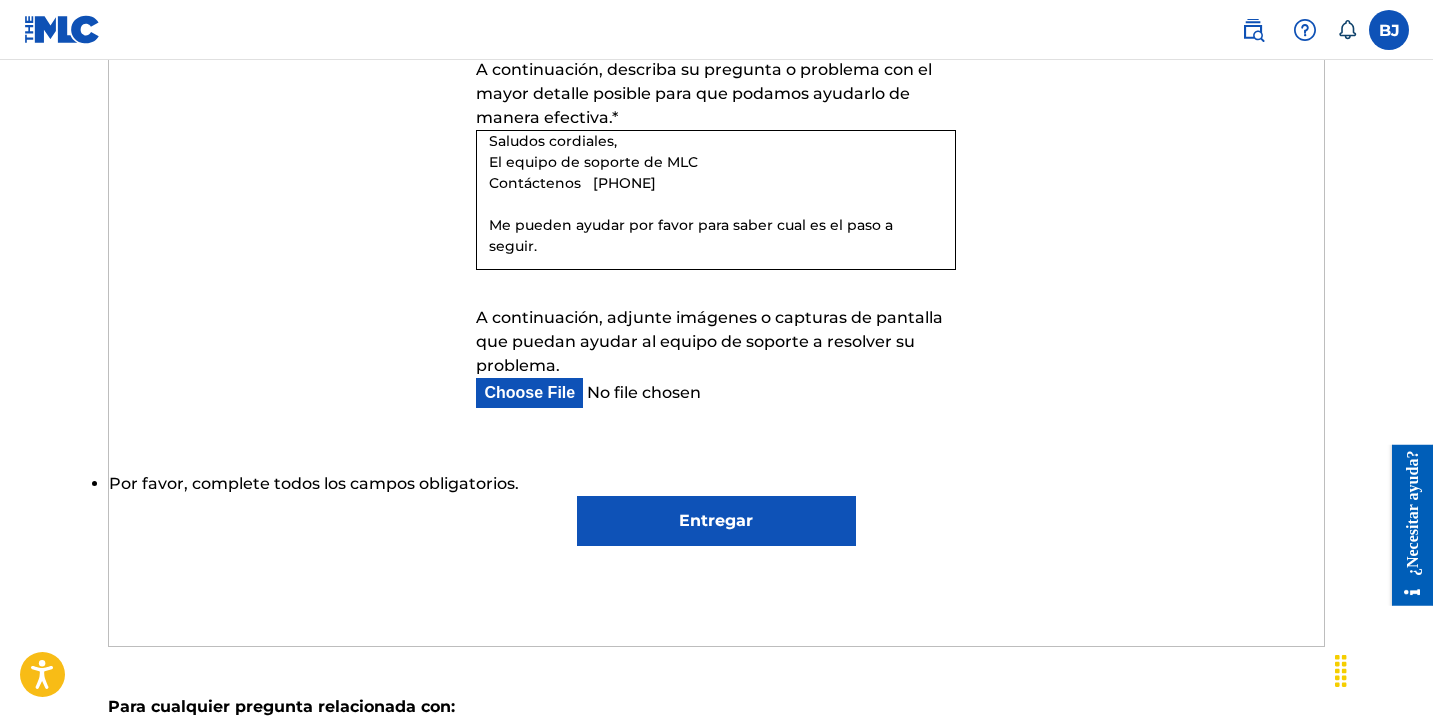 click on "Entregar" at bounding box center (716, 521) 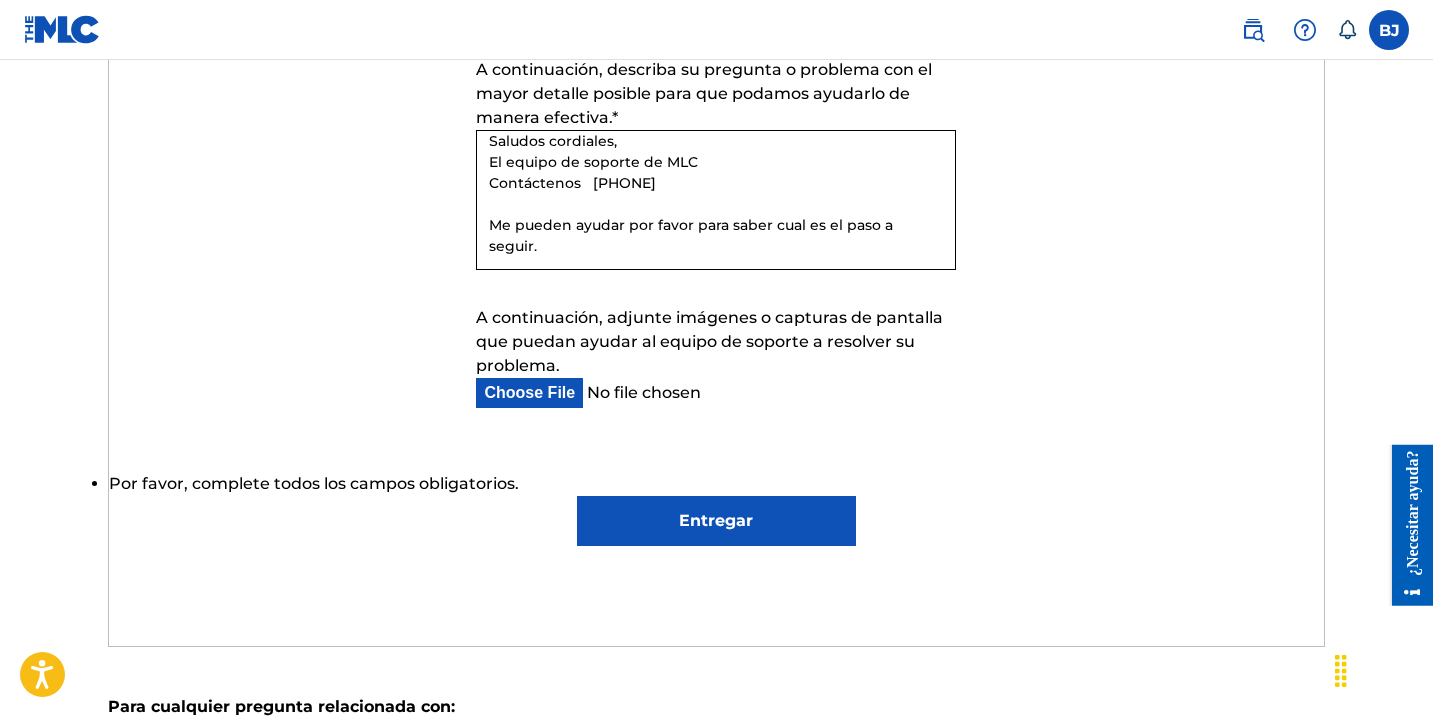 drag, startPoint x: 1039, startPoint y: 254, endPoint x: 1043, endPoint y: 232, distance: 22.36068 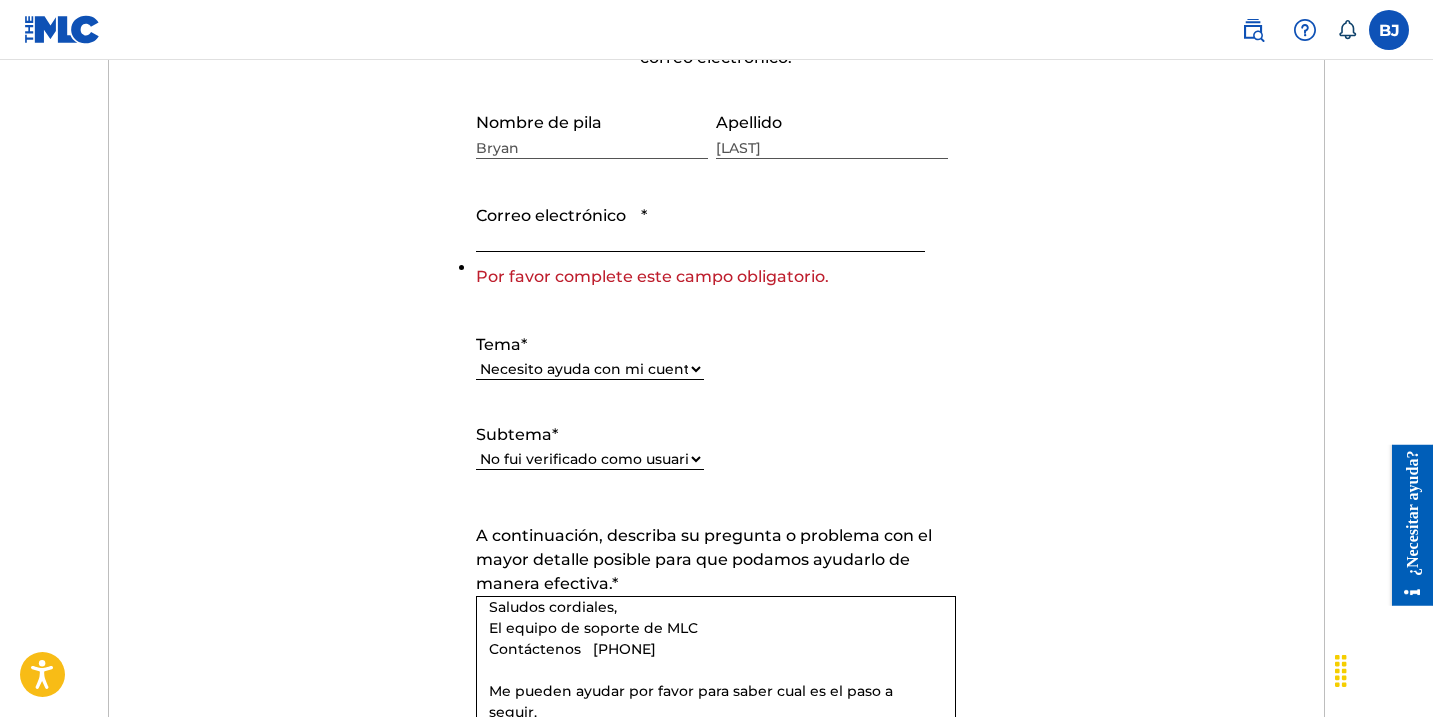 scroll, scrollTop: 859, scrollLeft: 0, axis: vertical 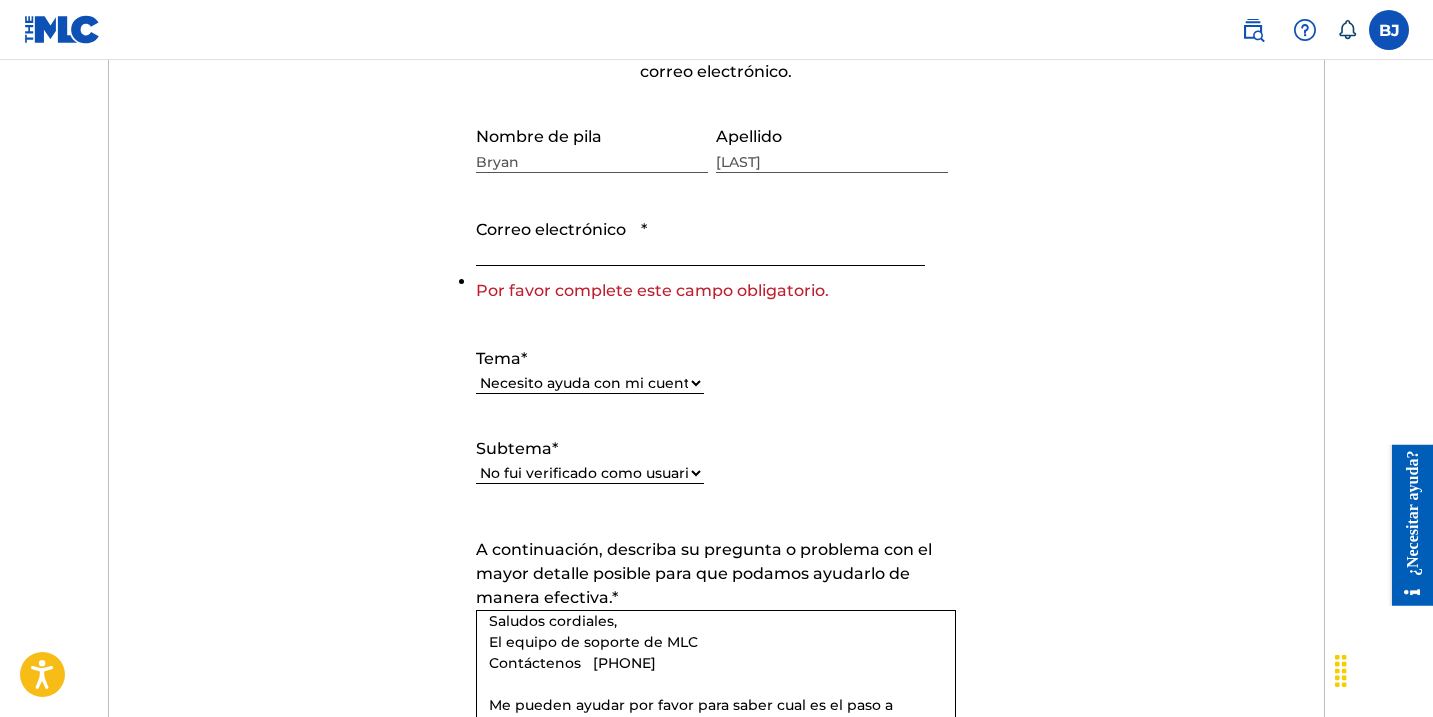 click on "Correo electrónico *" at bounding box center (700, 237) 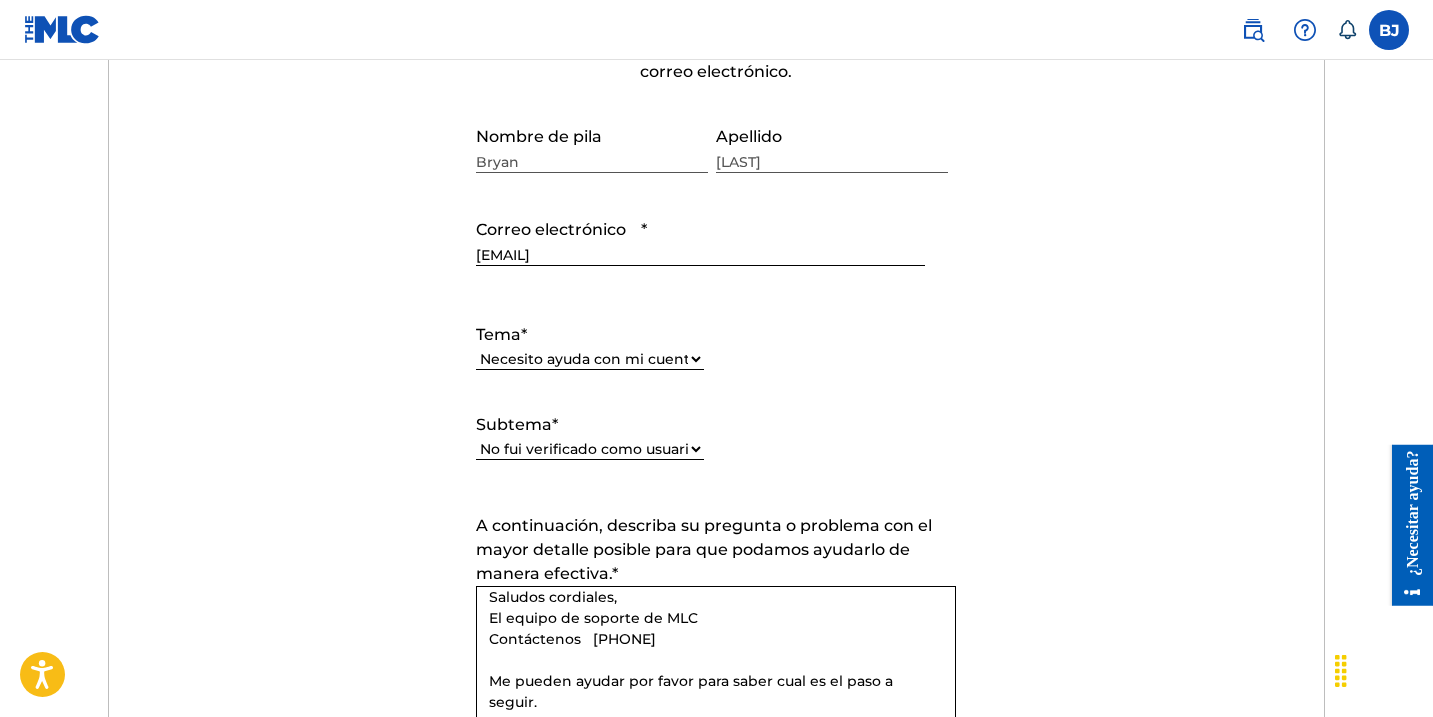 click on "Enviar una solicitud Tiempo de respuesta típico: en cuestión de horas por correo electrónico. Nombre de pila [FIRST] Apellido [LAST] Correo electrónico * [EMAIL] Tema  * Por favor seleccione Necesito ayuda con mi cuenta Necesito ayuda para gestionar mi catálogo Necesito ayuda con la Búsqueda Pública Necesito ayuda con información sobre El MLC Necesito ayuda con el pago Necesito ayuda con DQI Subtema  * Por favor seleccione Necesito ayuda con mi cuenta de usuario No puedo iniciar sesión en mi cuenta de usuario No fui verificado como usuario Necesito ayuda con mi cuenta de miembro A continuación, describa su pregunta o problema con el mayor detalle posible para que podamos ayudarlo de manera efectiva.  * A continuación, adjunte imágenes o capturas de pantalla que puedan ayudar al equipo de soporte a resolver su problema. Nombre del billete Entregar" at bounding box center [716, 476] 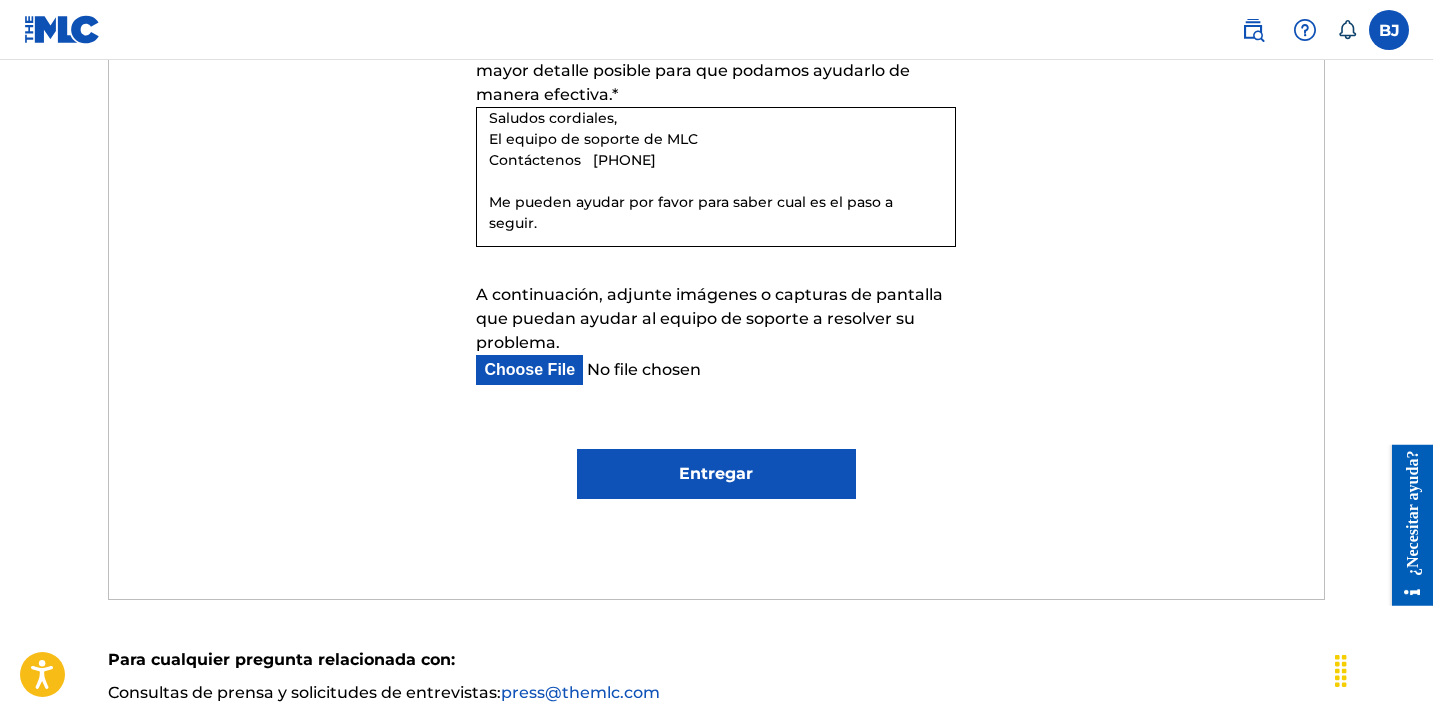 scroll, scrollTop: 1339, scrollLeft: 0, axis: vertical 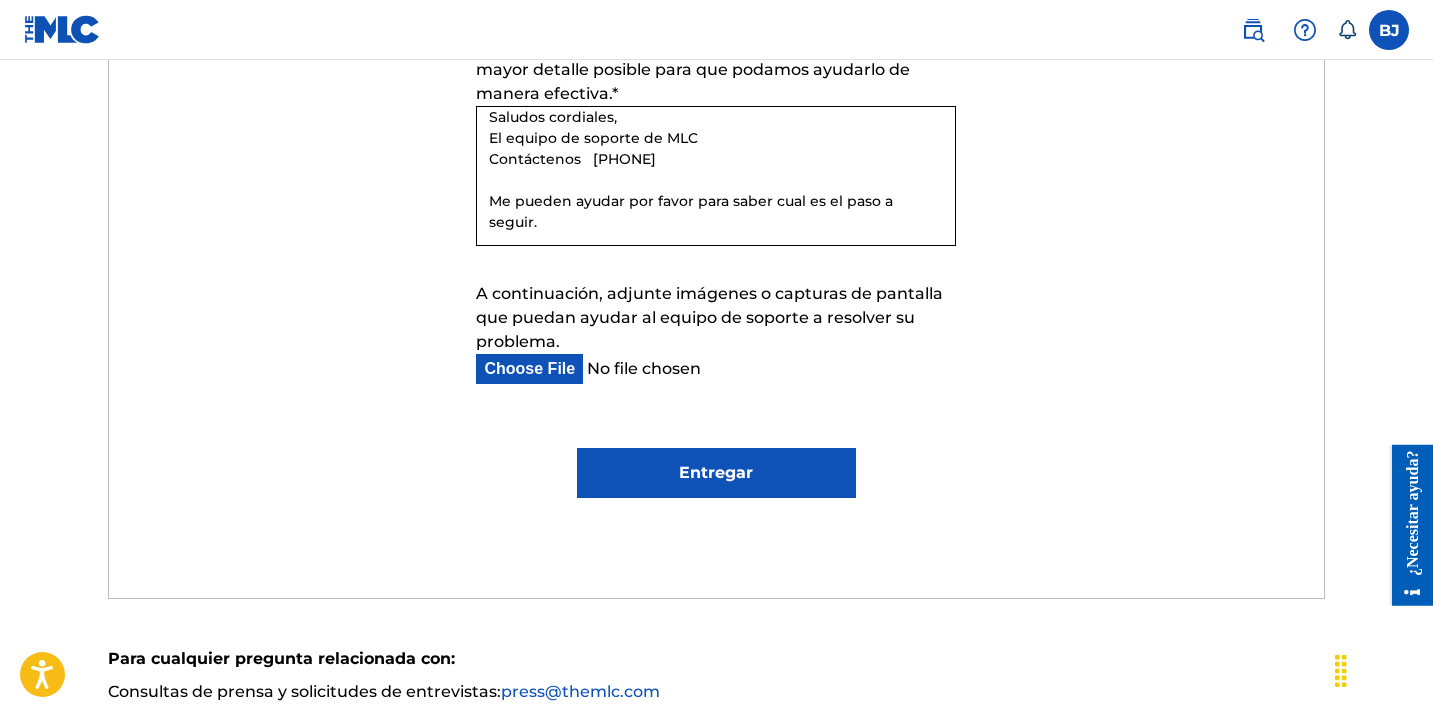 click on "Entregar" at bounding box center [716, 473] 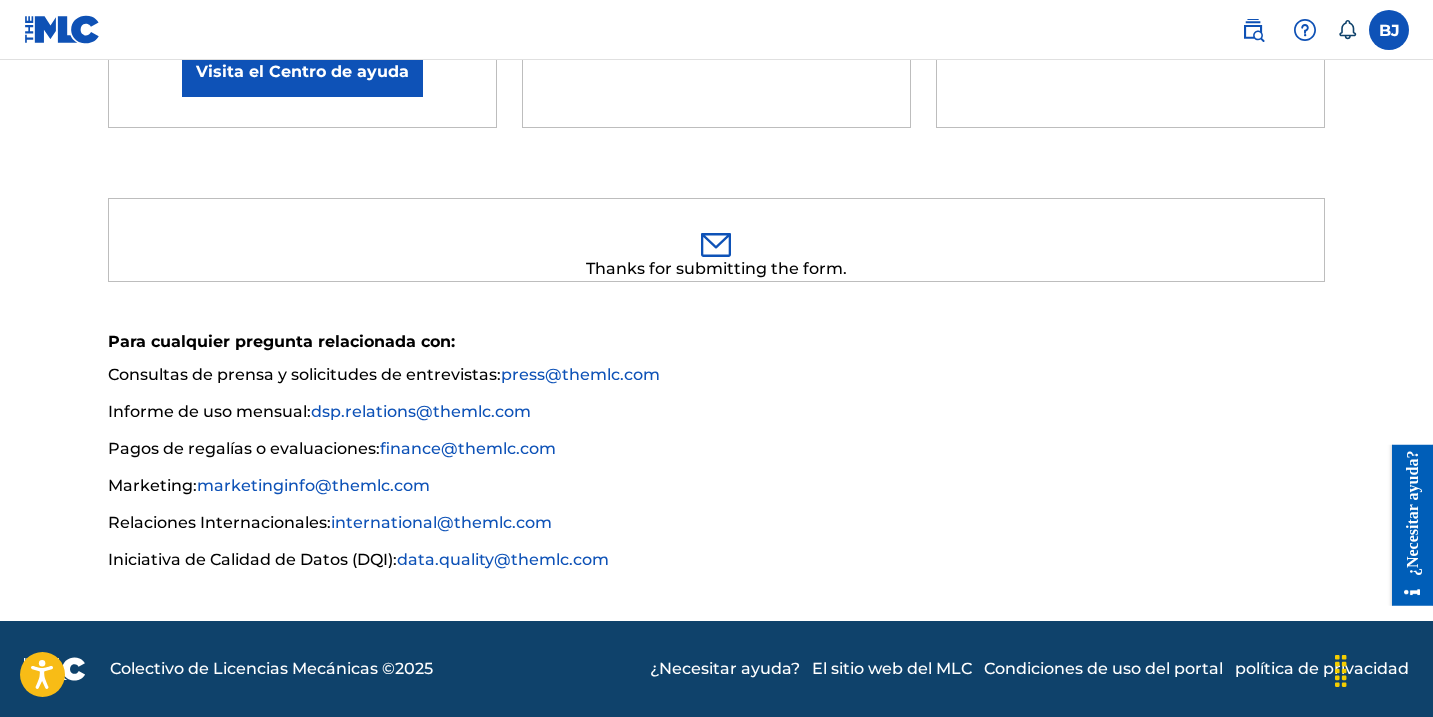 scroll, scrollTop: 542, scrollLeft: 0, axis: vertical 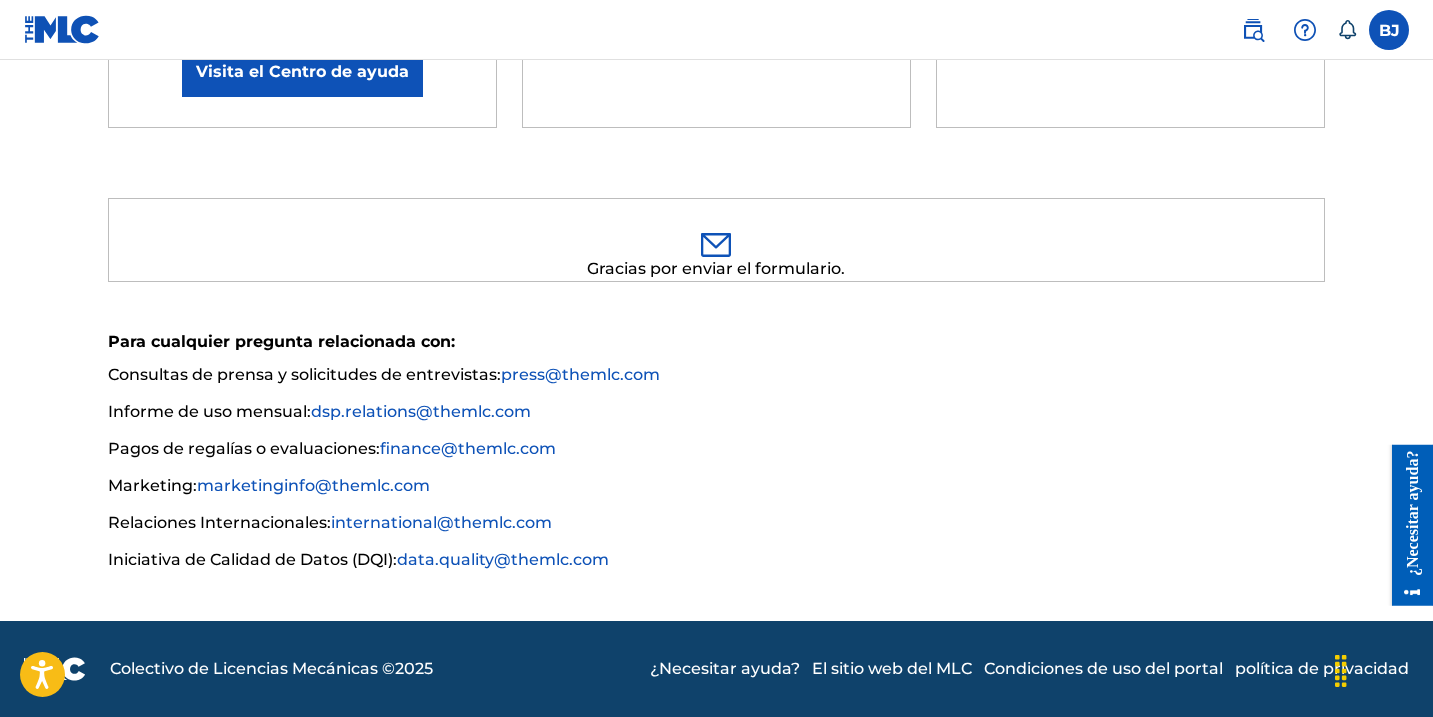 click on "Pagos de regalías o evaluaciones:  [EMAIL]" at bounding box center (716, 455) 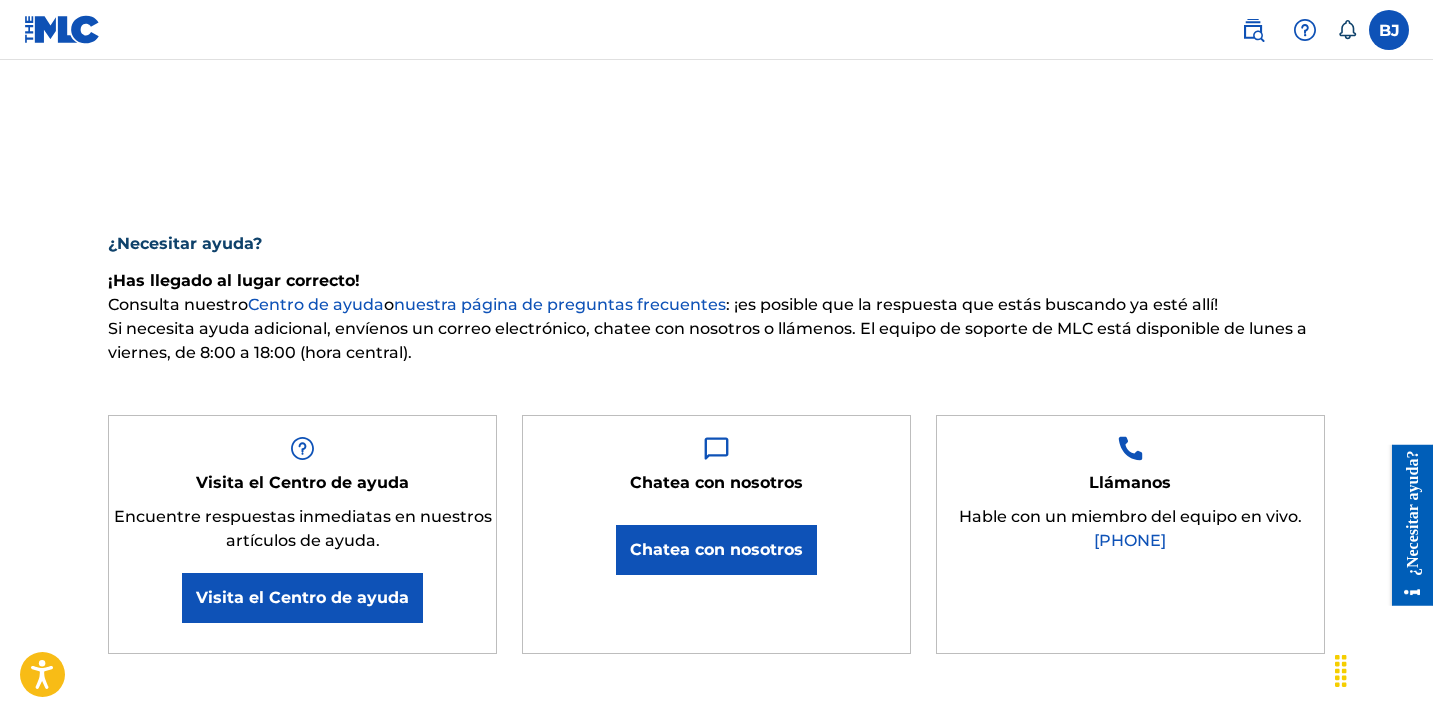 scroll, scrollTop: 0, scrollLeft: 0, axis: both 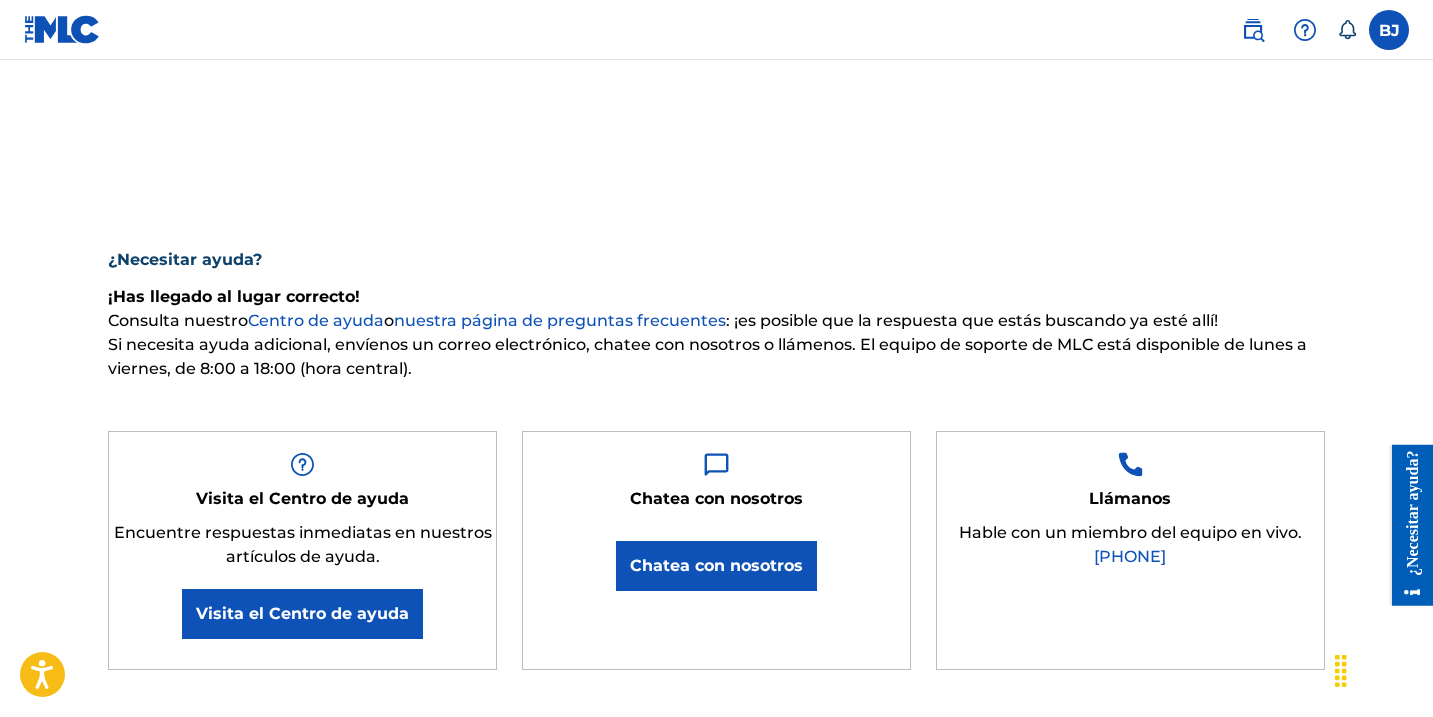 click on "Visita el Centro de ayuda" at bounding box center (302, 613) 